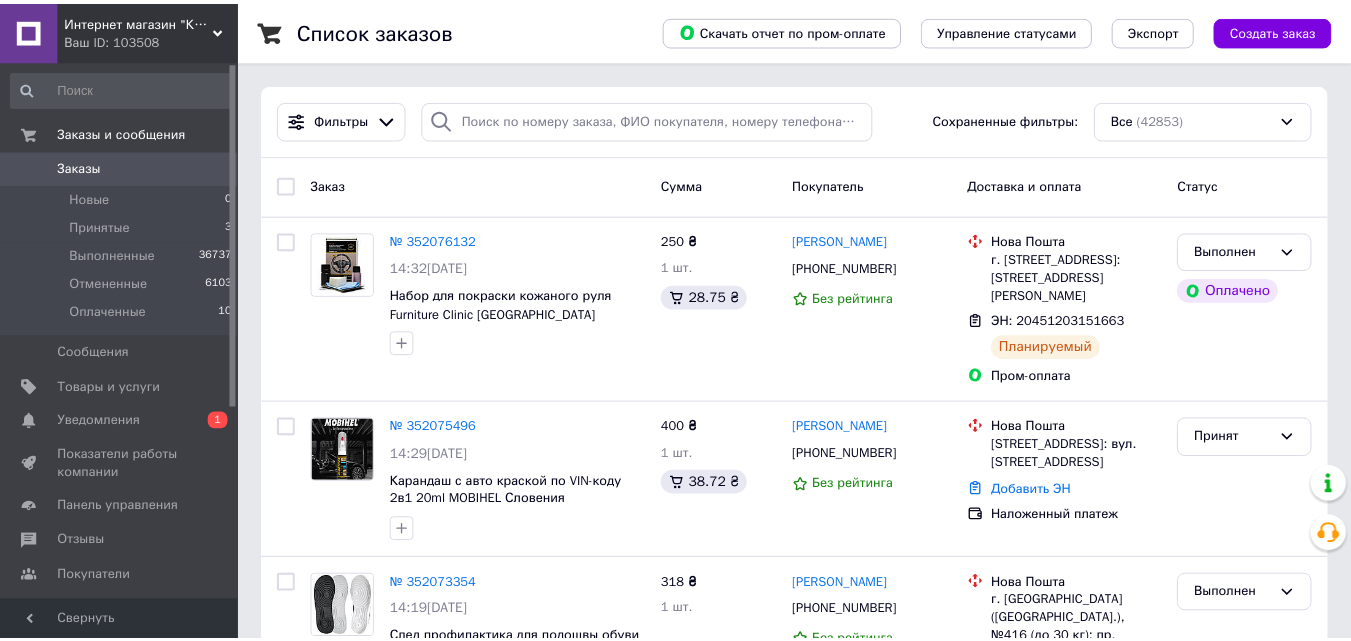 scroll, scrollTop: 0, scrollLeft: 0, axis: both 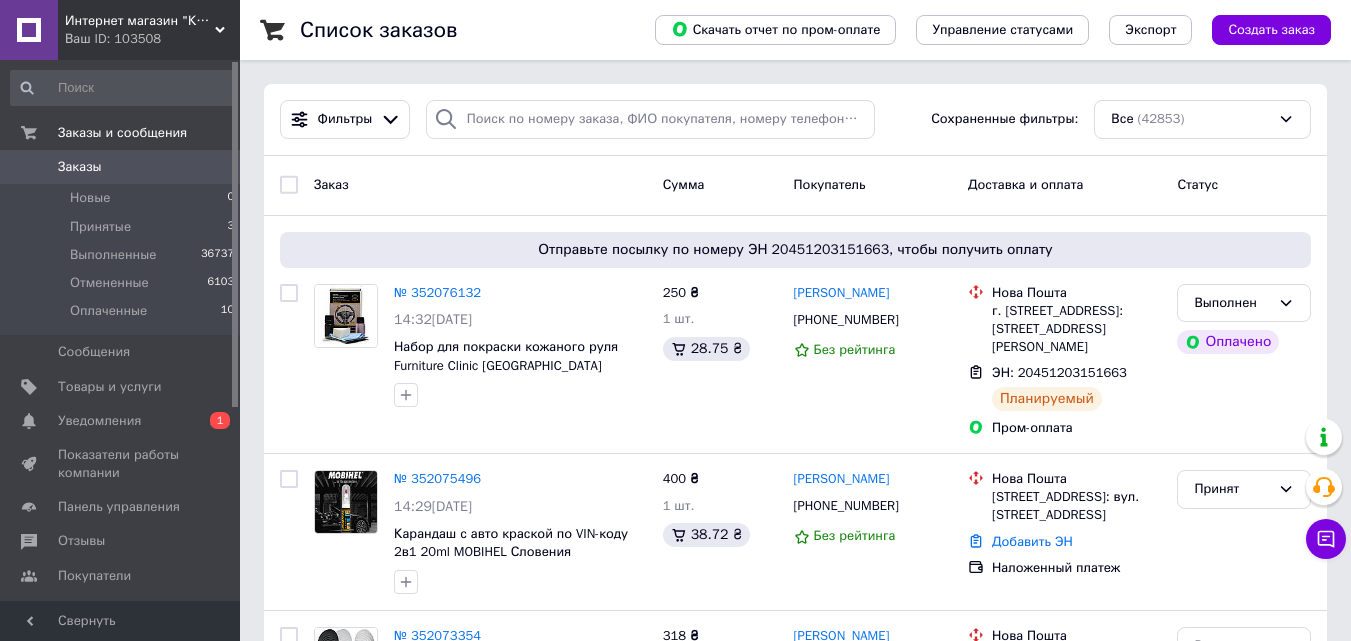 click on "Заказ" at bounding box center [480, 185] 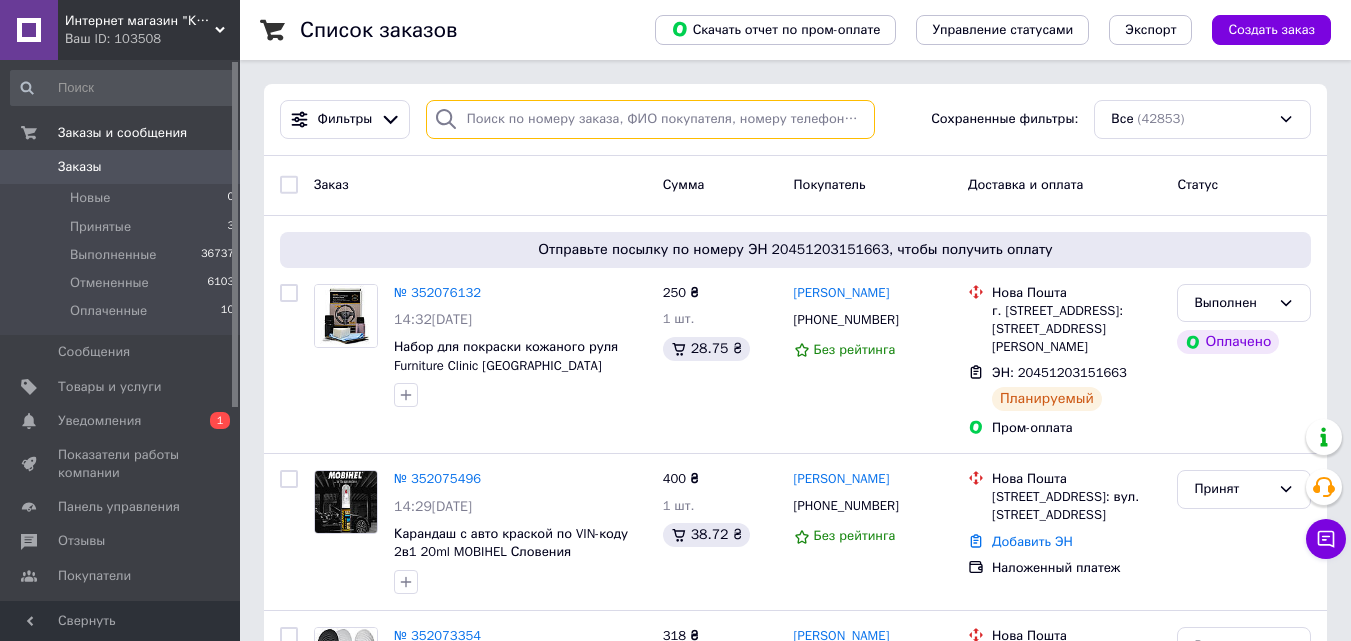 click at bounding box center (650, 119) 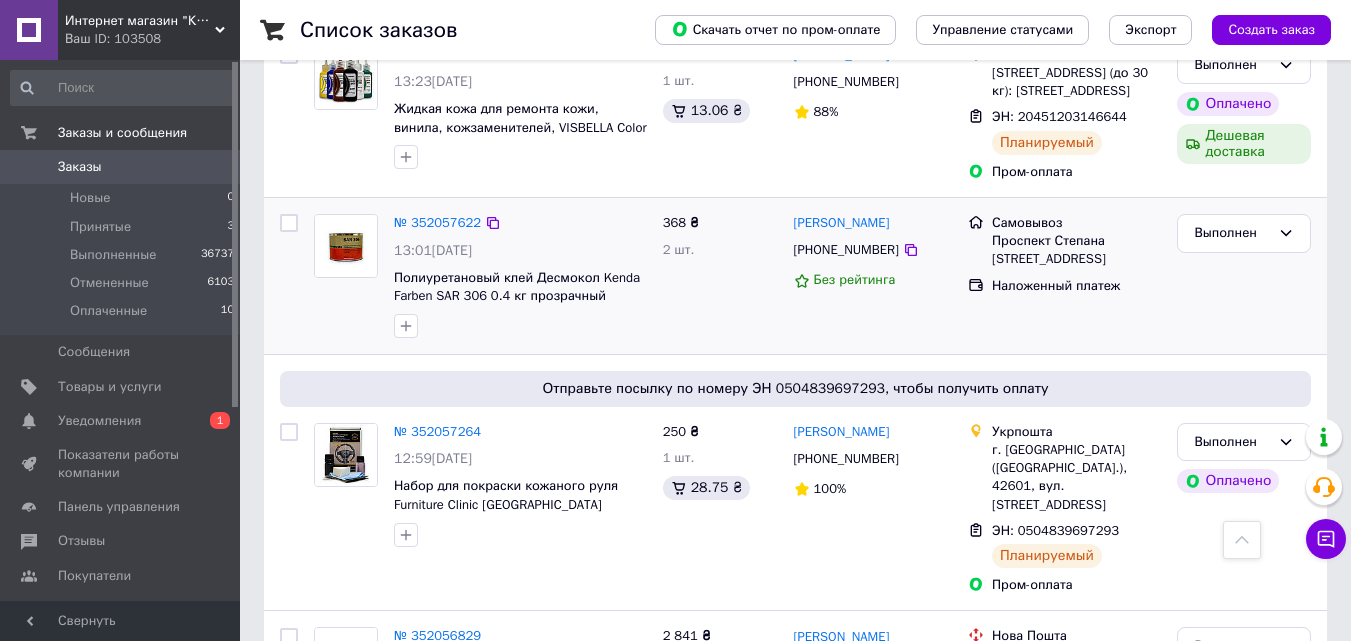 scroll, scrollTop: 1700, scrollLeft: 0, axis: vertical 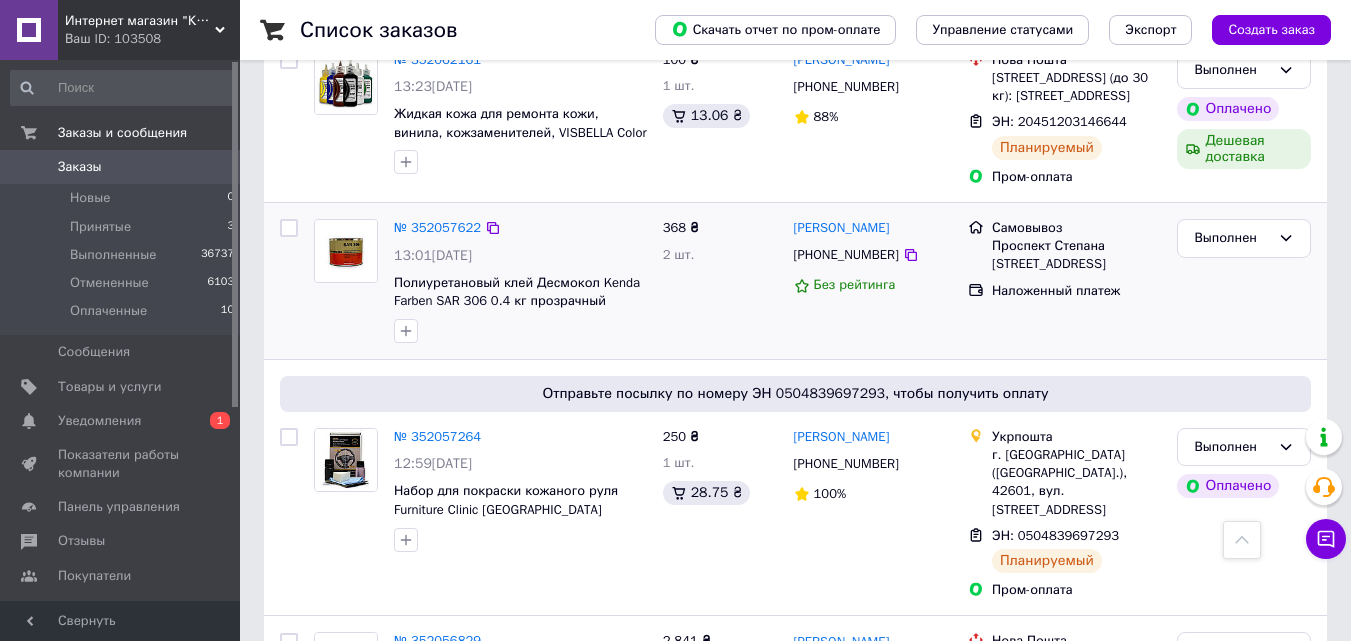 click on "№ 352057622 13:01, 10.07.2025 Полиуретановый клей Десмокол Kenda Farben SAR 306 0.4 кг прозрачный" at bounding box center [520, 281] 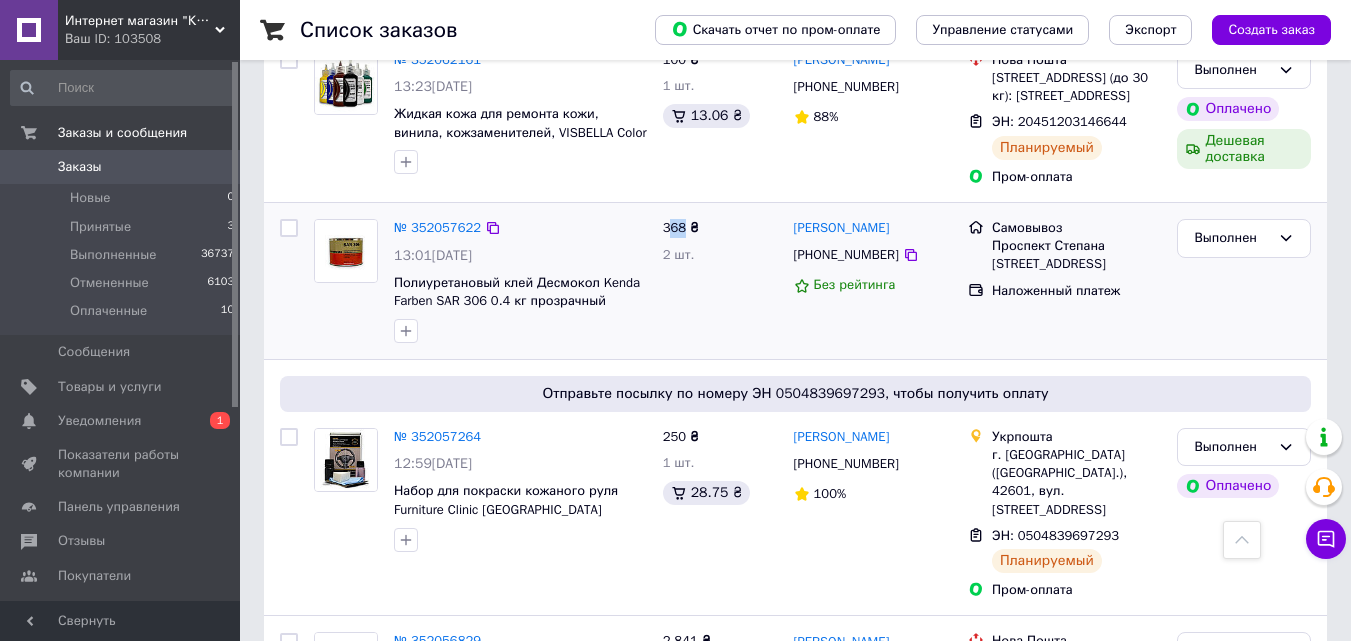 drag, startPoint x: 684, startPoint y: 172, endPoint x: 668, endPoint y: 173, distance: 16.03122 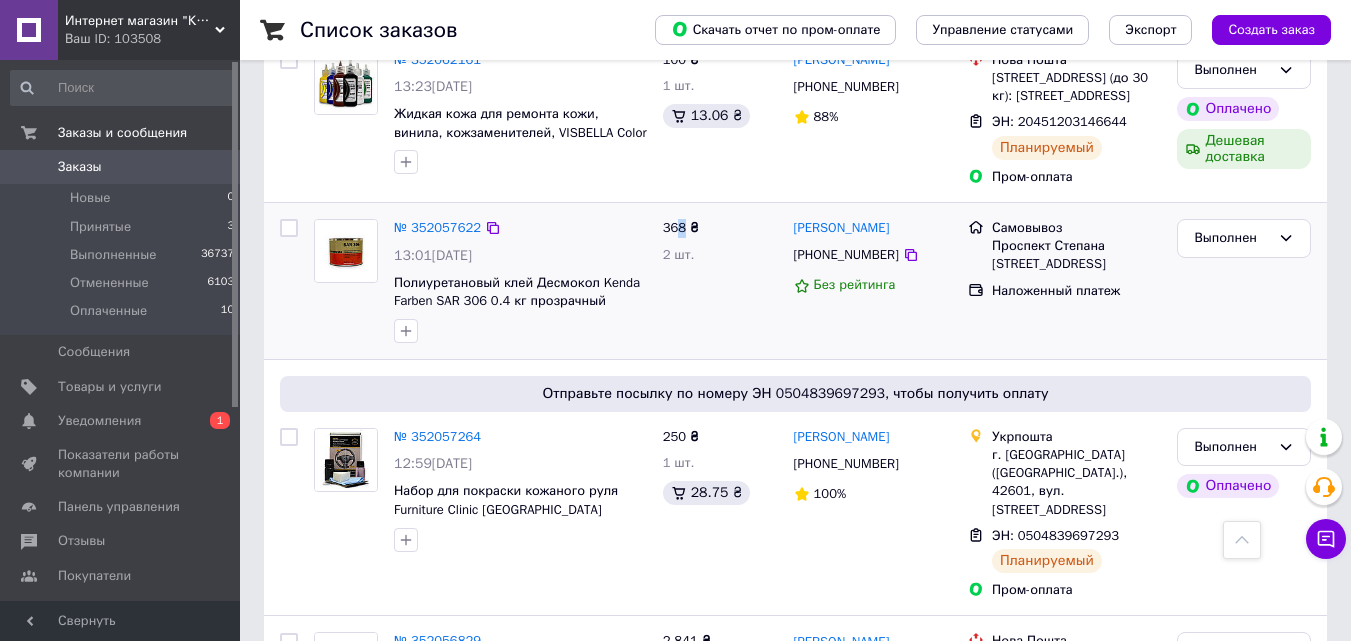 drag, startPoint x: 682, startPoint y: 167, endPoint x: 667, endPoint y: 169, distance: 15.132746 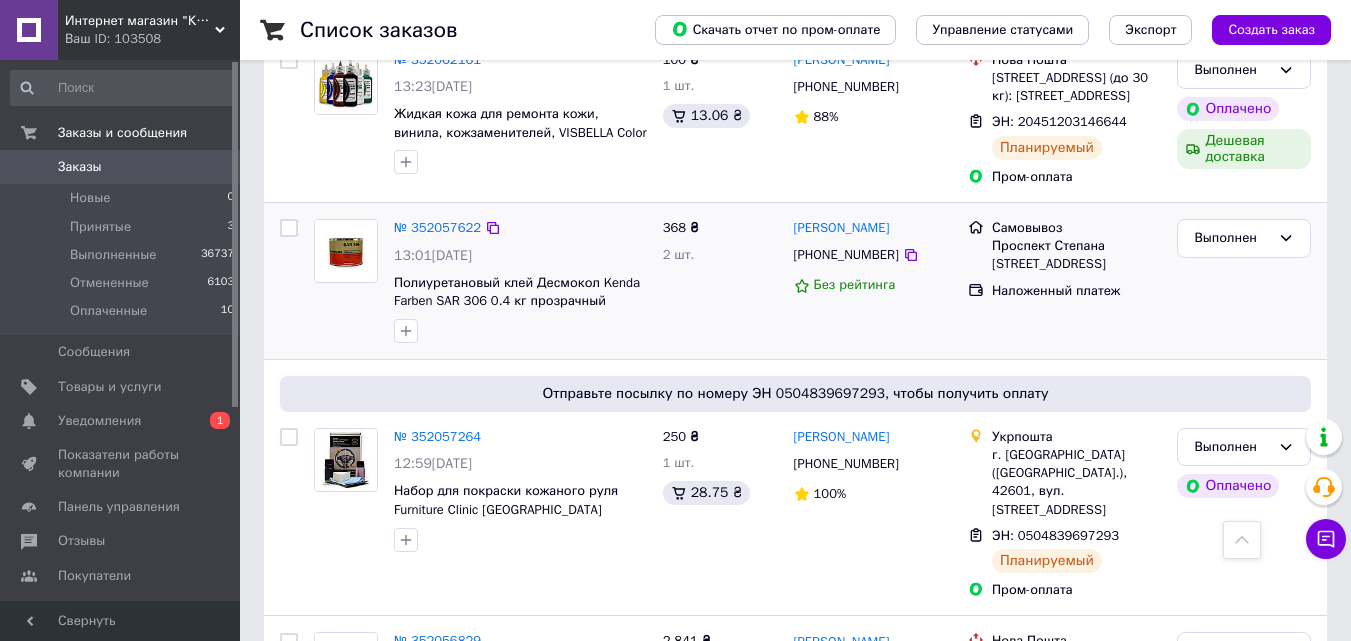 click on "13:01, [DATE]" at bounding box center [520, 256] 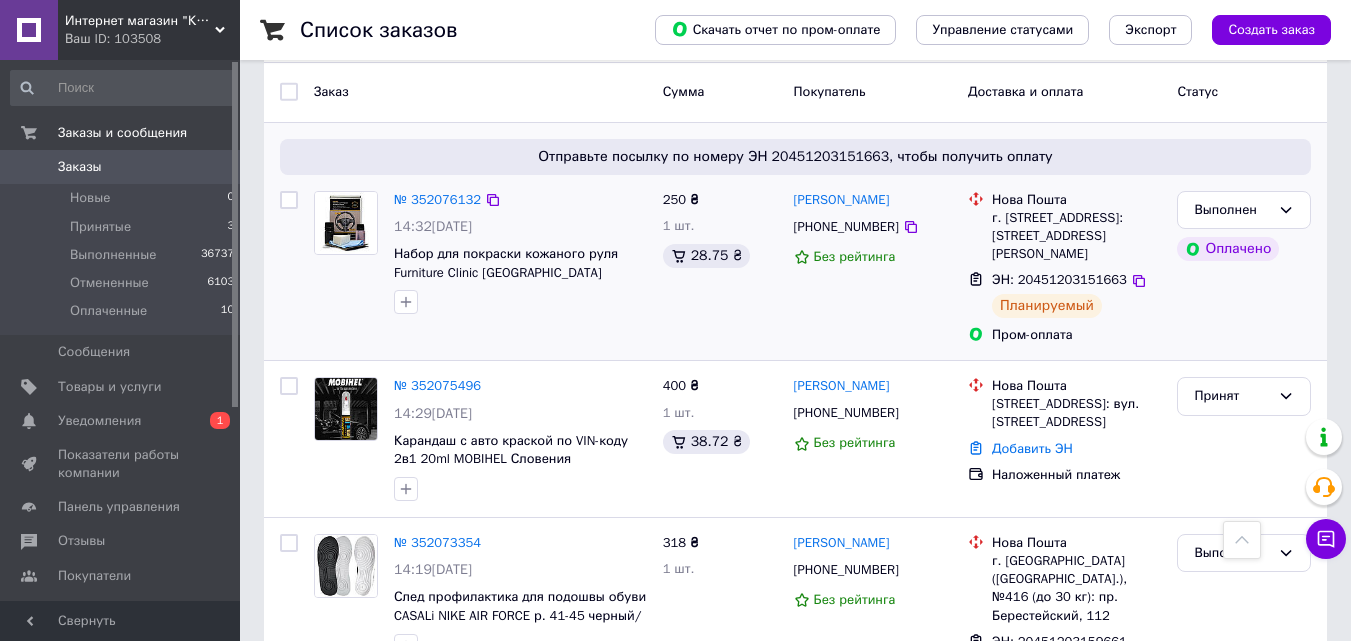scroll, scrollTop: 0, scrollLeft: 0, axis: both 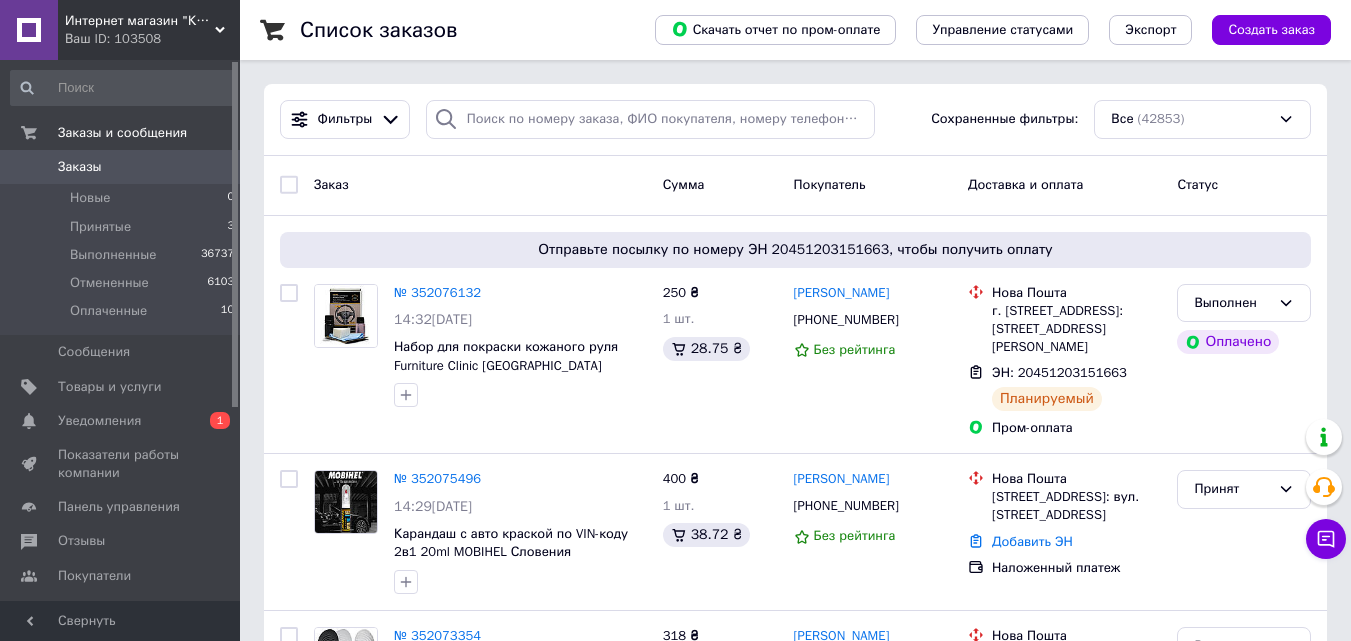 click on "Заказ" at bounding box center (480, 185) 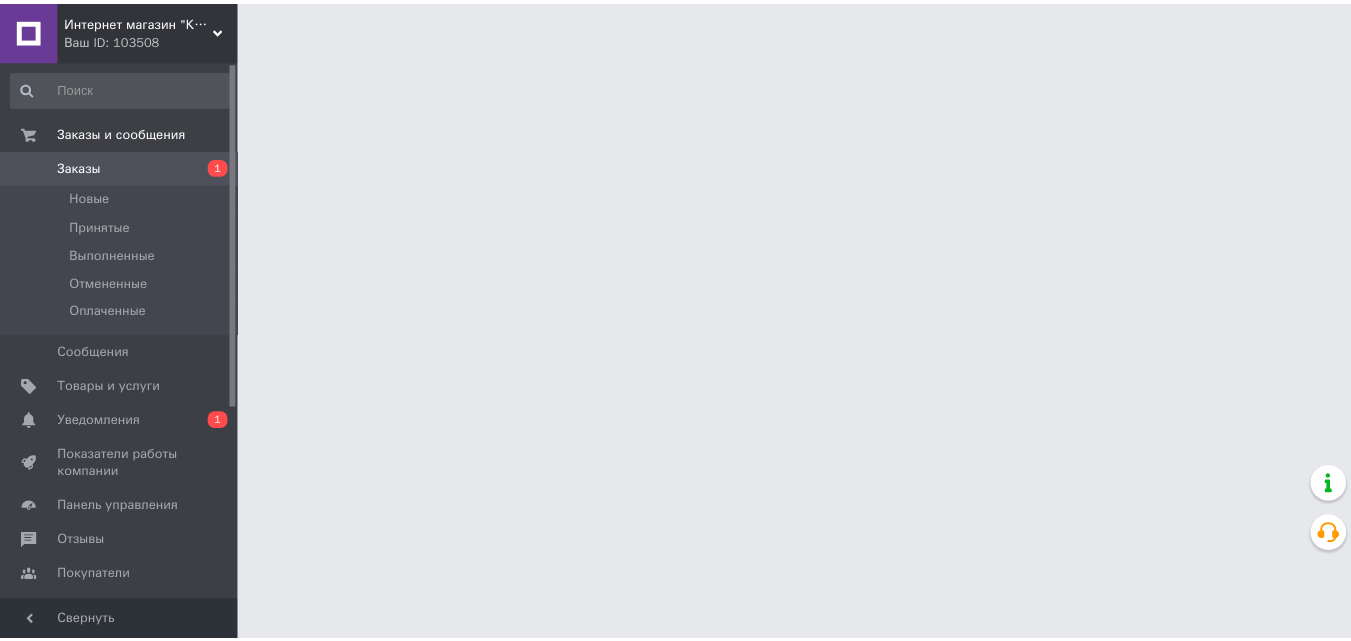 scroll, scrollTop: 0, scrollLeft: 0, axis: both 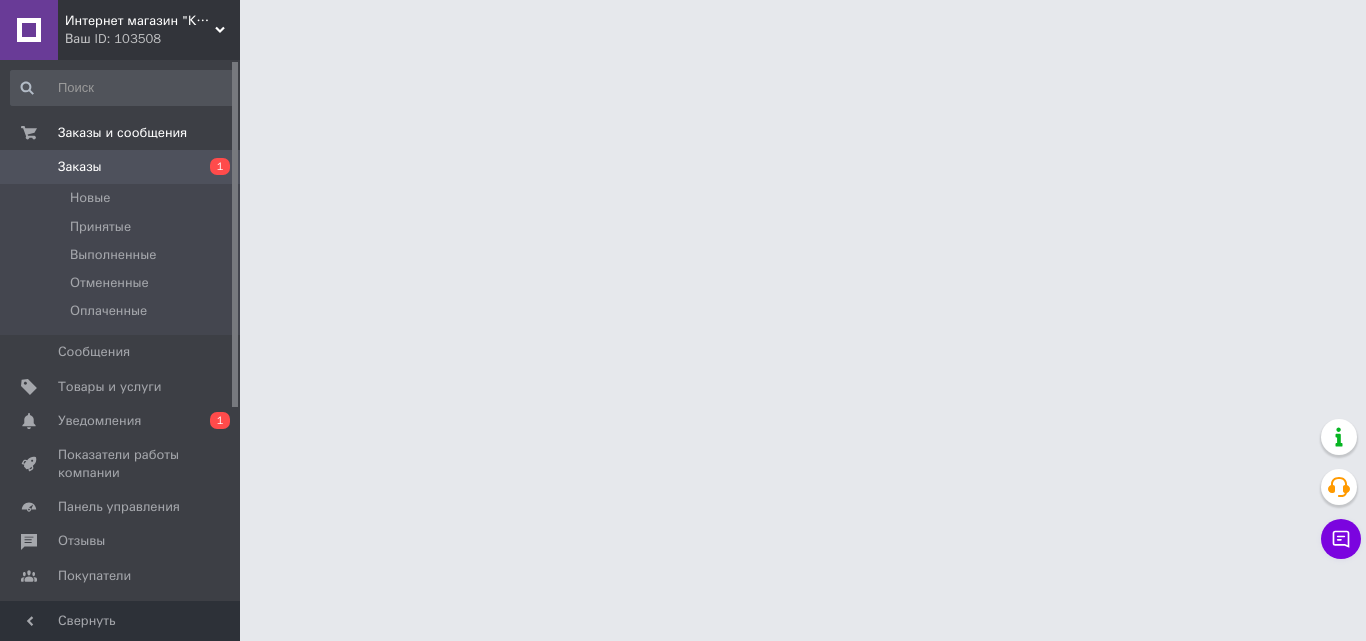 click on "Интернет магазин "Каблучок" Ваш ID: 103508 Сайт Интернет магазин "Каблучок" Кабинет покупателя Проверить состояние системы Страница на портале Справка Выйти Заказы и сообщения Заказы 1 Новые Принятые Выполненные Отмененные Оплаченные Сообщения 0 Товары и услуги Уведомления 0 1 Показатели работы компании Панель управления Отзывы Покупатели Каталог ProSale Аналитика Инструменты вебмастера и SEO Управление сайтом Кошелек компании Маркет Настройки Тарифы и счета Prom топ Свернуть" at bounding box center (683, 25) 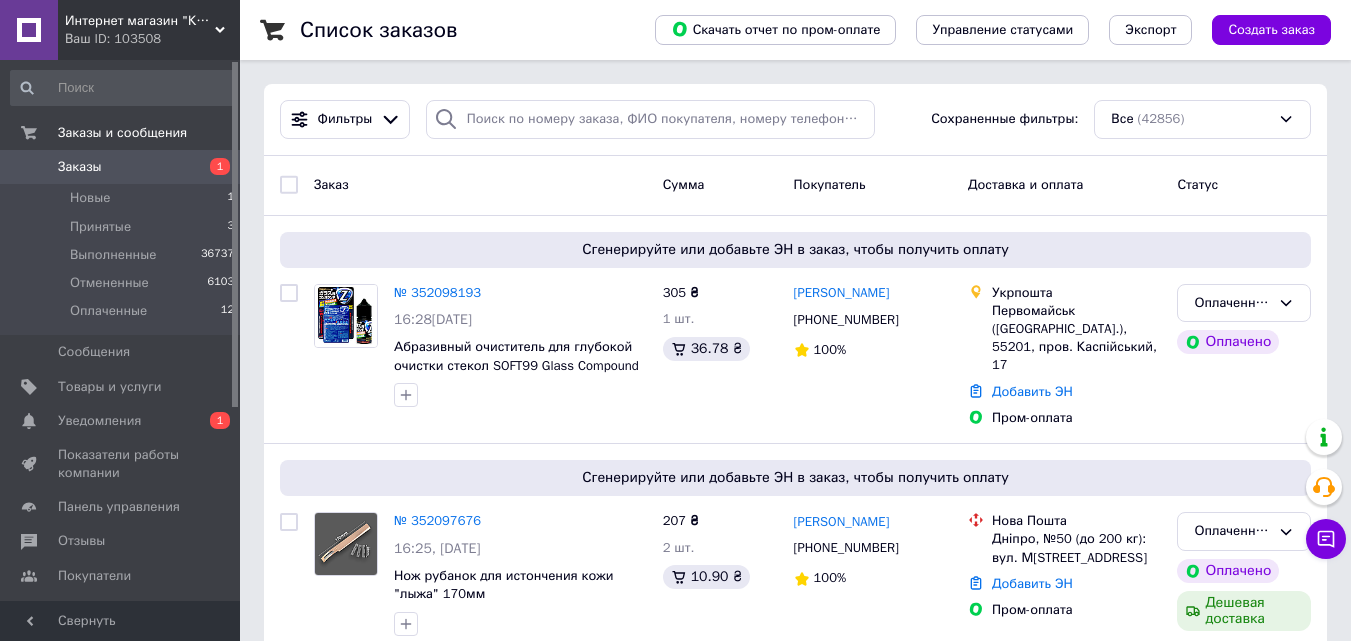 click on "Заказ" at bounding box center [480, 185] 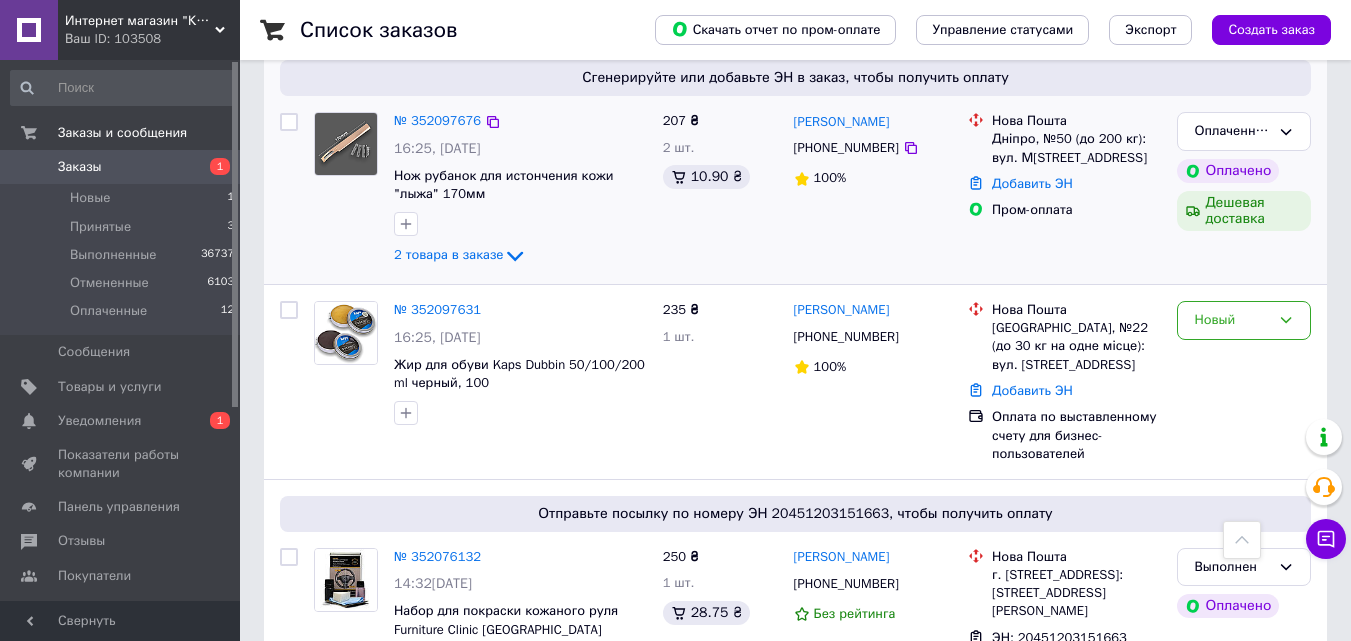 click on "№ 352097676 16:25[DATE] Нож рубанок для истончения кожи "лыжа" 170мм 2 товара в заказе" at bounding box center [520, 190] 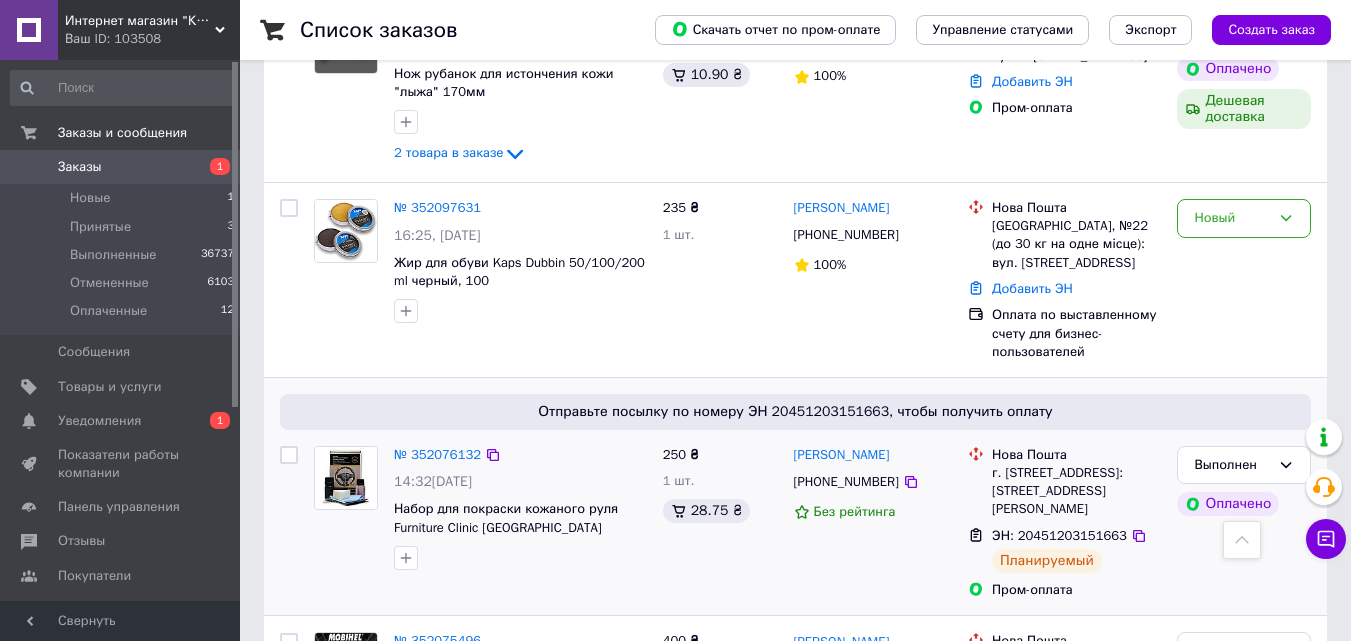 scroll, scrollTop: 500, scrollLeft: 0, axis: vertical 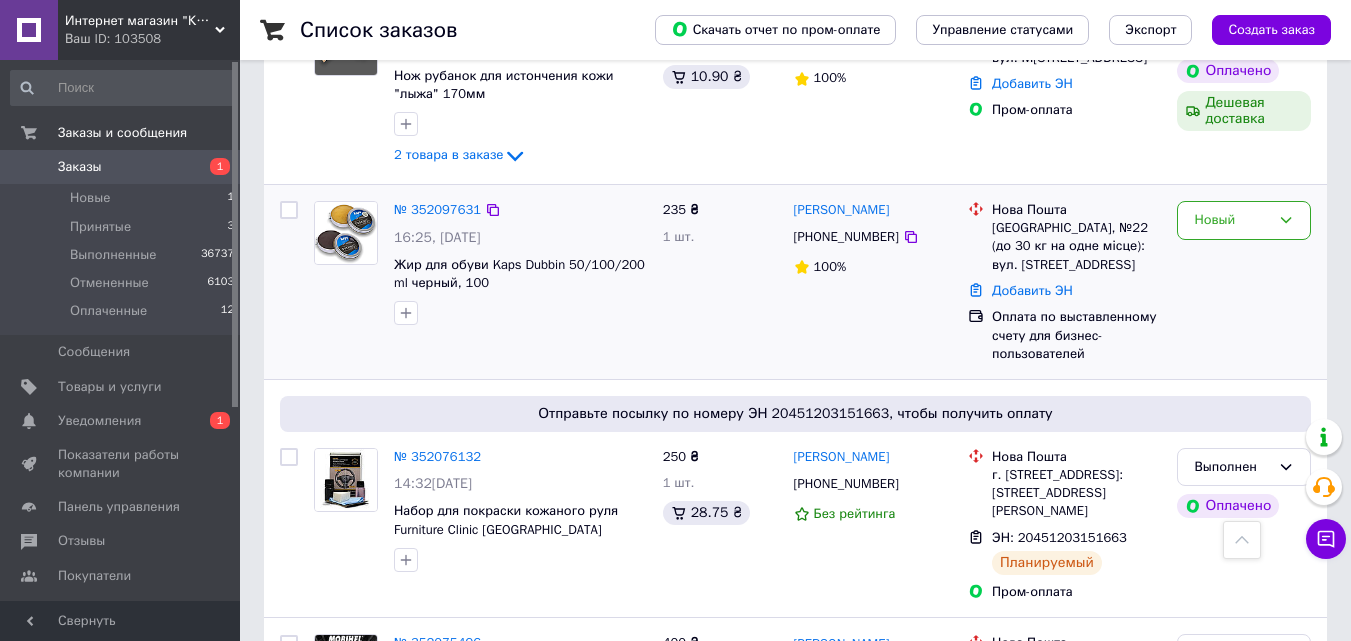 click at bounding box center [520, 313] 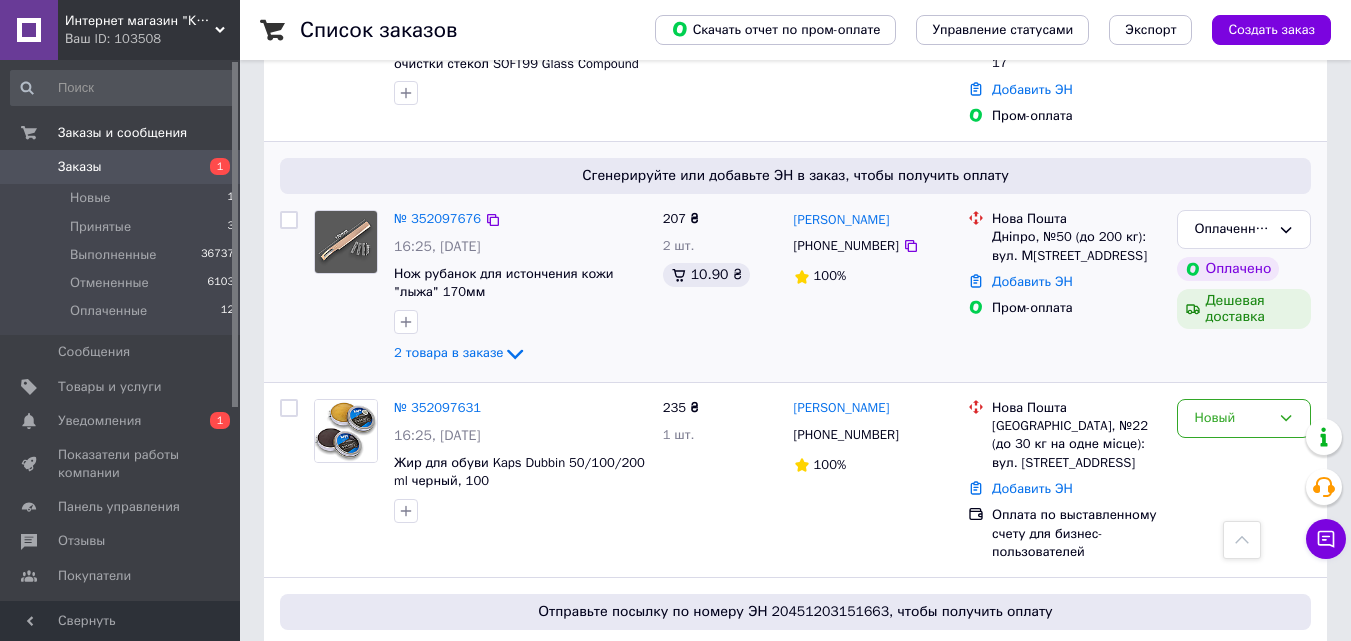 scroll, scrollTop: 300, scrollLeft: 0, axis: vertical 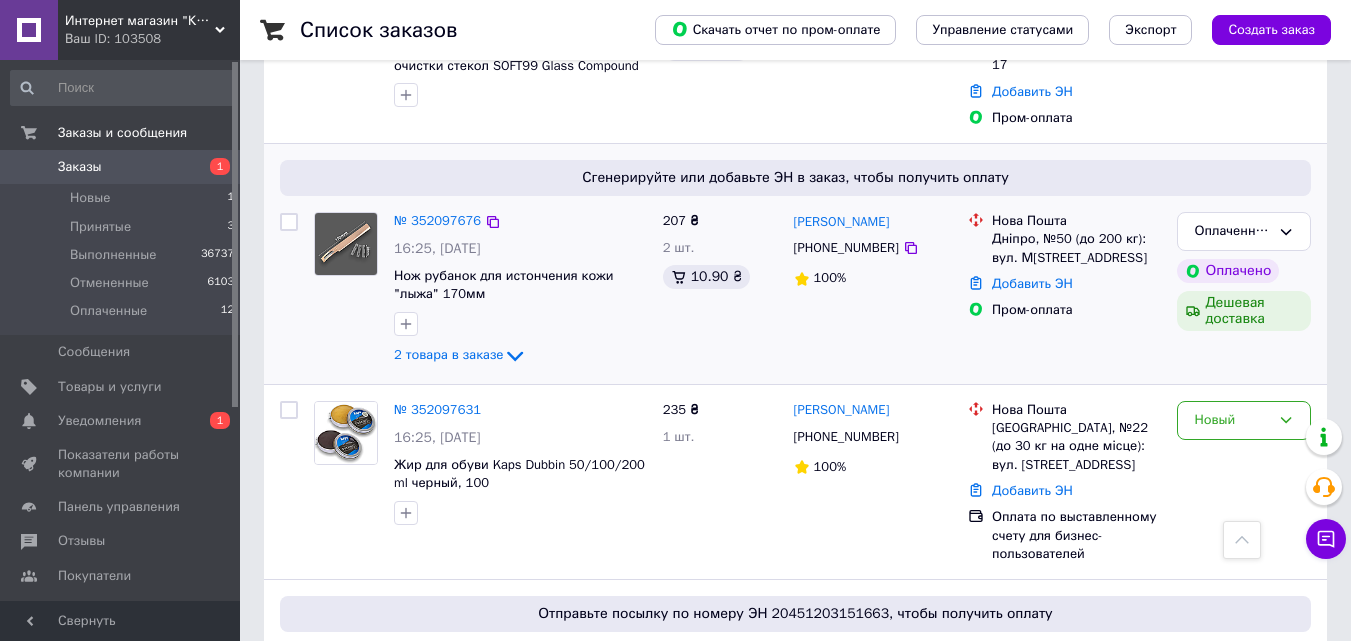 click on "207 ₴ 2 шт. 10.90 ₴" at bounding box center [720, 290] 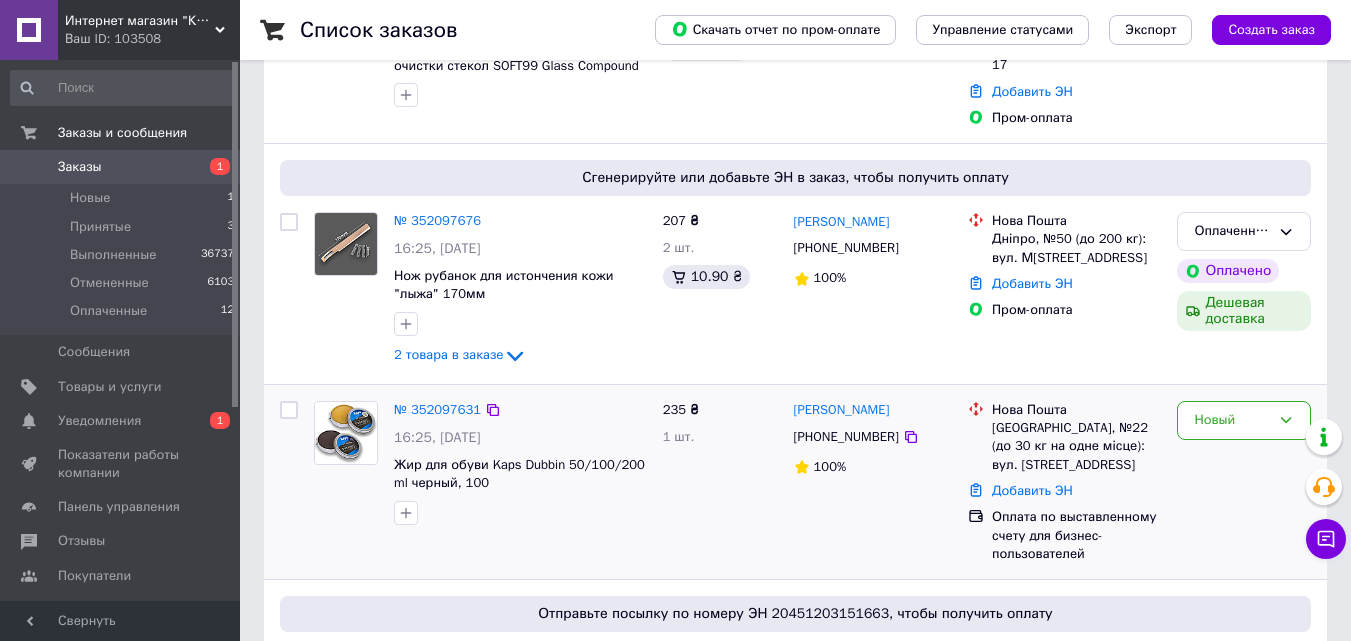 click on "1 шт." at bounding box center [720, 437] 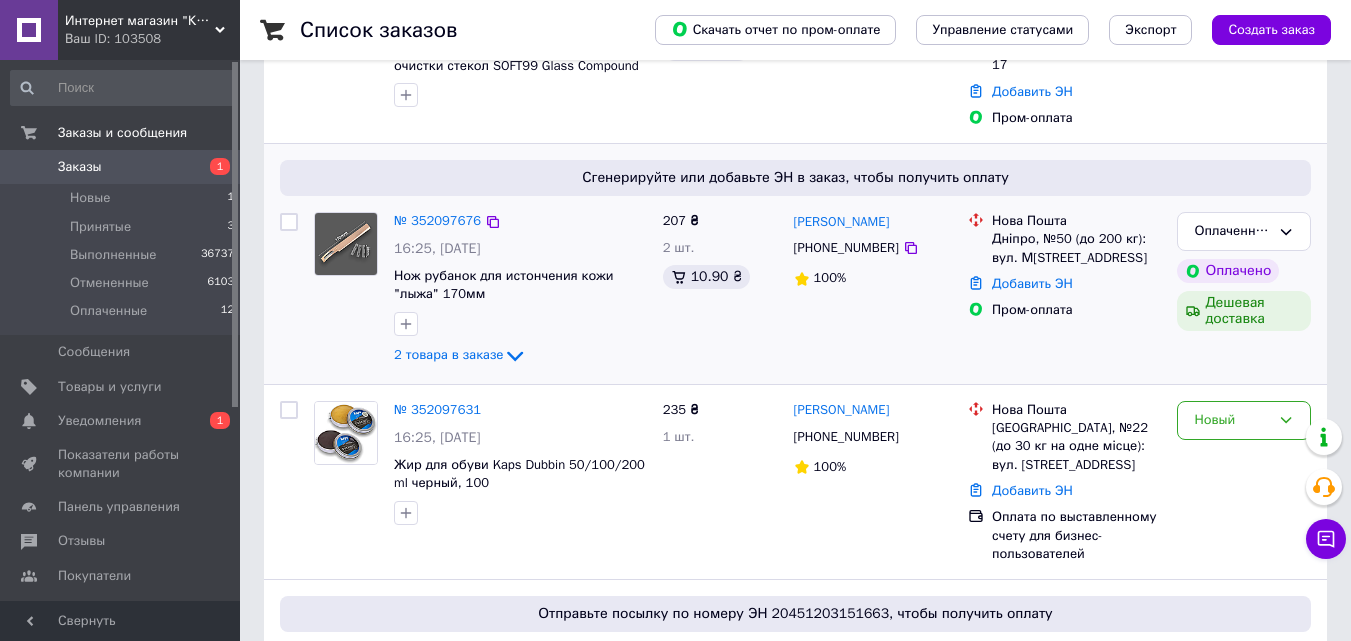 click on "Сгенерируйте или добавьте ЭН в заказ, чтобы получить оплату" at bounding box center [795, 178] 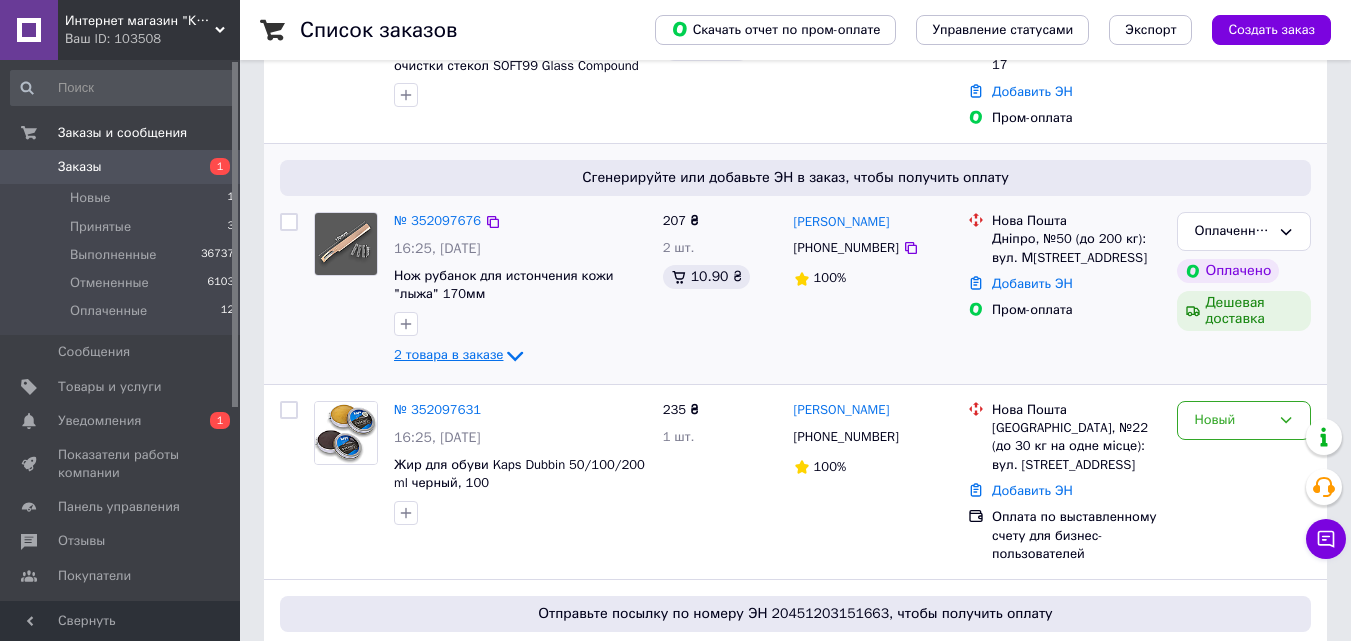 click 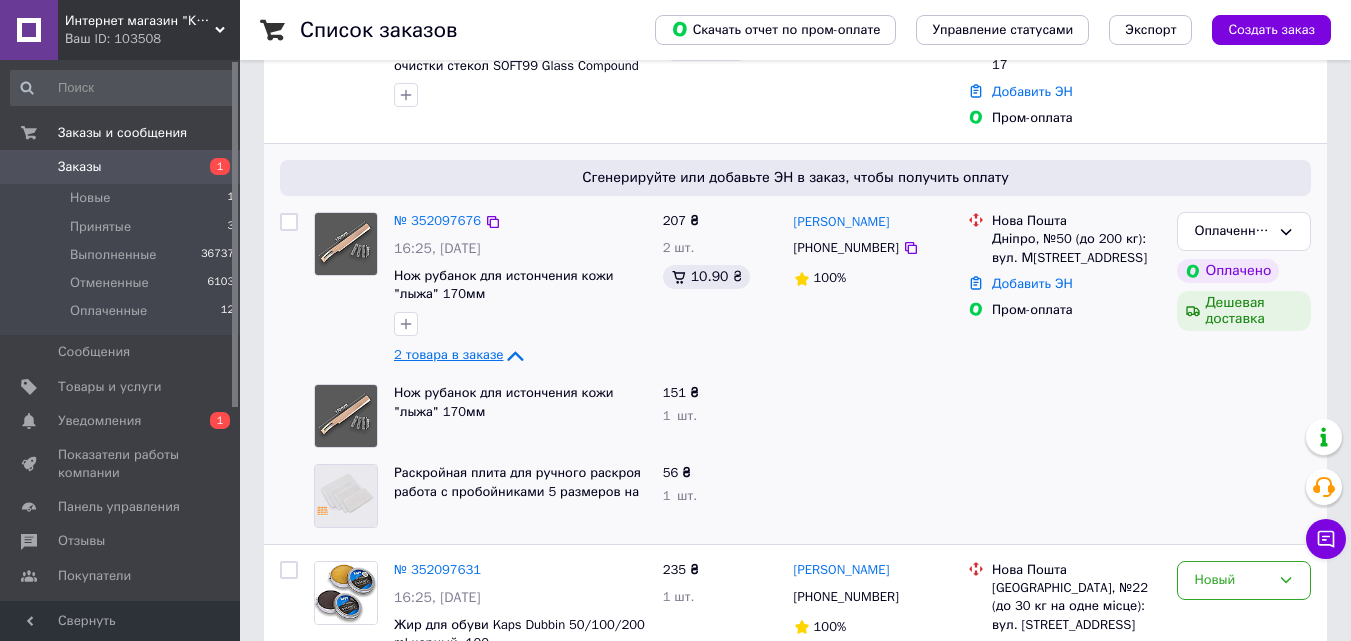click on "2 товара в заказе" 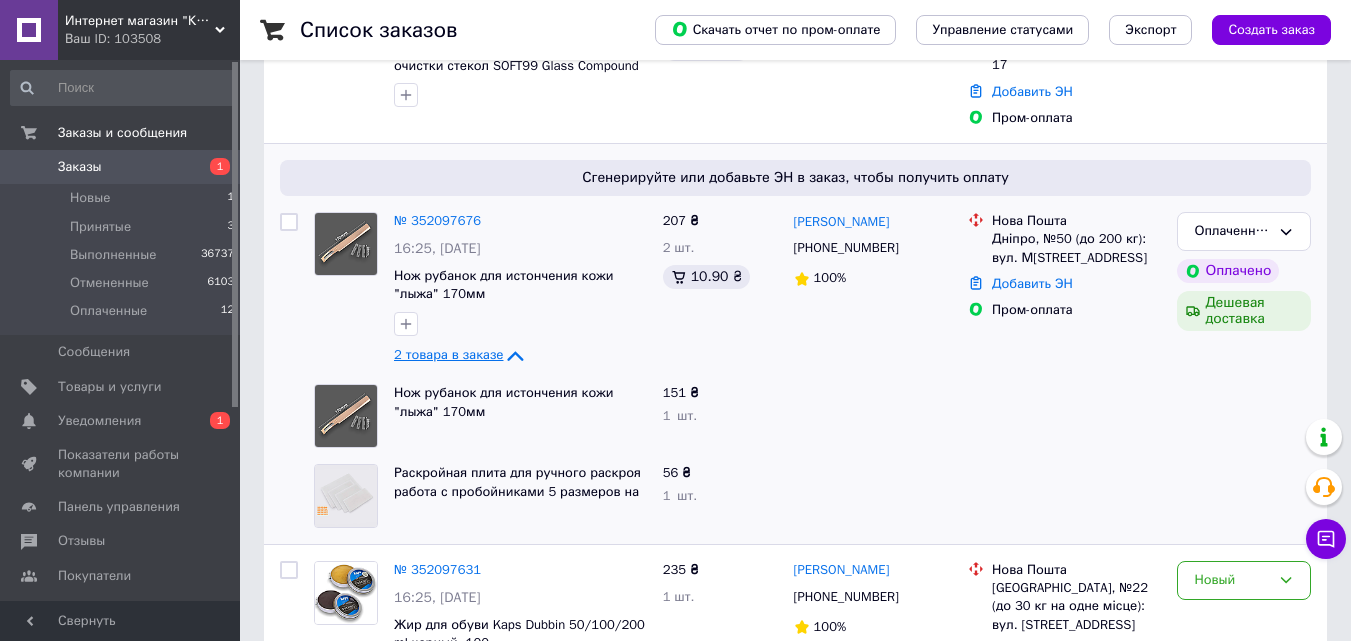 click 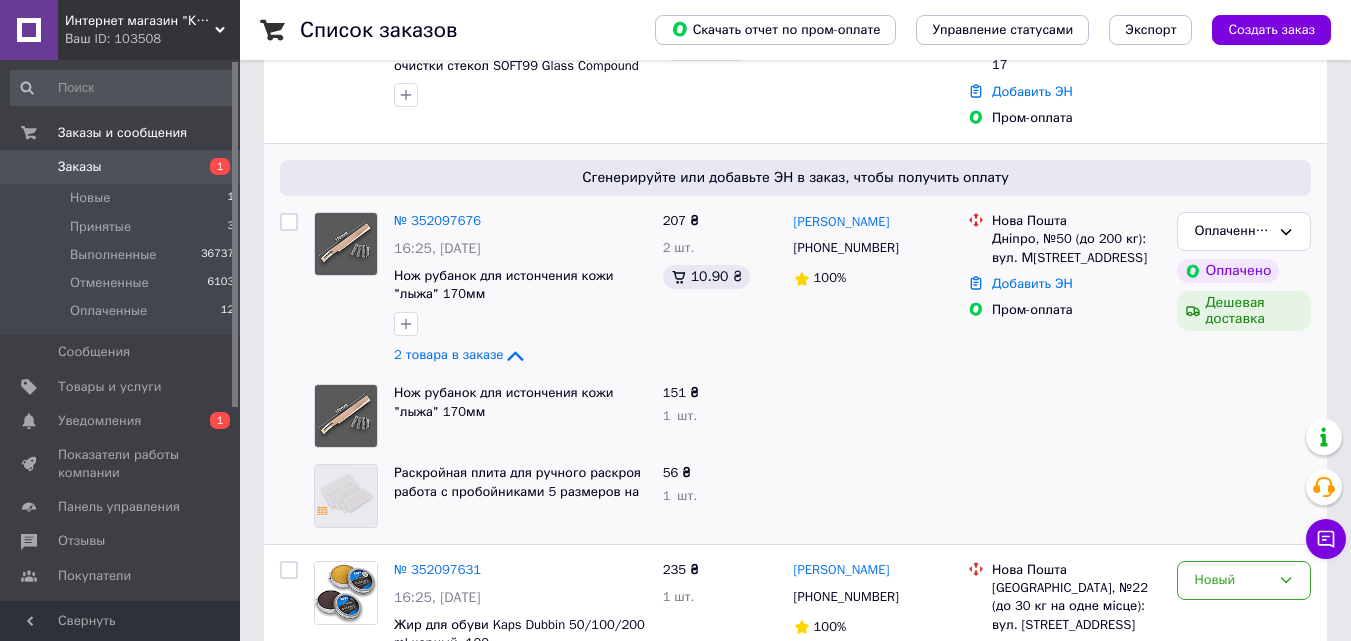 click on "207 ₴ 2 шт. 10.90 ₴" at bounding box center [720, 290] 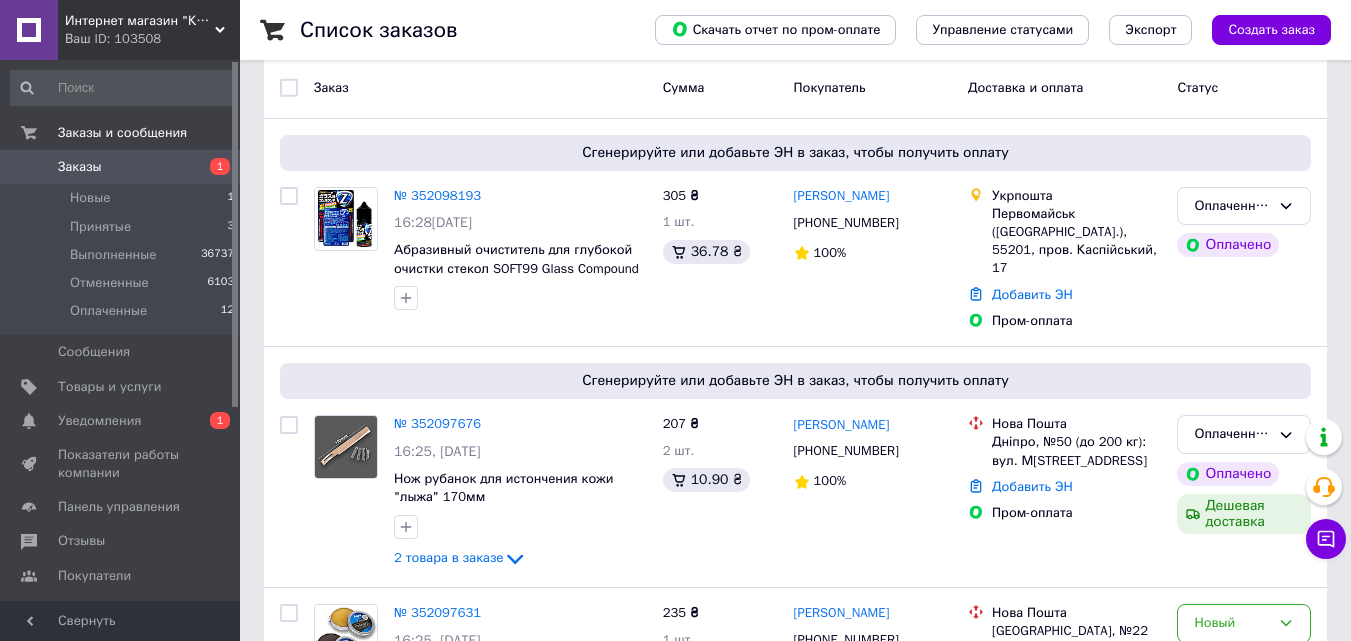 scroll, scrollTop: 0, scrollLeft: 0, axis: both 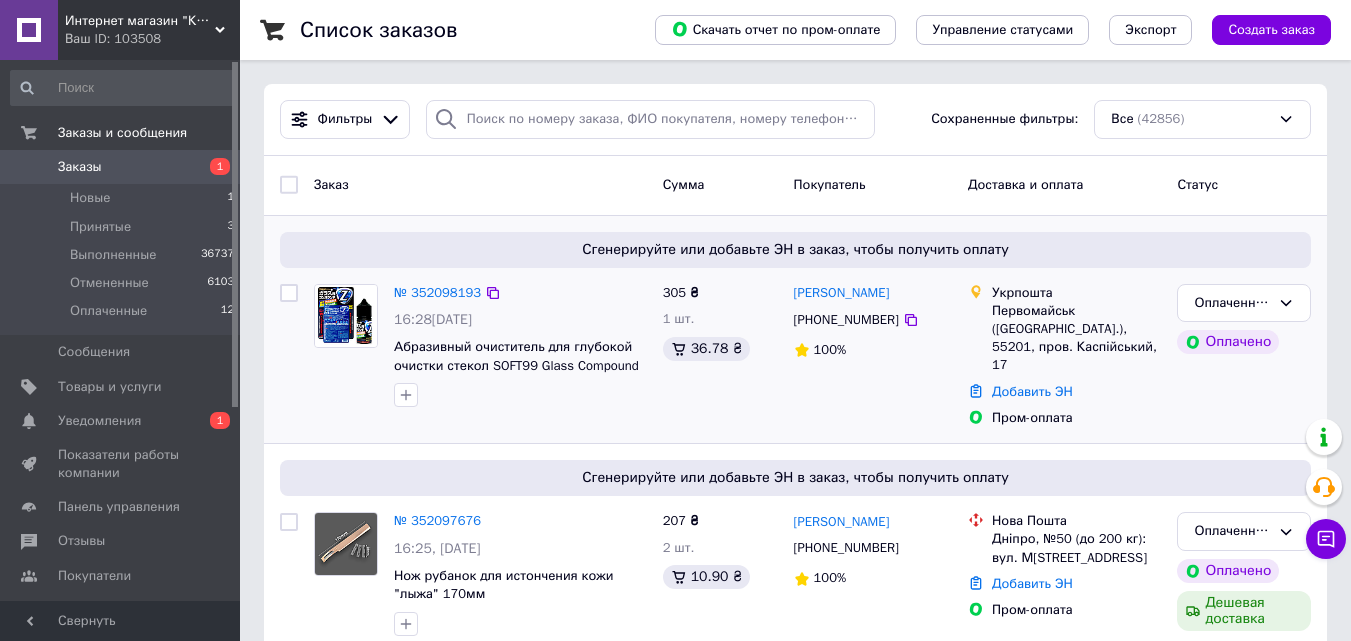 click on "305 ₴ 1 шт. 36.78 ₴" at bounding box center (720, 356) 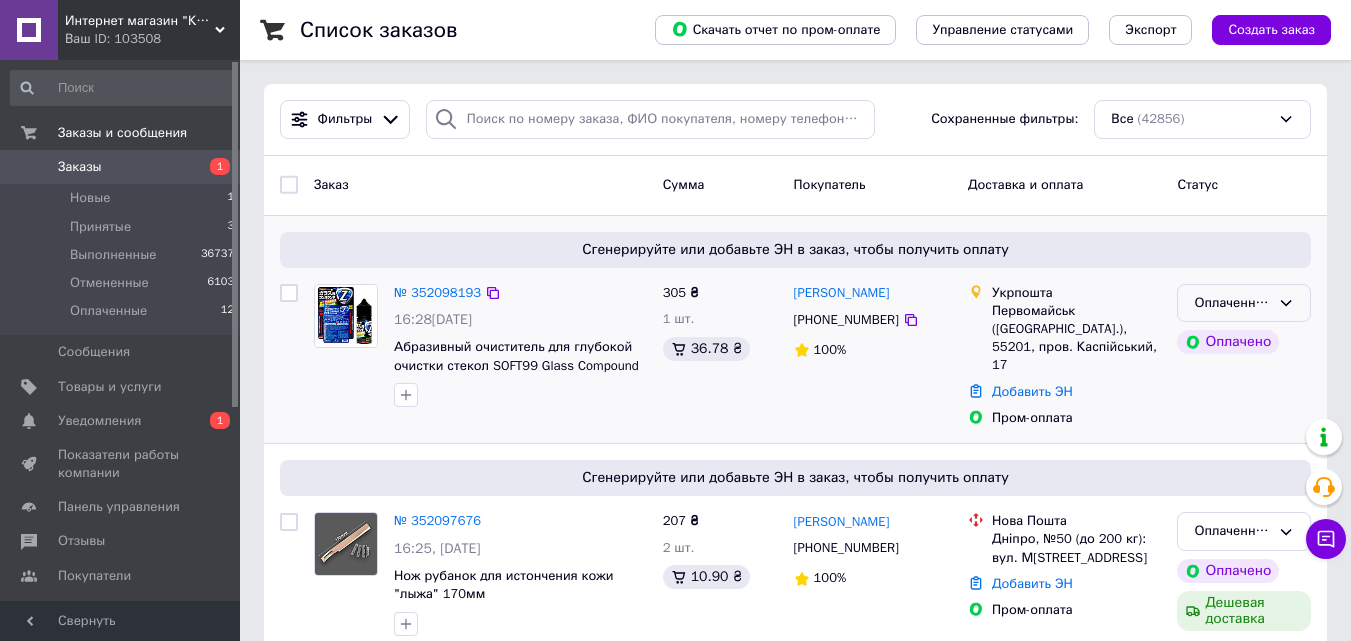 click on "Оплаченный" at bounding box center (1232, 303) 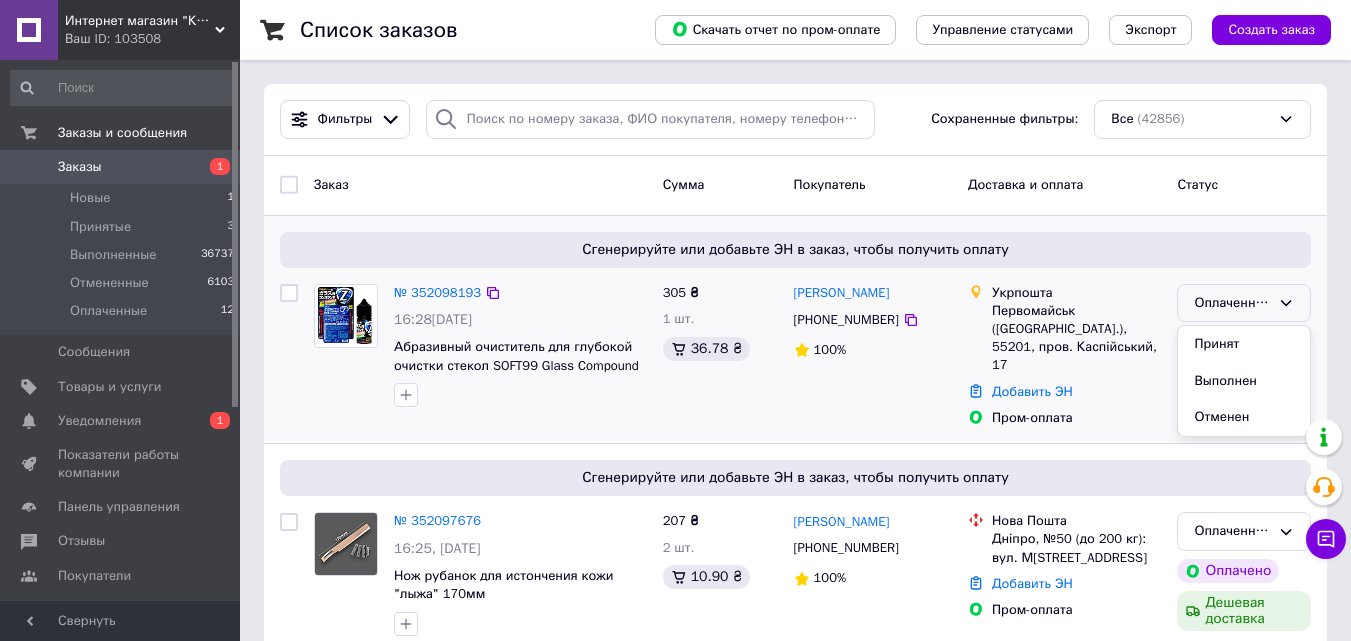 drag, startPoint x: 1200, startPoint y: 334, endPoint x: 1158, endPoint y: 292, distance: 59.39697 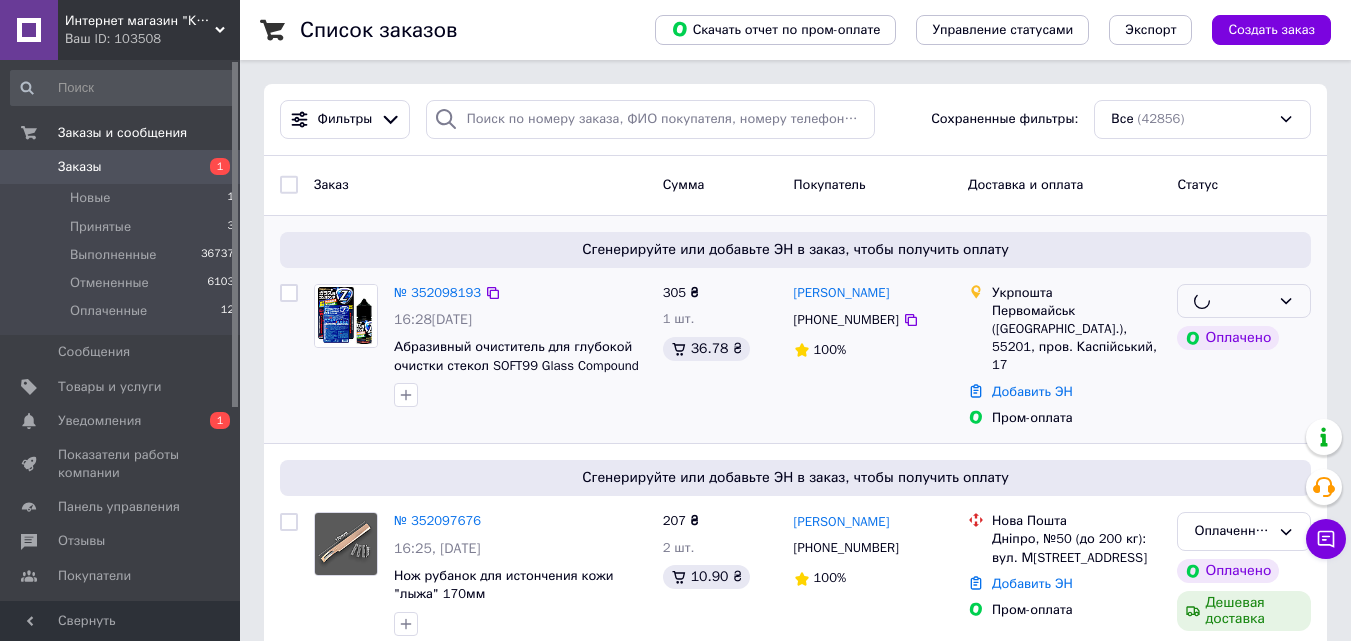click on "Укрпошта" at bounding box center [1076, 293] 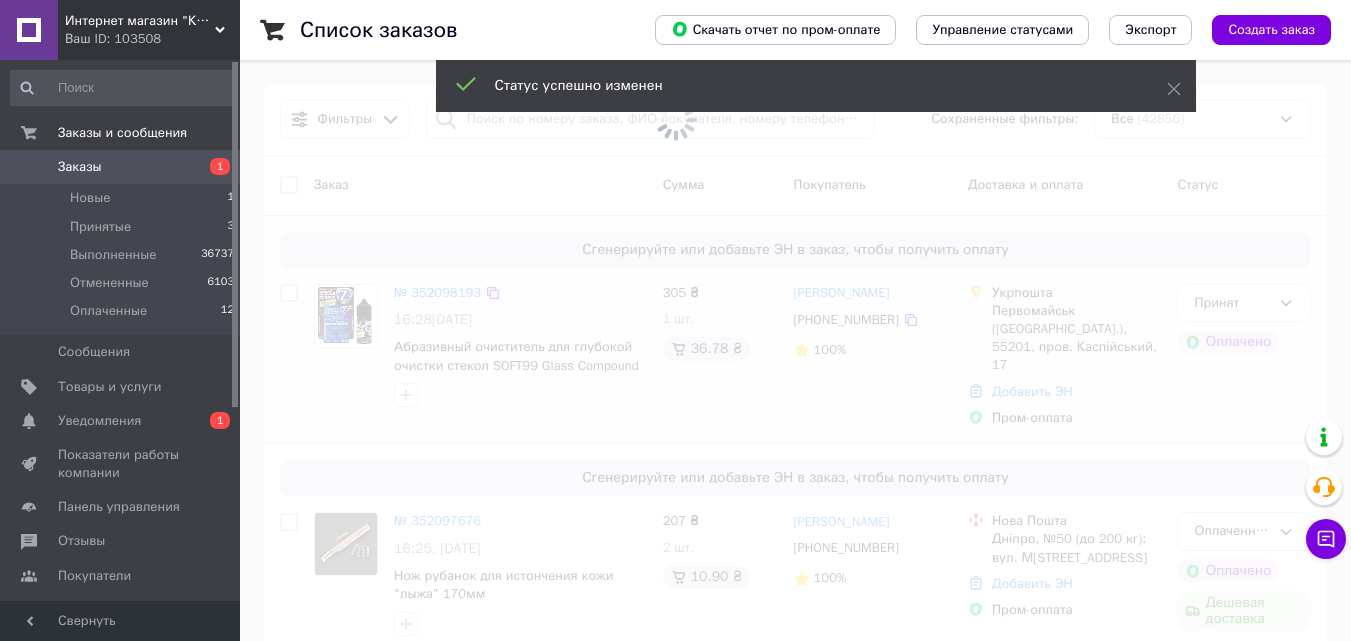 scroll, scrollTop: 100, scrollLeft: 0, axis: vertical 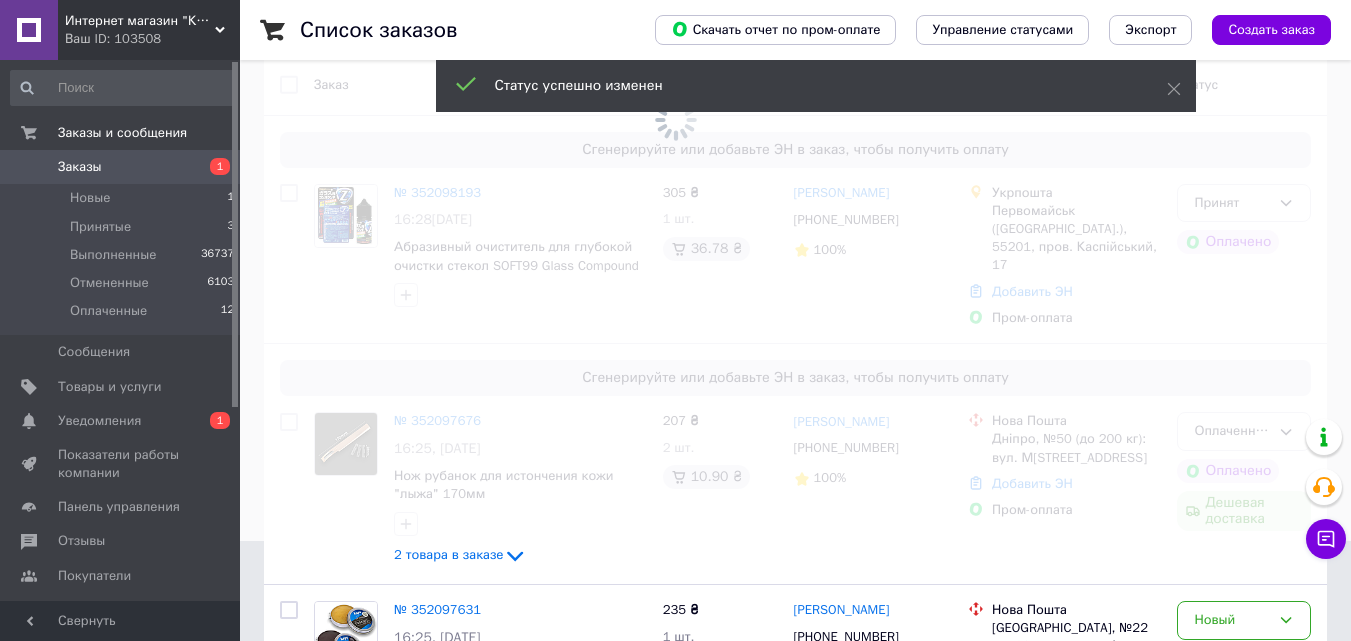 click at bounding box center [675, 220] 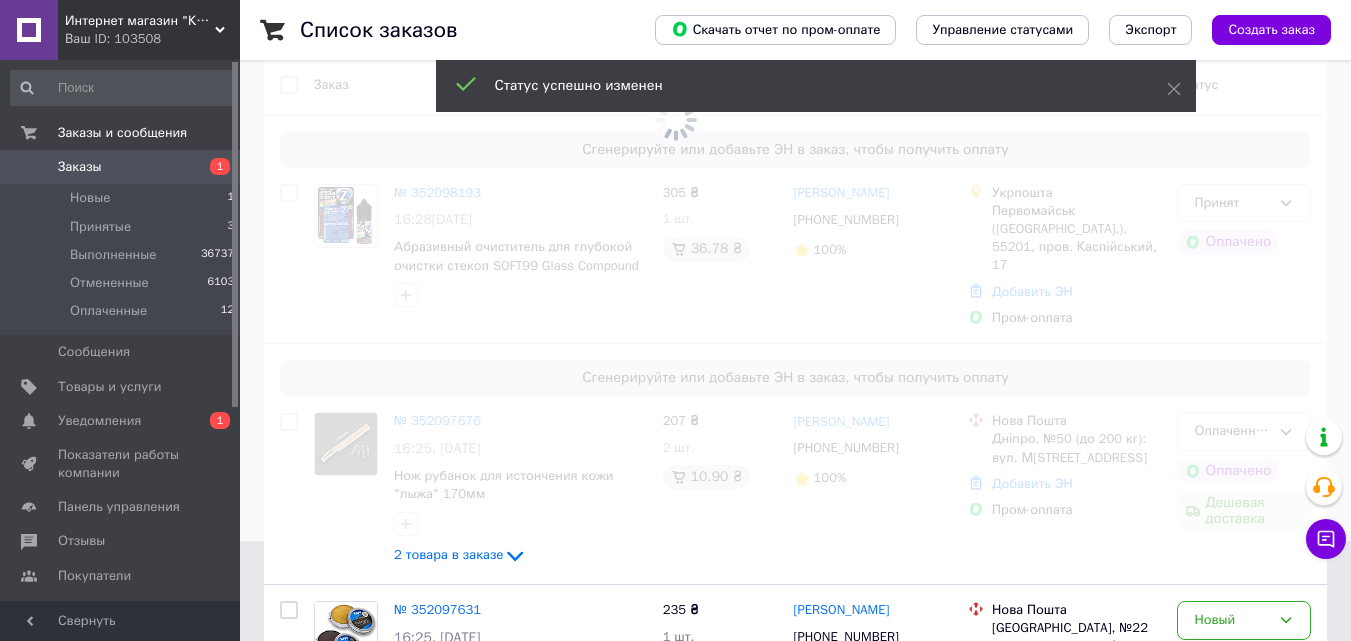 click at bounding box center [675, 220] 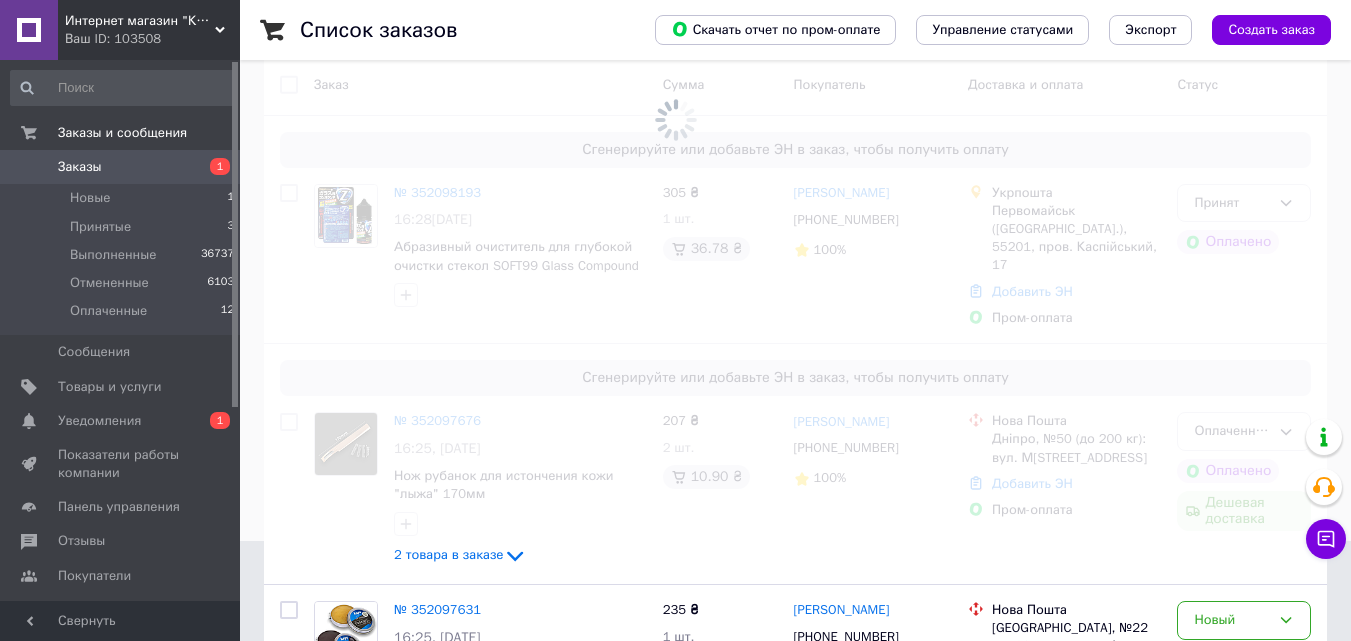 click at bounding box center (675, 220) 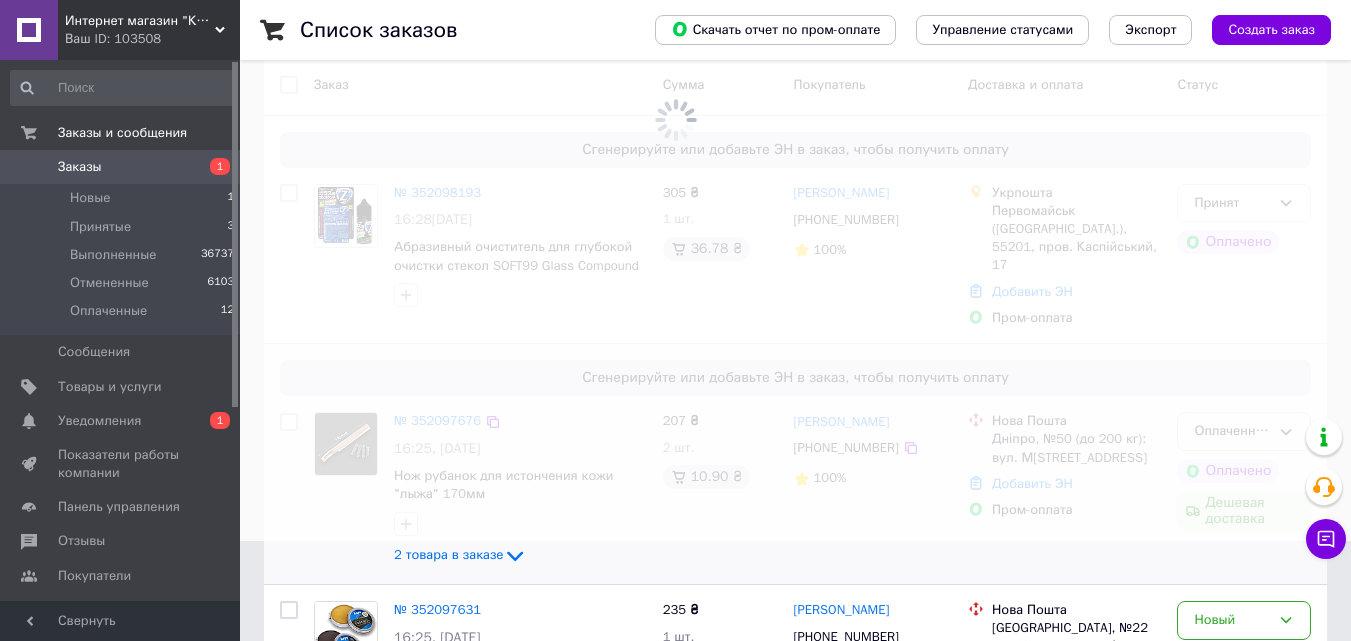 click on "Оплаченный" at bounding box center (1232, 431) 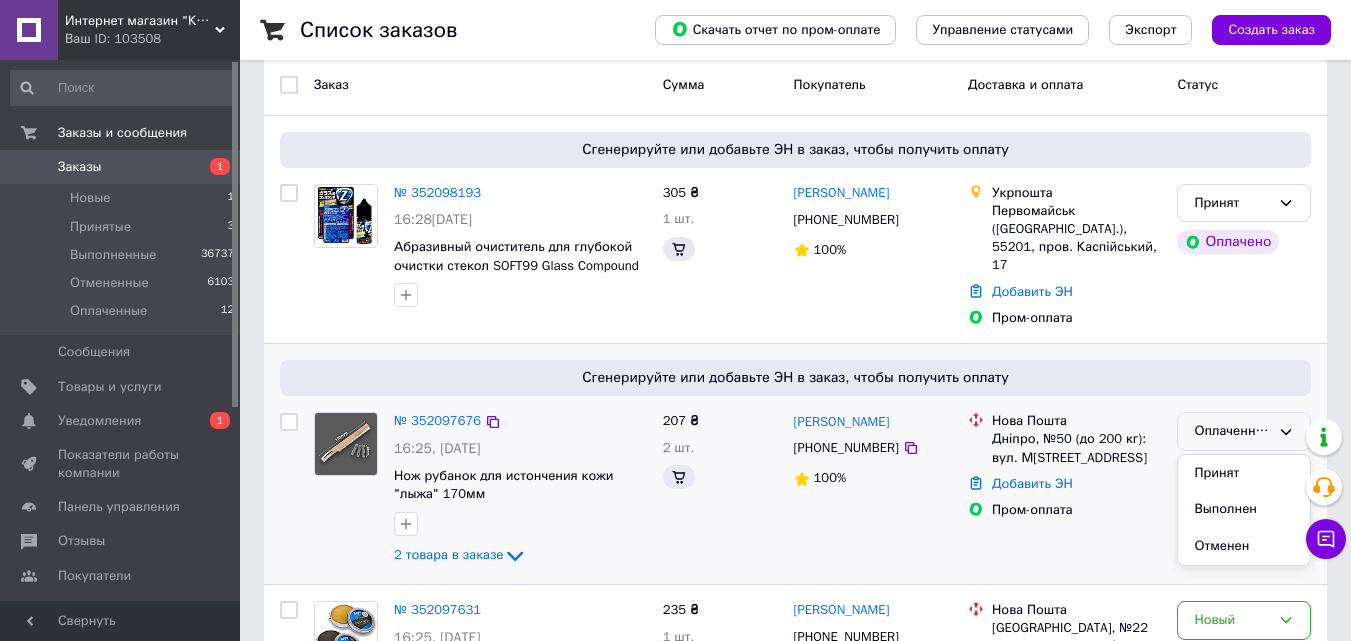 click on "Оплаченный" at bounding box center (1232, 431) 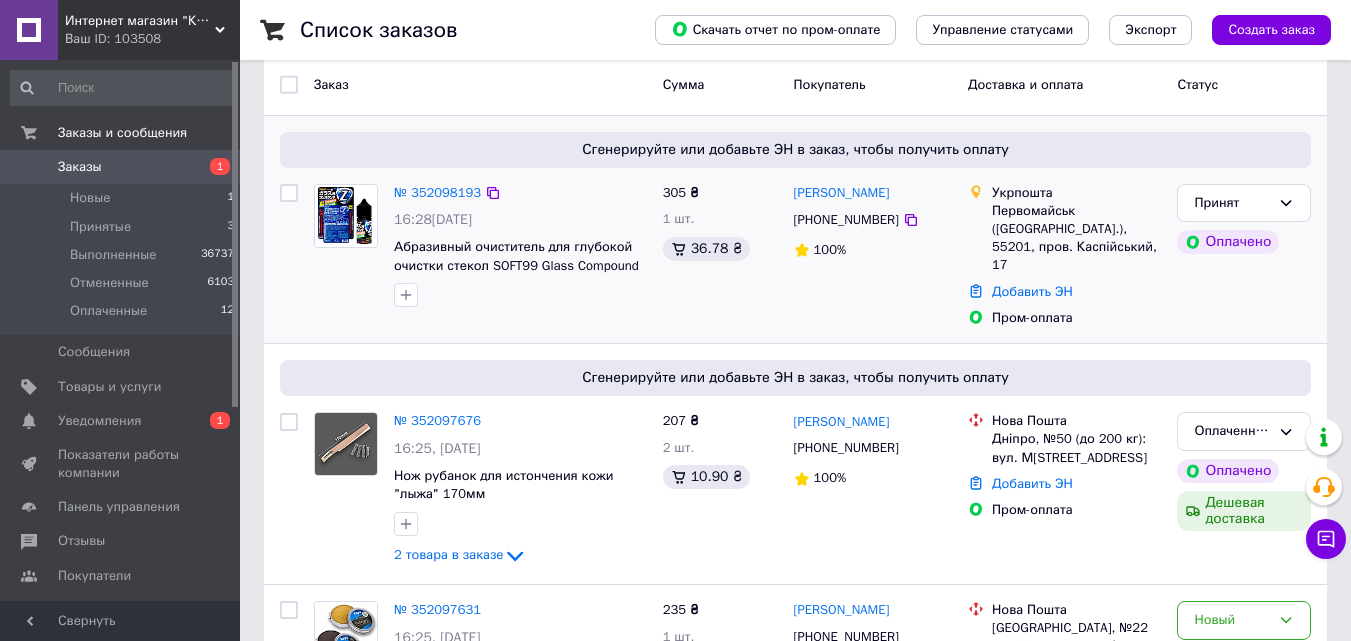 click on "Принят Оплачено" at bounding box center (1244, 256) 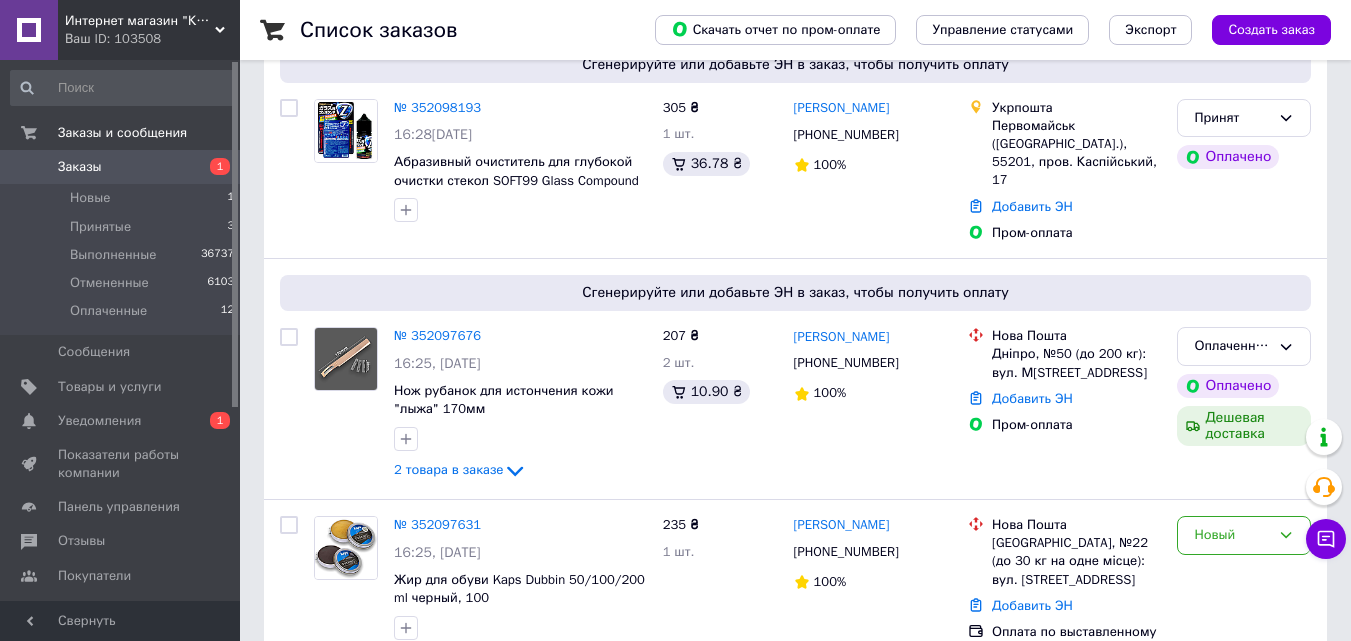 scroll, scrollTop: 300, scrollLeft: 0, axis: vertical 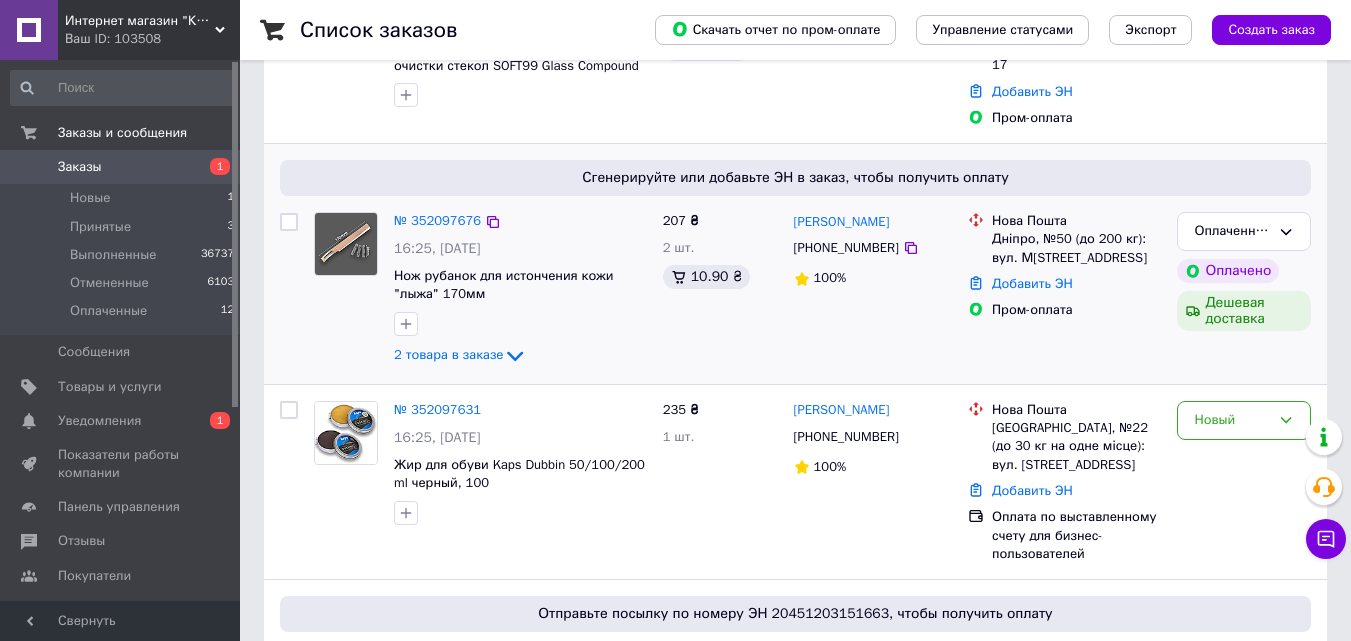 click on "Сгенерируйте или добавьте ЭН в заказ, чтобы получить оплату № 352097676 16:25, [DATE]�ж рубанок для истончения кожи "лыжа" 170мм 2 товара в заказе 207 ₴ 2 шт. 10.90 ₴ [PERSON_NAME] Виставний [PHONE_NUMBER] 100% Нова Пошта Дніпро, №50 (до 200 кг): вул. М[STREET_ADDRESS]�обавить ЭН Пром-оплата Оплаченный Оплачено Дешевая доставка" at bounding box center (795, 264) 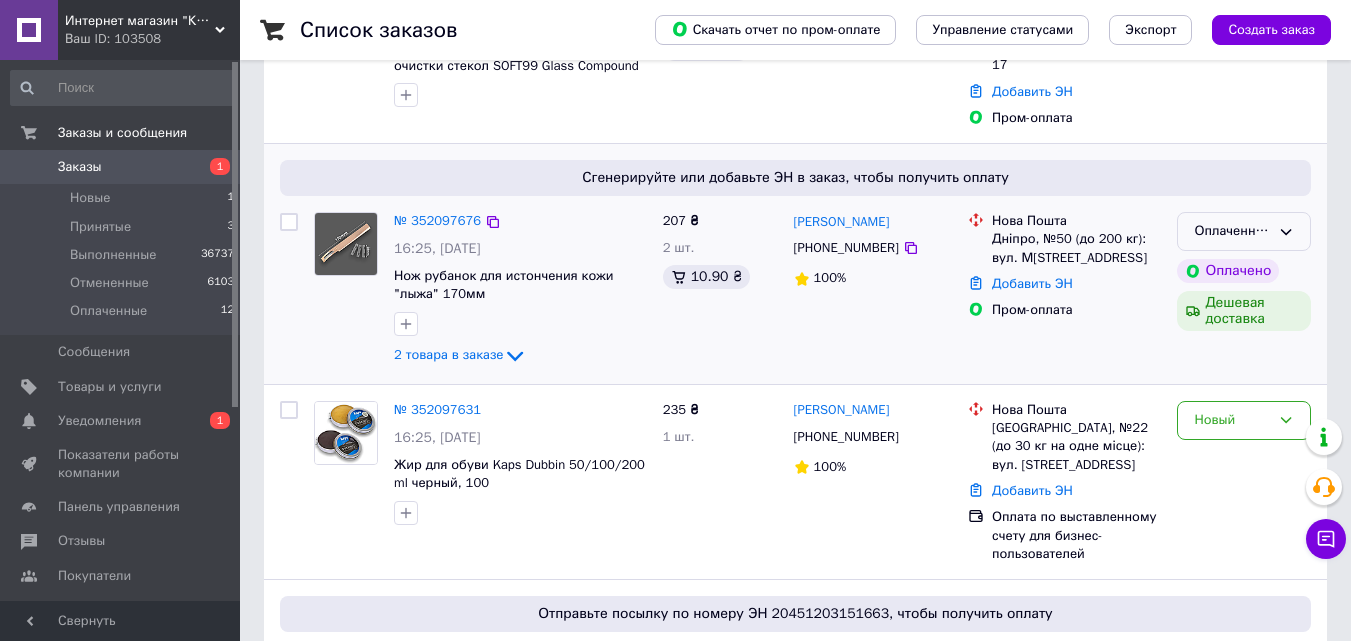 click on "Оплаченный" at bounding box center [1244, 231] 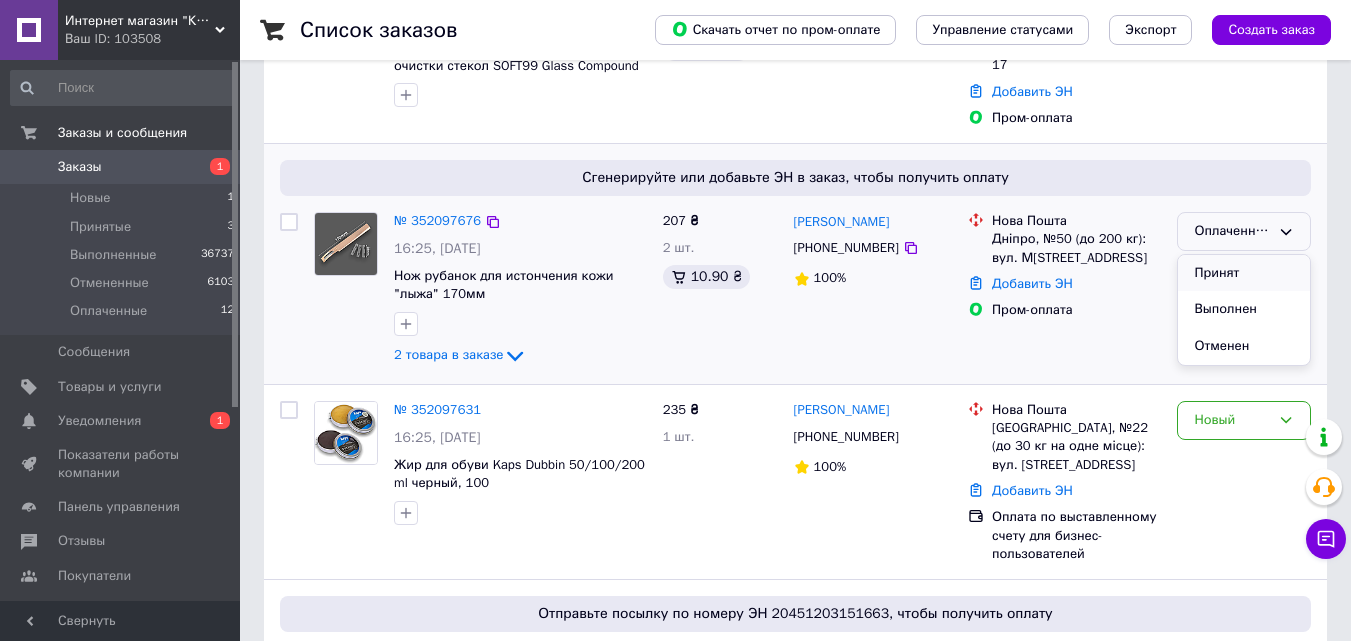 click on "Принят" at bounding box center [1244, 273] 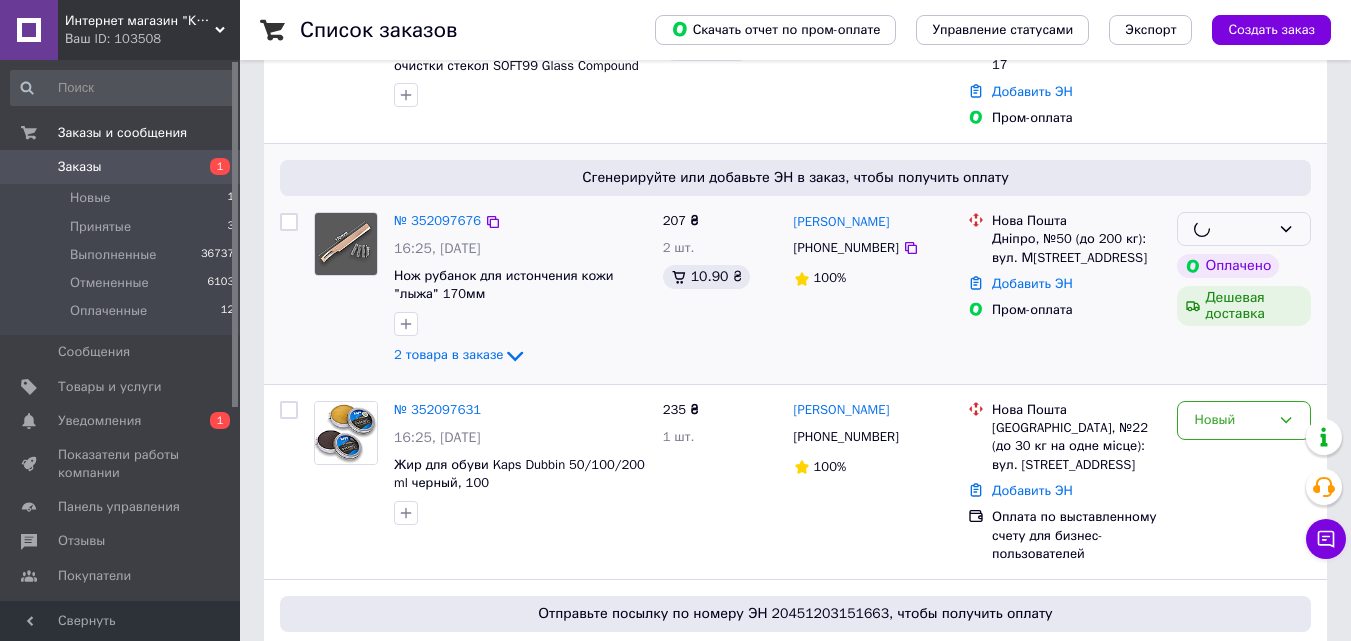 click on "Дніпро, №50 (до 200 кг): вул. М[STREET_ADDRESS]" at bounding box center [1076, 248] 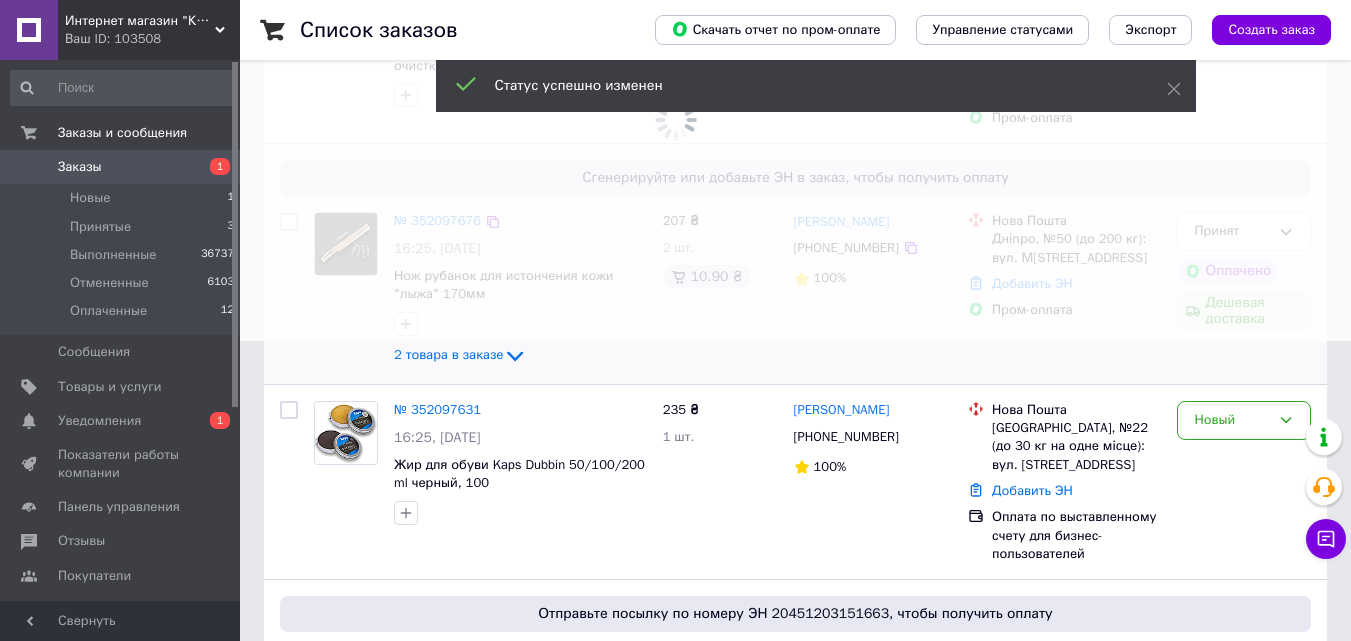 click at bounding box center (675, 20) 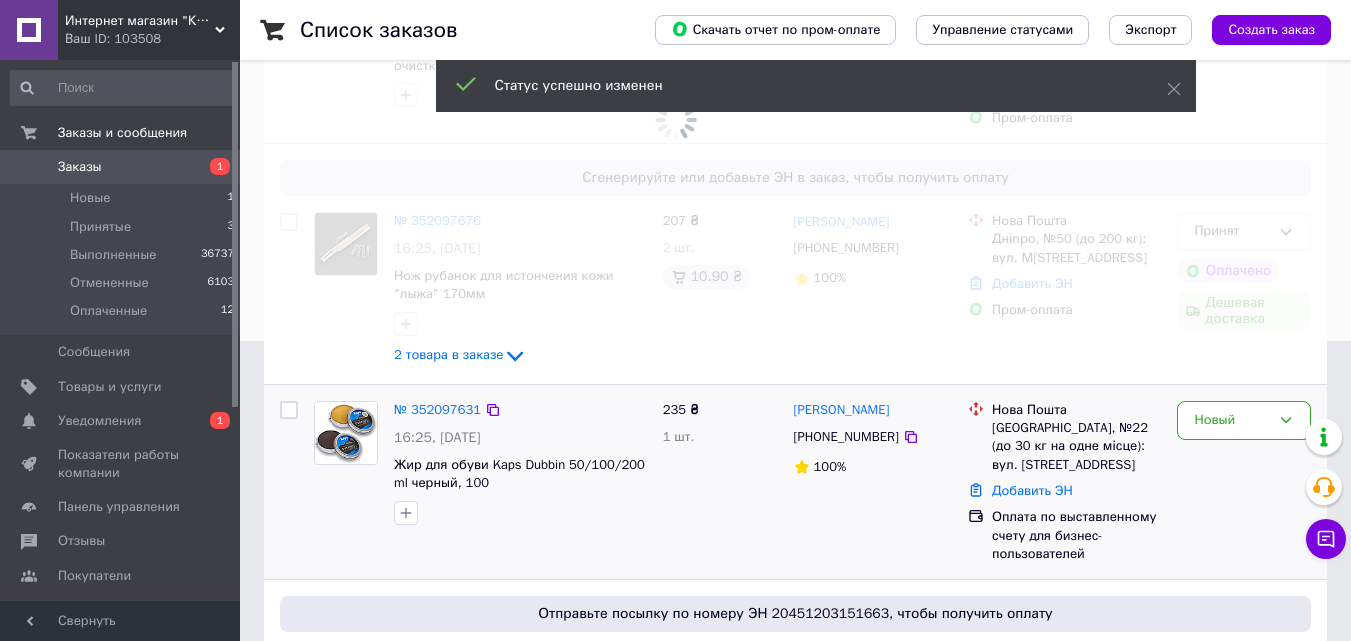 click on "Новый" at bounding box center (1244, 482) 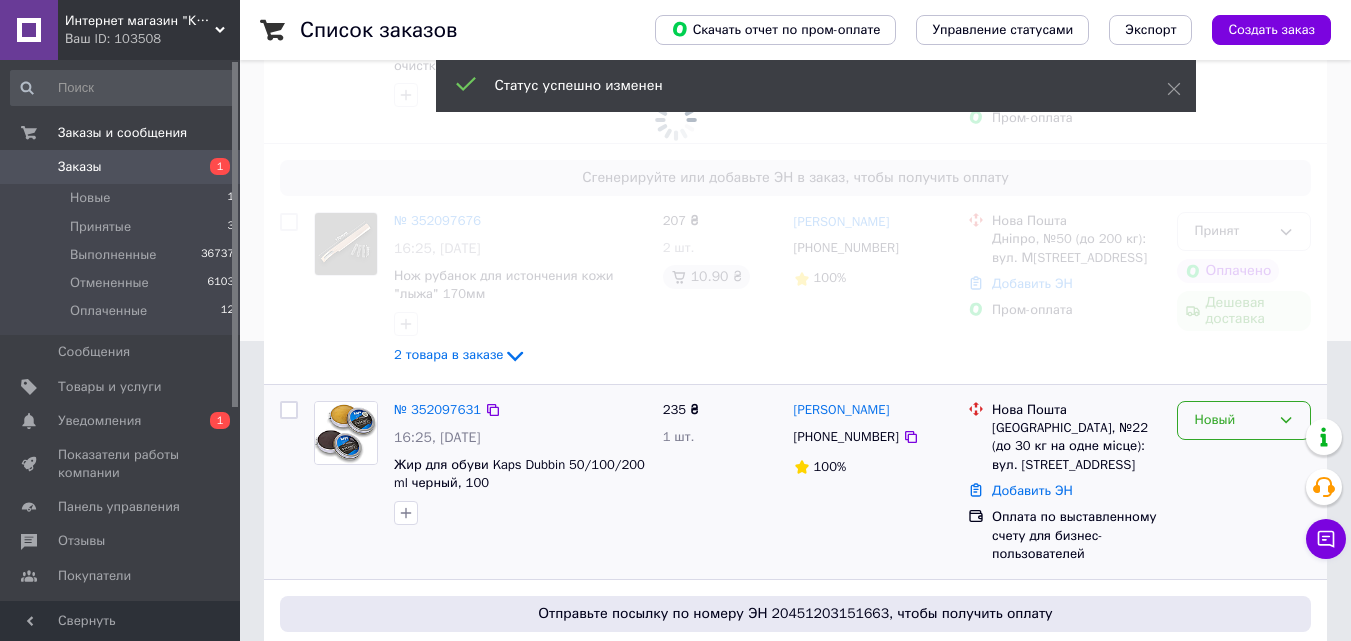 click on "Новый" at bounding box center [1232, 420] 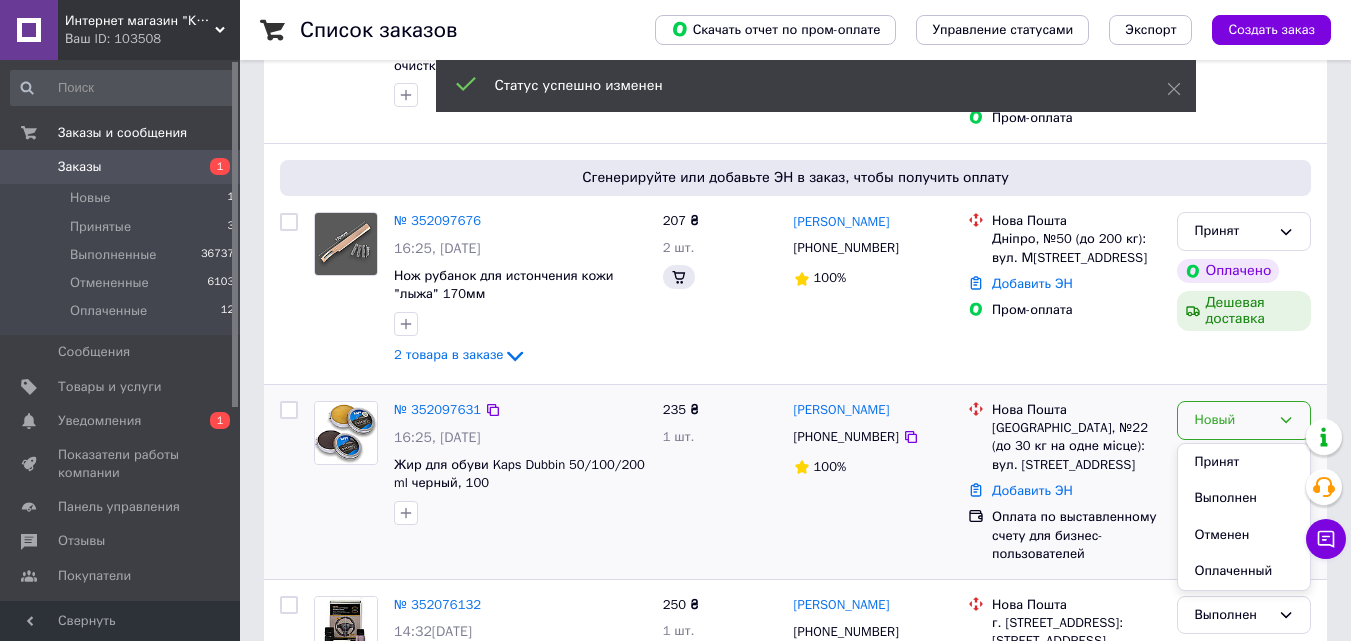 click on "Принят" at bounding box center [1244, 462] 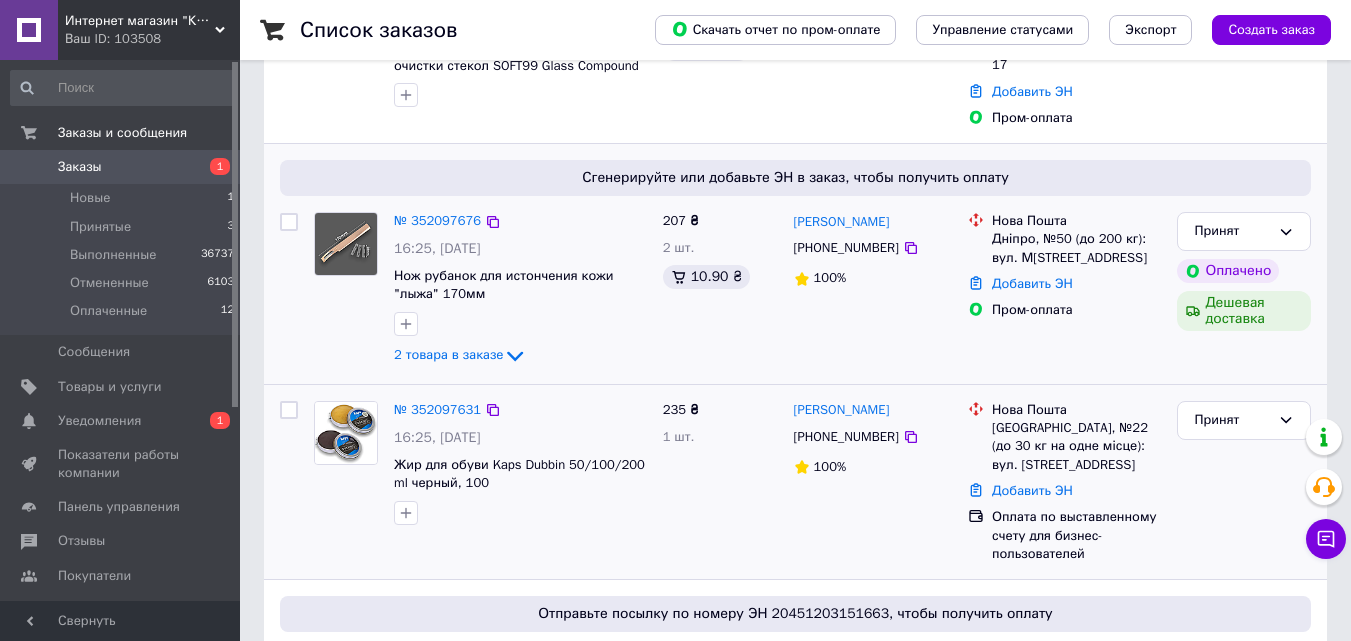 click on "Пром-оплата" at bounding box center [1076, 310] 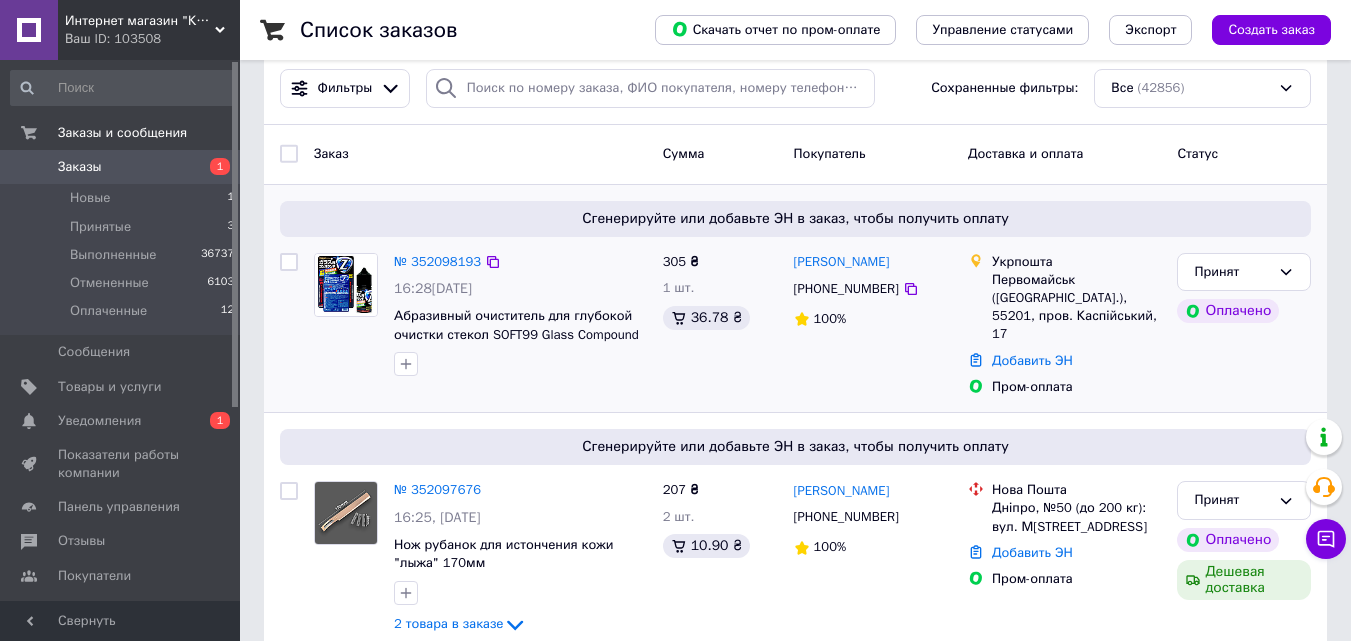 scroll, scrollTop: 0, scrollLeft: 0, axis: both 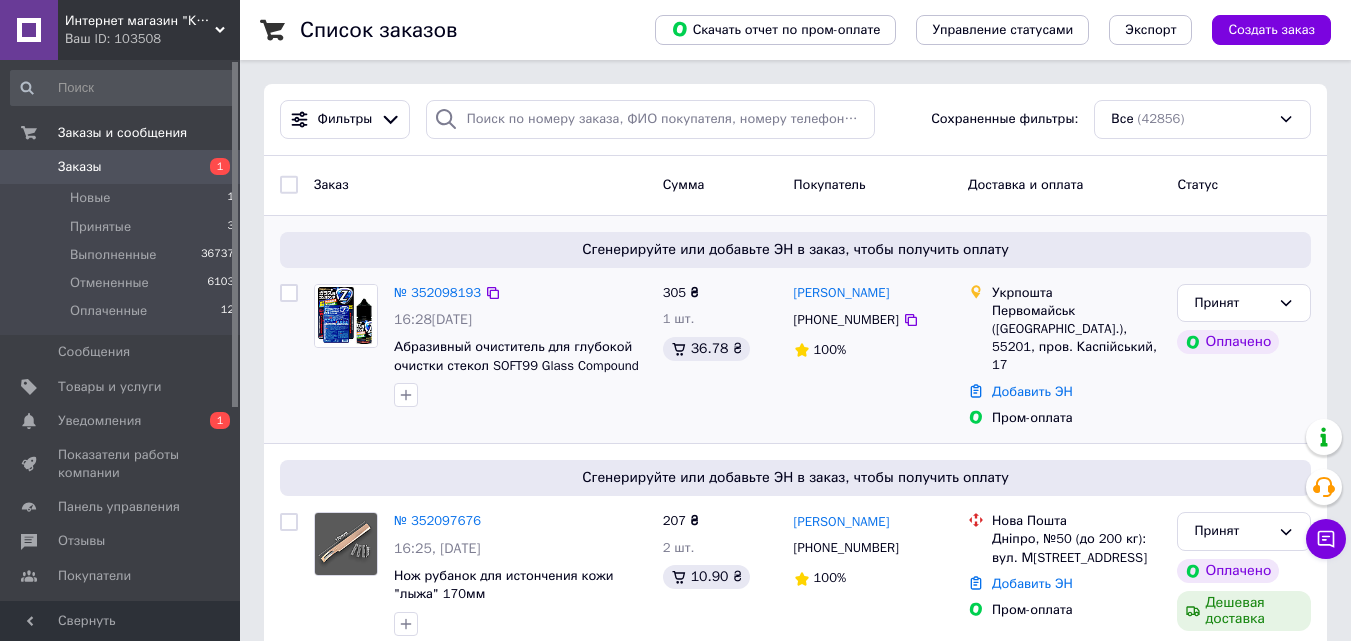 click on "Сгенерируйте или добавьте ЭН в заказ, чтобы получить оплату № 352098193 16:28[DATE] Абразивный очиститель для глубокой очистки стекол SOFT99 Glass Compound Z 30 мл 305 ₴ 1 шт. 36.78 ₴ [PERSON_NAME] [PHONE_NUMBER] 100% Укрпошта [GEOGRAPHIC_DATA] ([GEOGRAPHIC_DATA].), 55201, пров. Каспійський, 17 Добавить ЭН Пром-оплата Принят Оплачено" at bounding box center (795, 330) 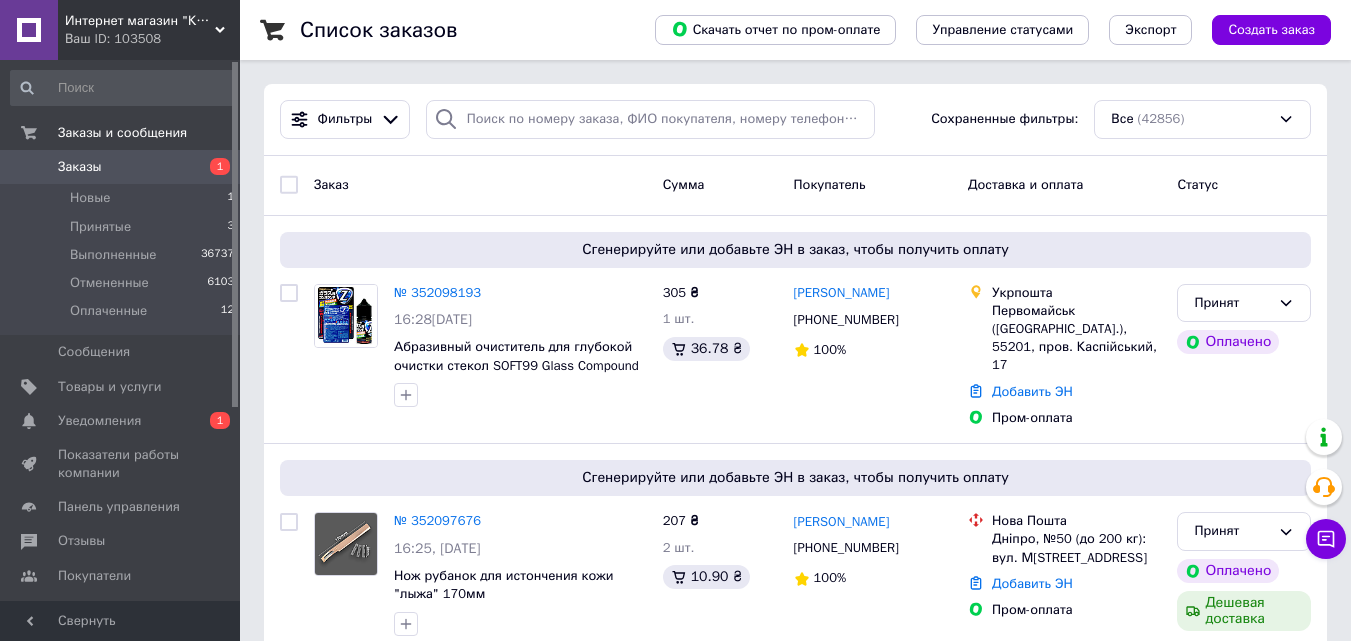 click on "Доставка и оплата" at bounding box center (1064, 185) 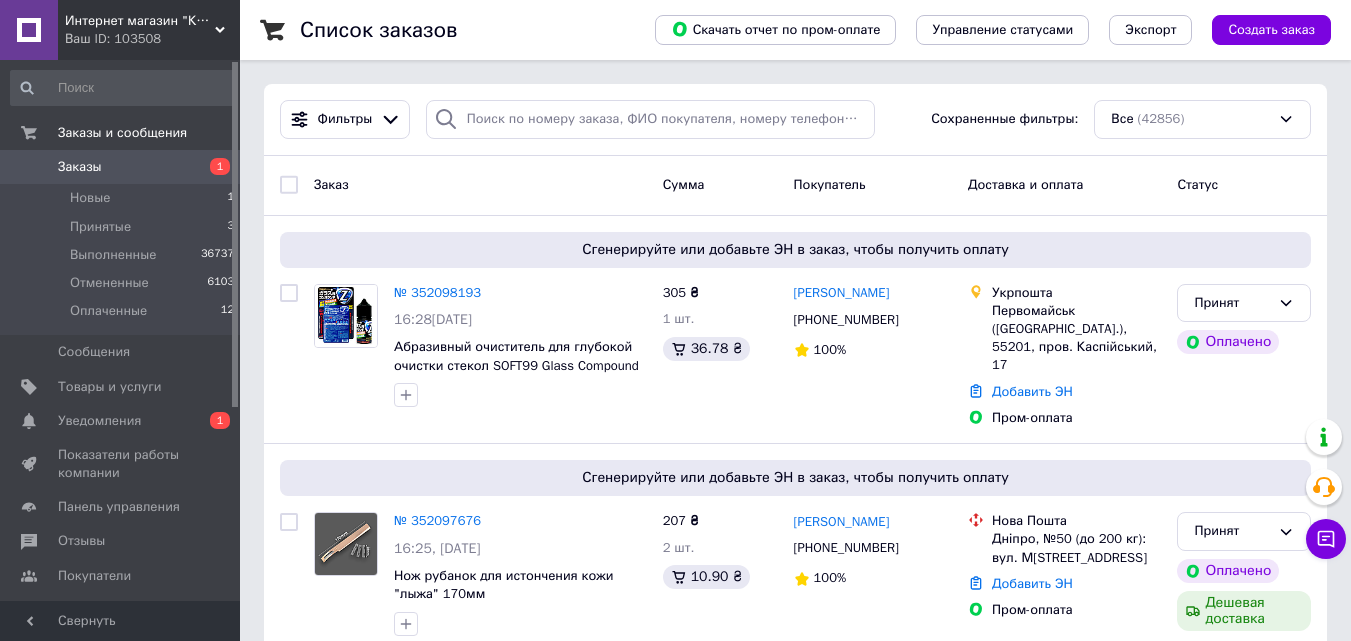 click on "Заказ Сумма Покупатель Доставка и оплата Статус" at bounding box center (795, 186) 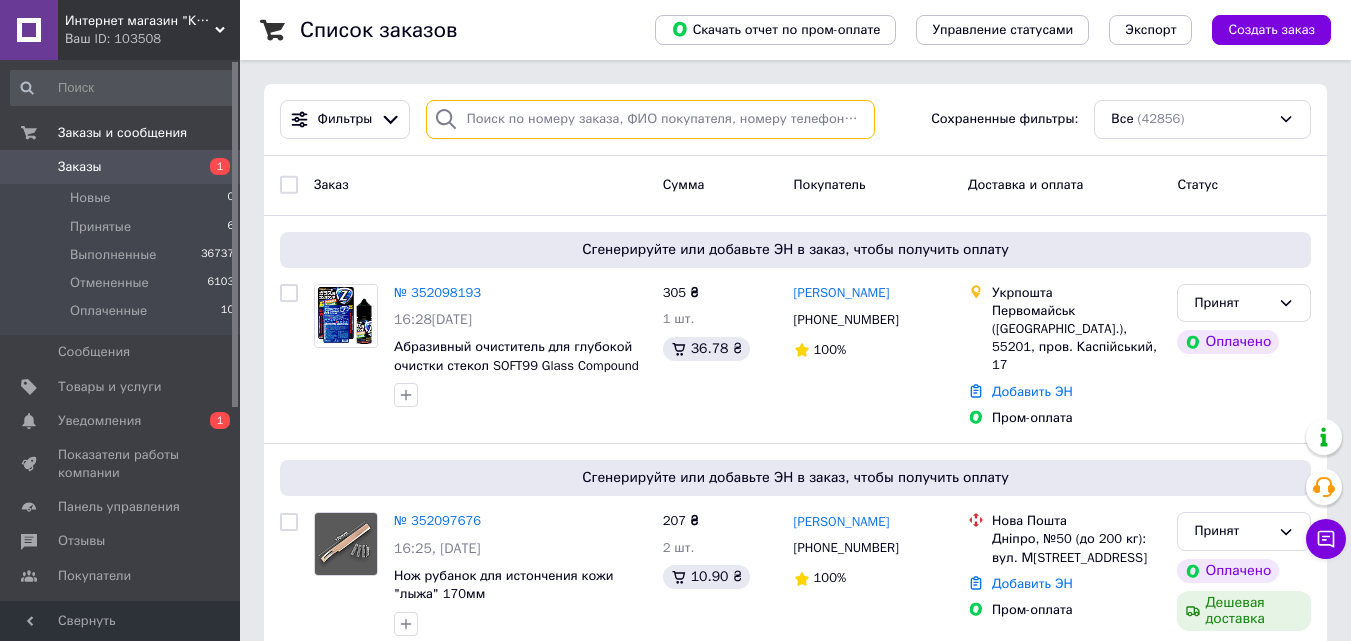 click at bounding box center [650, 119] 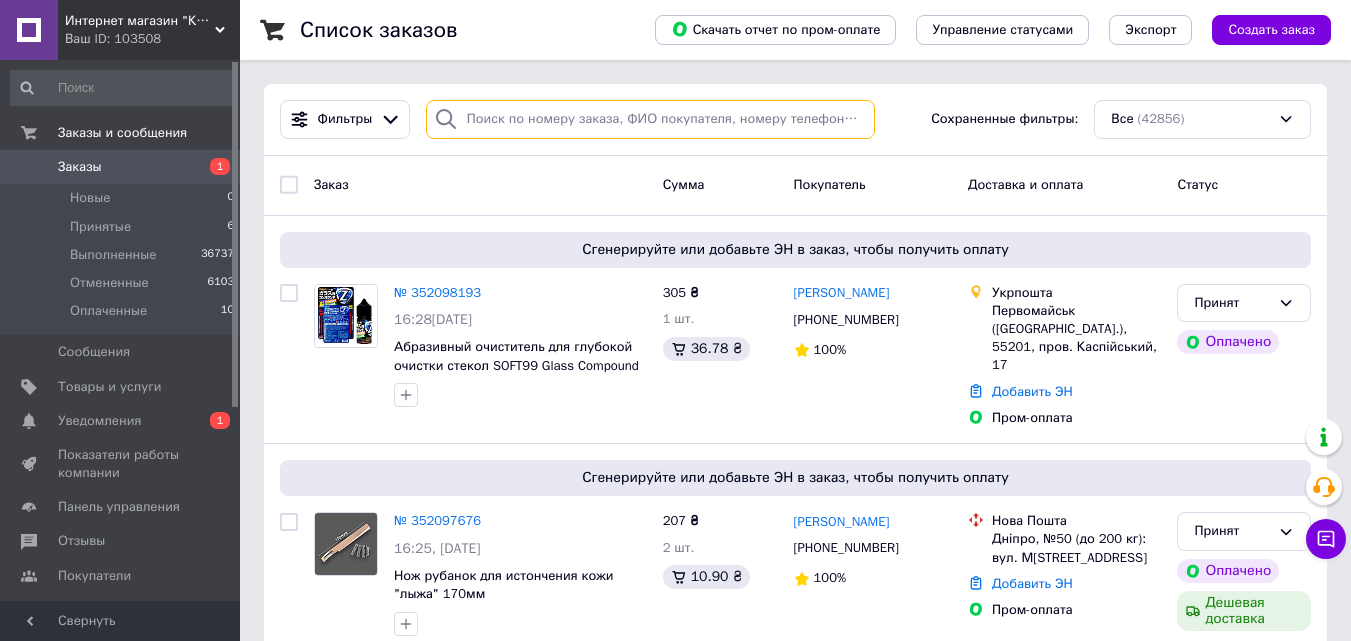 paste on "0679211512" 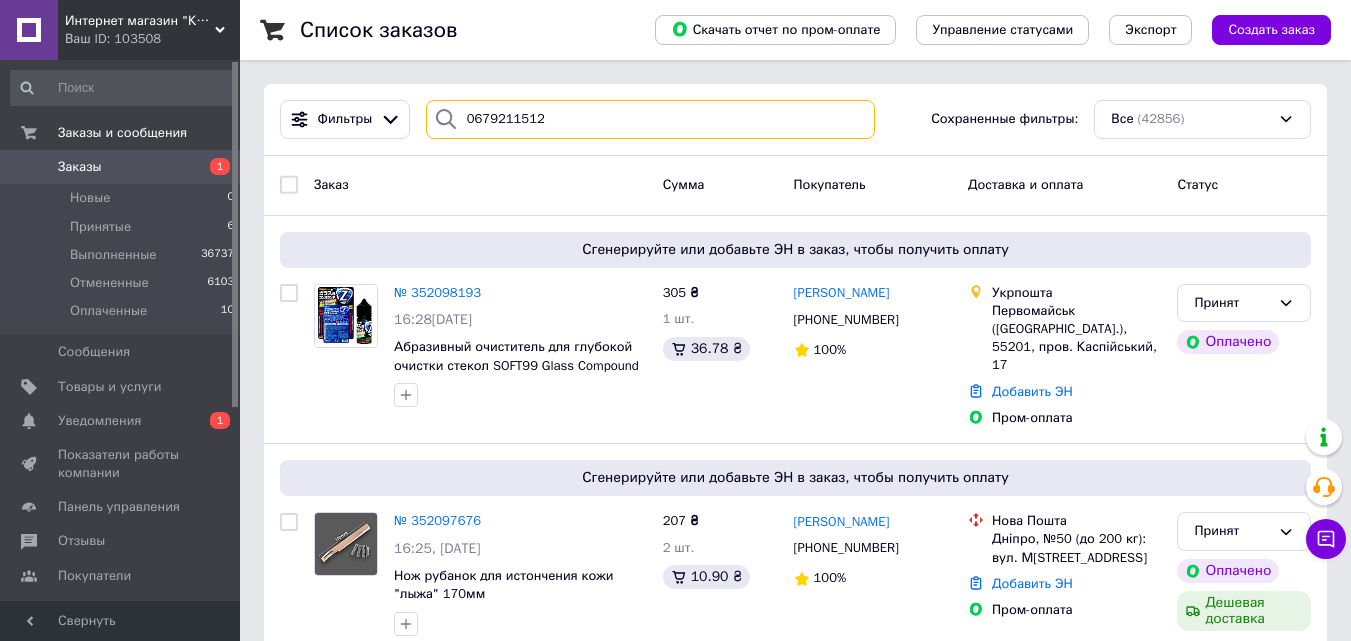 type on "0679211512" 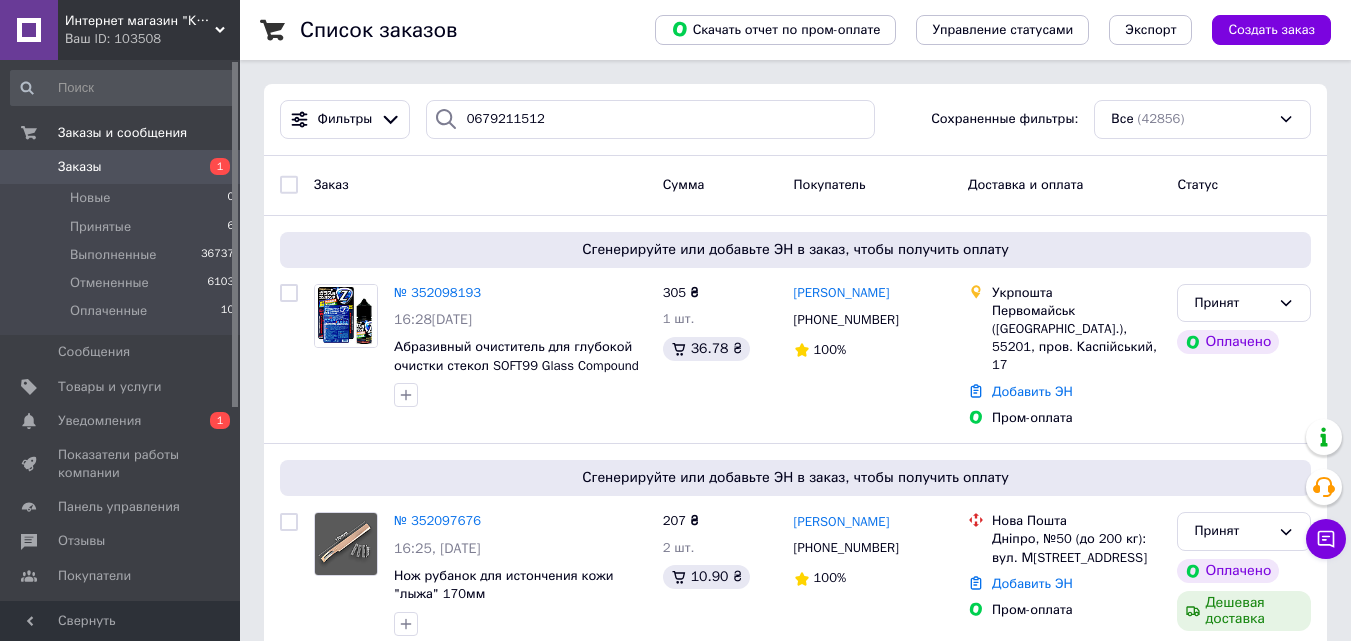 click on "Список заказов   Скачать отчет по пром-оплате Управление статусами Экспорт Создать заказ Фильтры 0679211512 Сохраненные фильтры: Все (42856) Заказ Сумма Покупатель Доставка и оплата Статус Сгенерируйте или добавьте ЭН в заказ, чтобы получить оплату № 352098193 16:28[DATE] Абразивный очиститель для глубокой очистки стекол SOFT99 Glass Compound Z 30 мл 305 ₴ 1 шт. 36.78 ₴ [PERSON_NAME] [PHONE_NUMBER] 100% Укрпошта [GEOGRAPHIC_DATA] ([GEOGRAPHIC_DATA].), 55201, пров. [PERSON_NAME], 17 Добавить [PERSON_NAME]-оплата Принят Оплачено Сгенерируйте или добавьте ЭН в заказ, чтобы получить оплату № 352097676 16:25[DATE] 100%" at bounding box center [795, 10727] 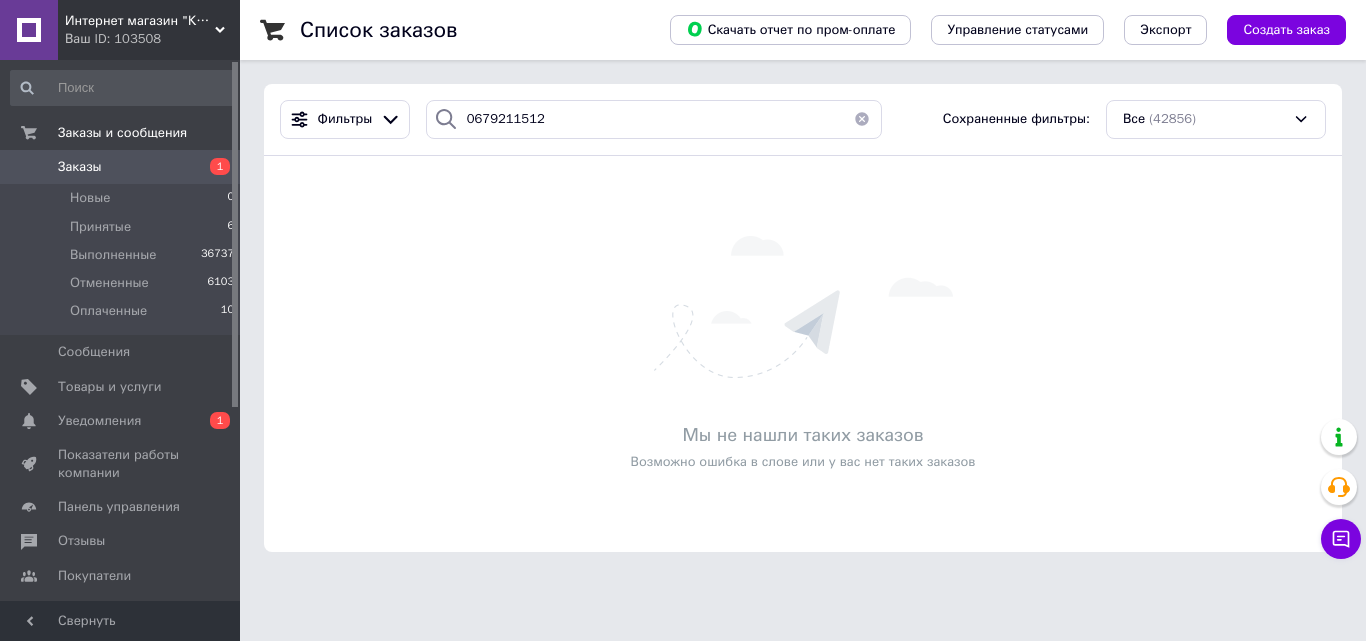 click on "Список заказов   Скачать отчет по пром-оплате Управление статусами Экспорт Создать заказ Фильтры 0679211512 Сохраненные фильтры: Все (42856) Мы не нашли таких заказов Возможно ошибка в слове или у вас нет таких заказов" at bounding box center [803, 288] 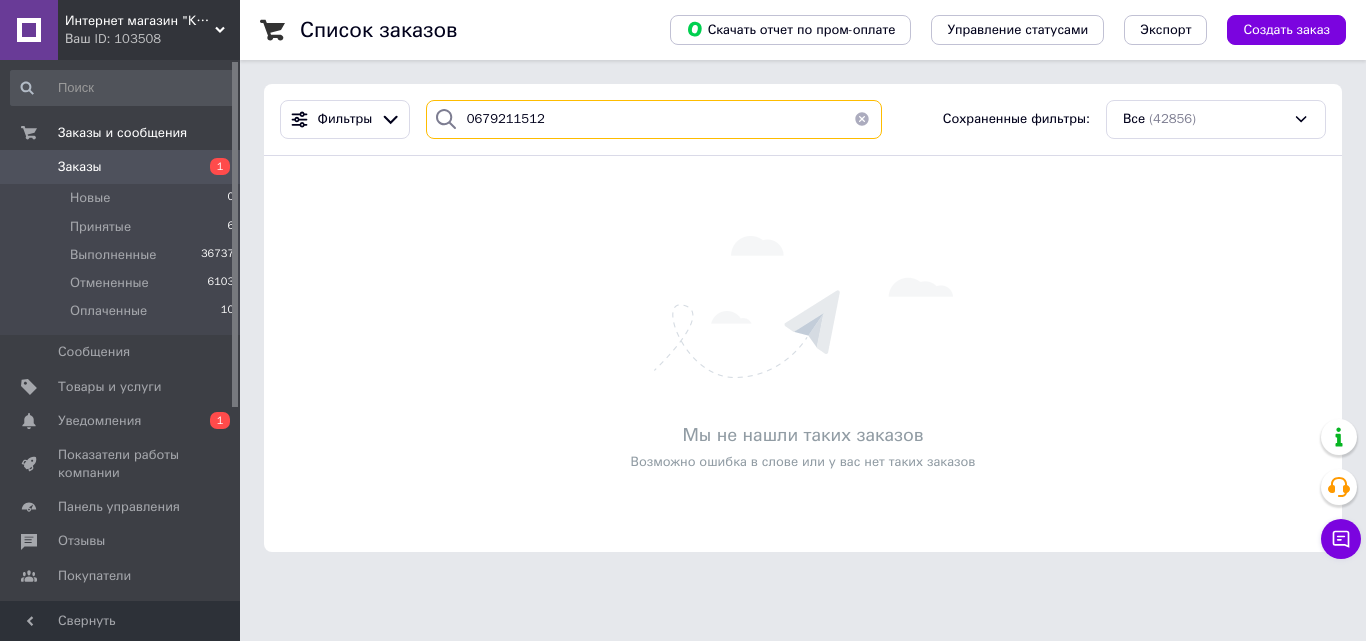 click on "0679211512" at bounding box center [654, 119] 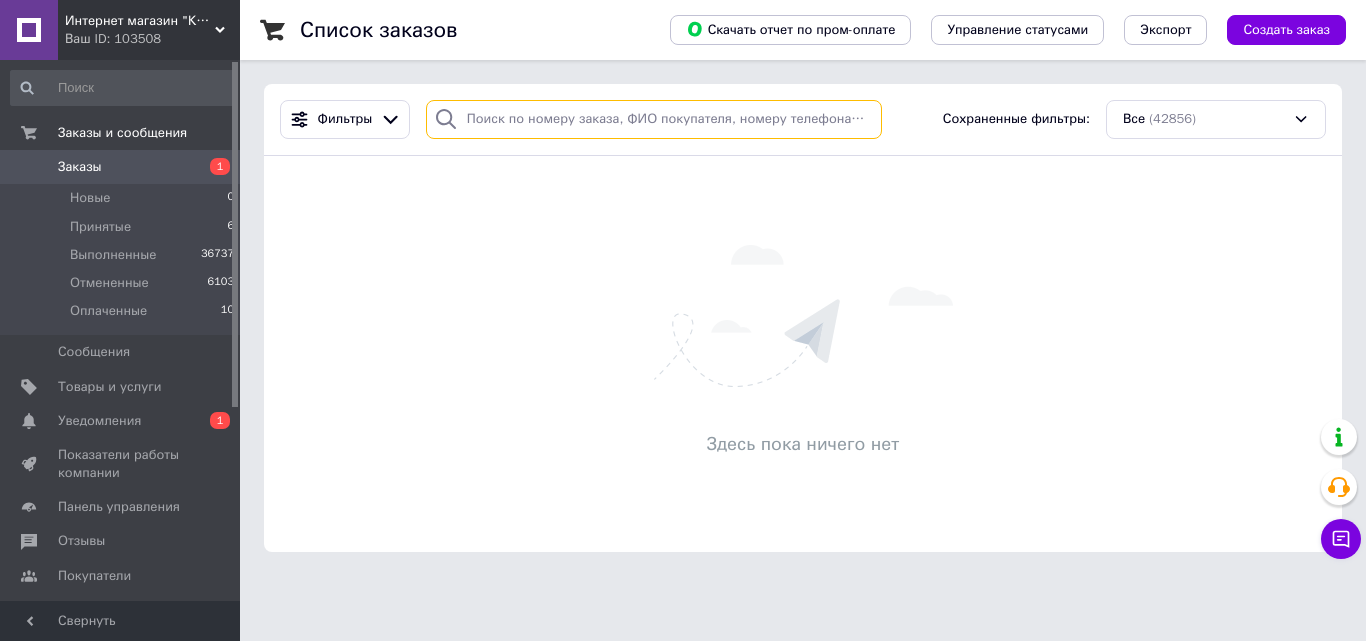 type 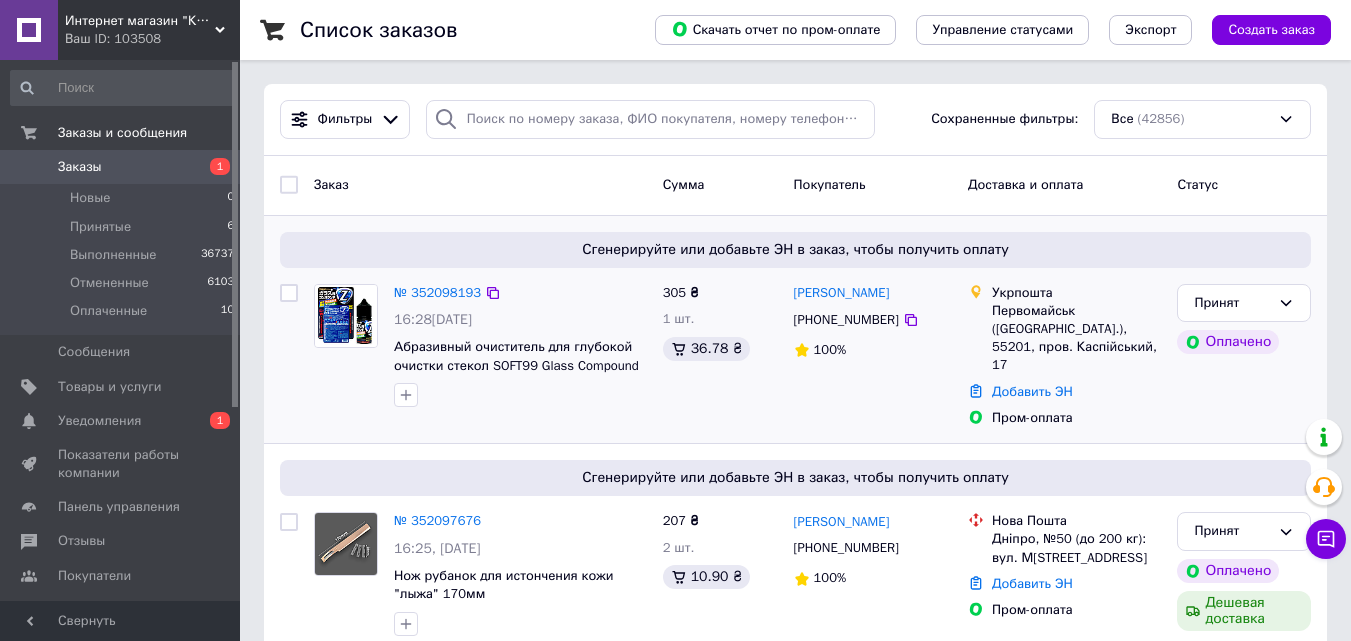 click on "305 ₴ 1 шт. 36.78 ₴" at bounding box center (720, 356) 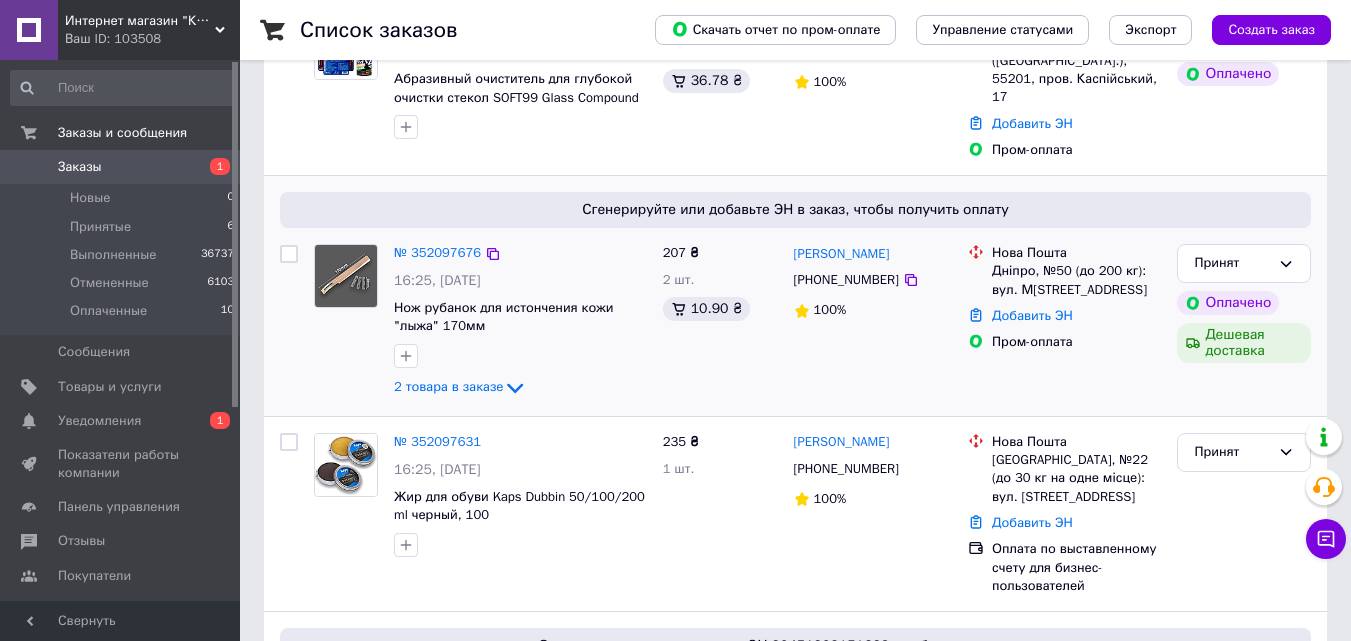 scroll, scrollTop: 300, scrollLeft: 0, axis: vertical 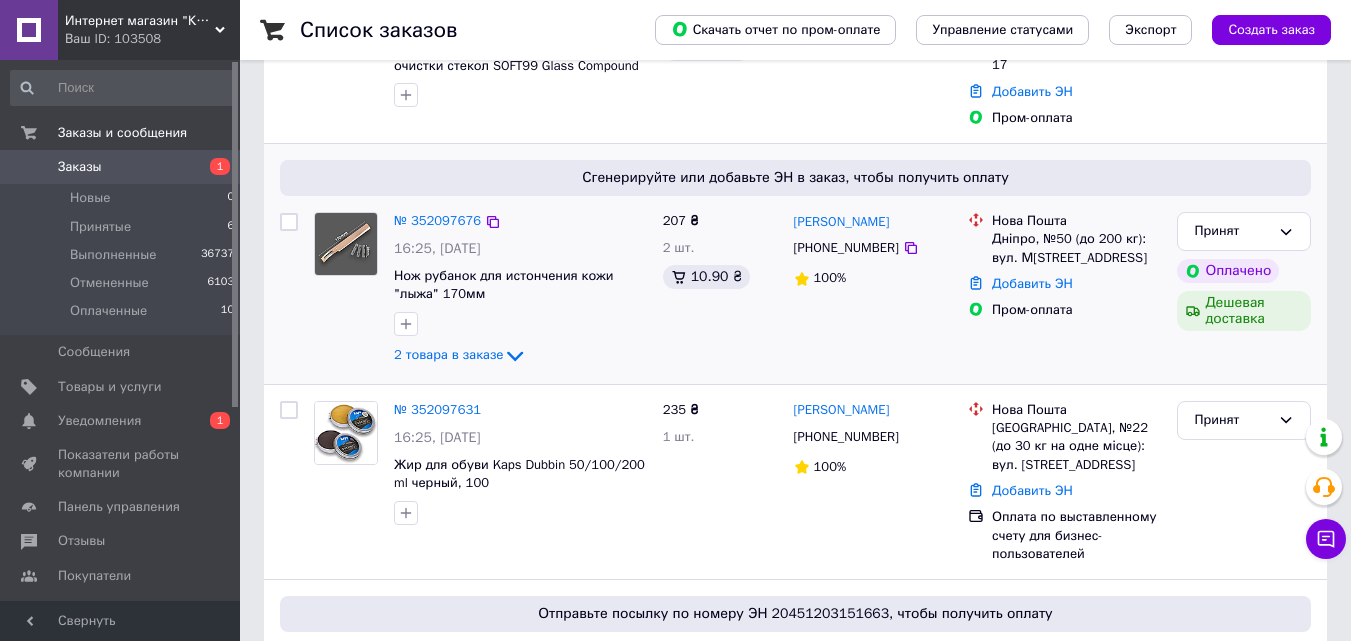 drag, startPoint x: 608, startPoint y: 323, endPoint x: 561, endPoint y: 333, distance: 48.052055 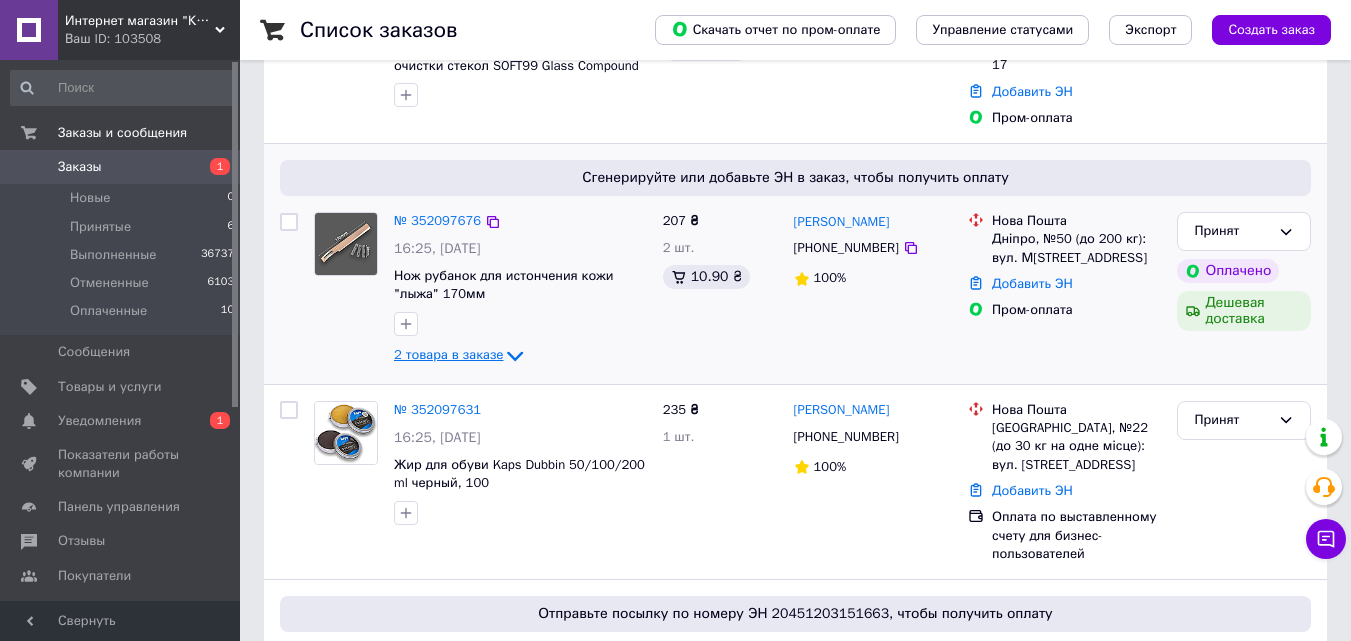 drag, startPoint x: 525, startPoint y: 341, endPoint x: 515, endPoint y: 338, distance: 10.440307 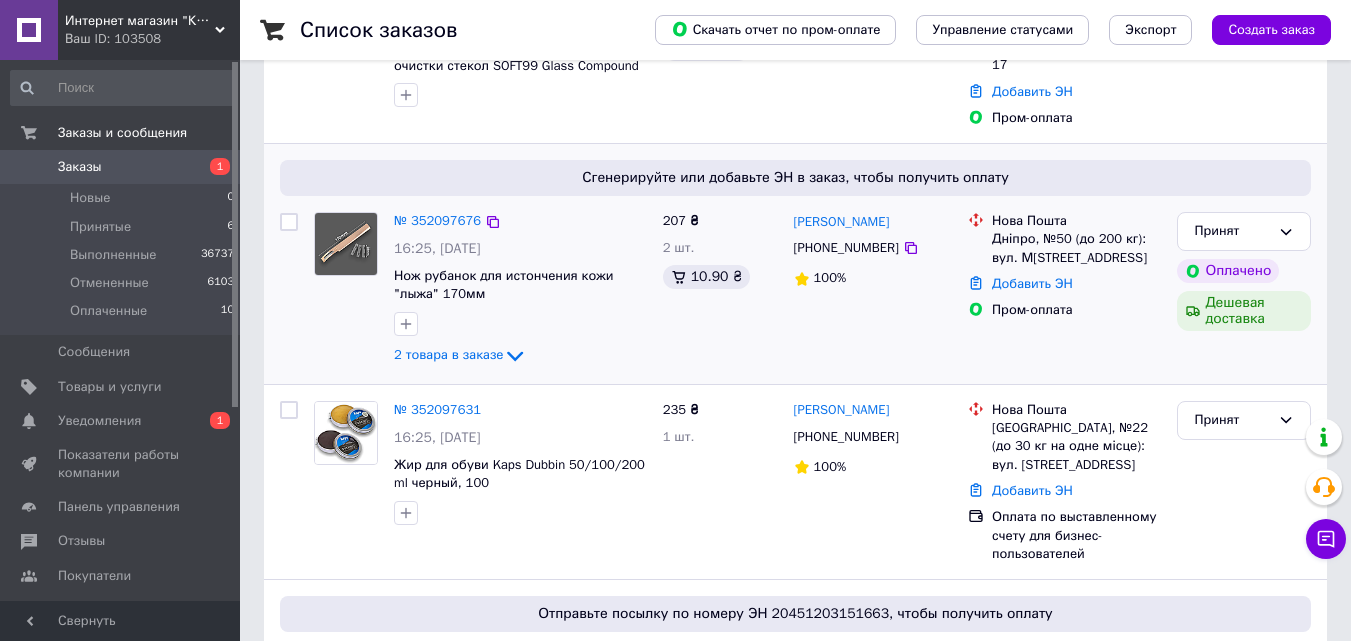 click 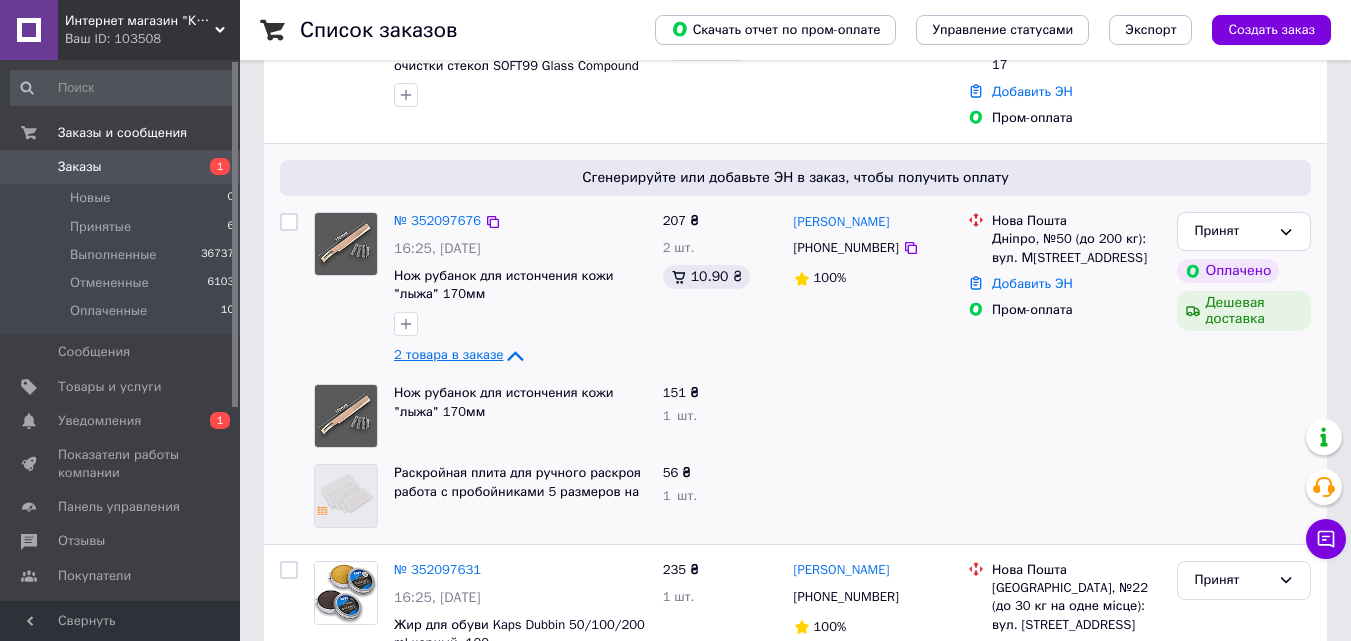 click on "2 товара в заказе" at bounding box center [448, 355] 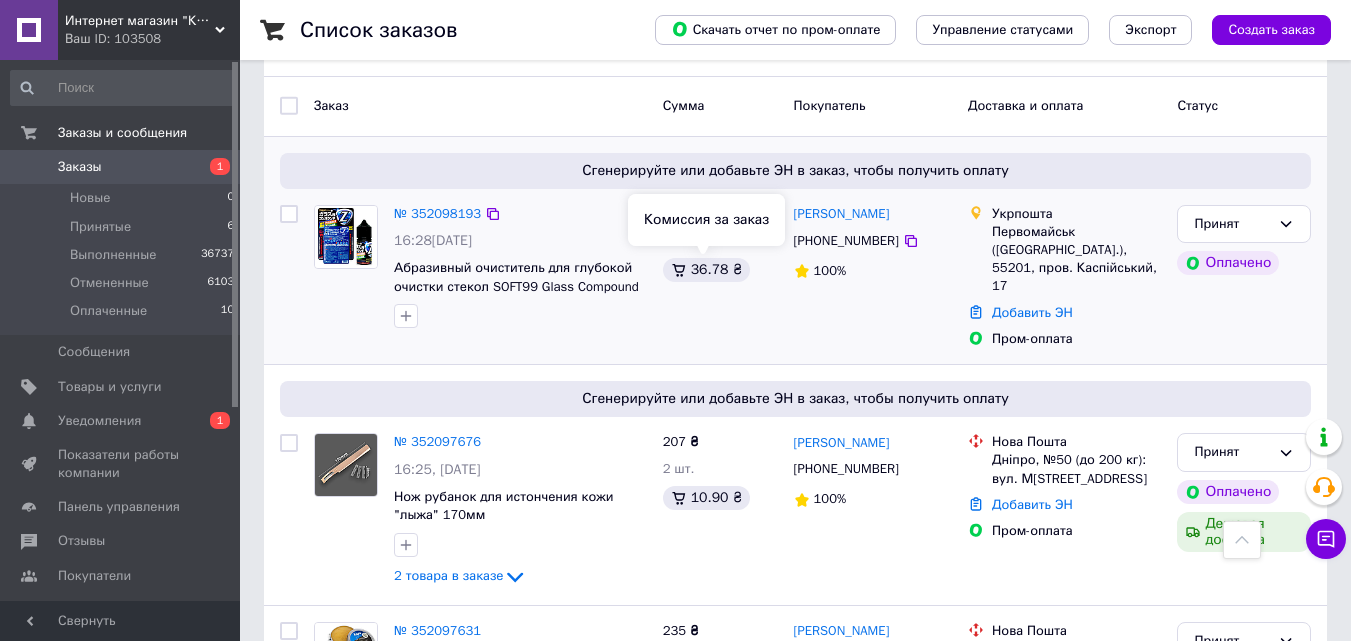 scroll, scrollTop: 0, scrollLeft: 0, axis: both 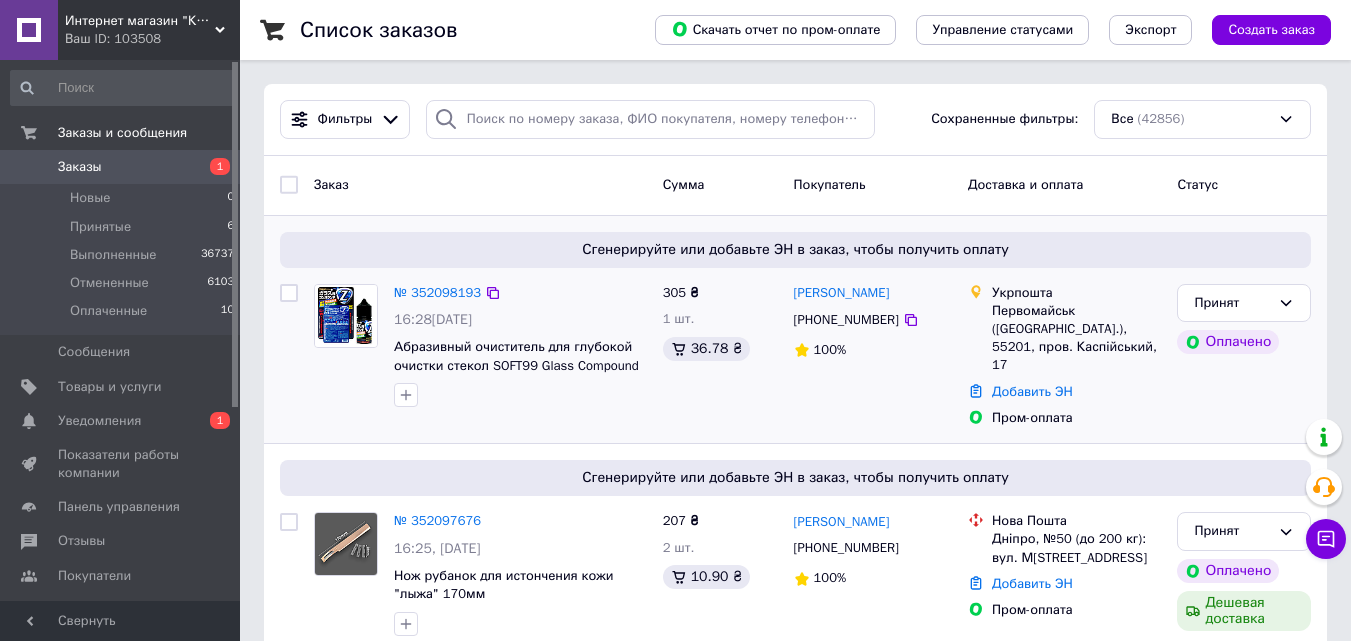 click on "№ 352098193" at bounding box center (520, 293) 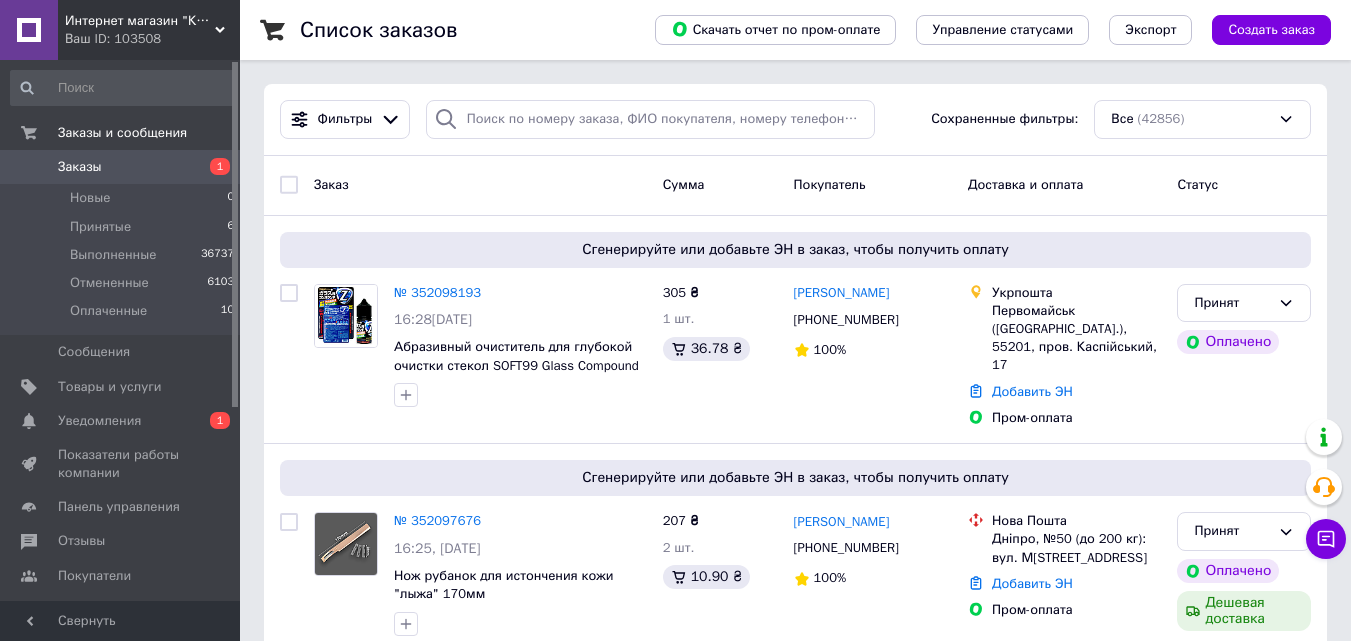 click on "Заказ" at bounding box center [480, 185] 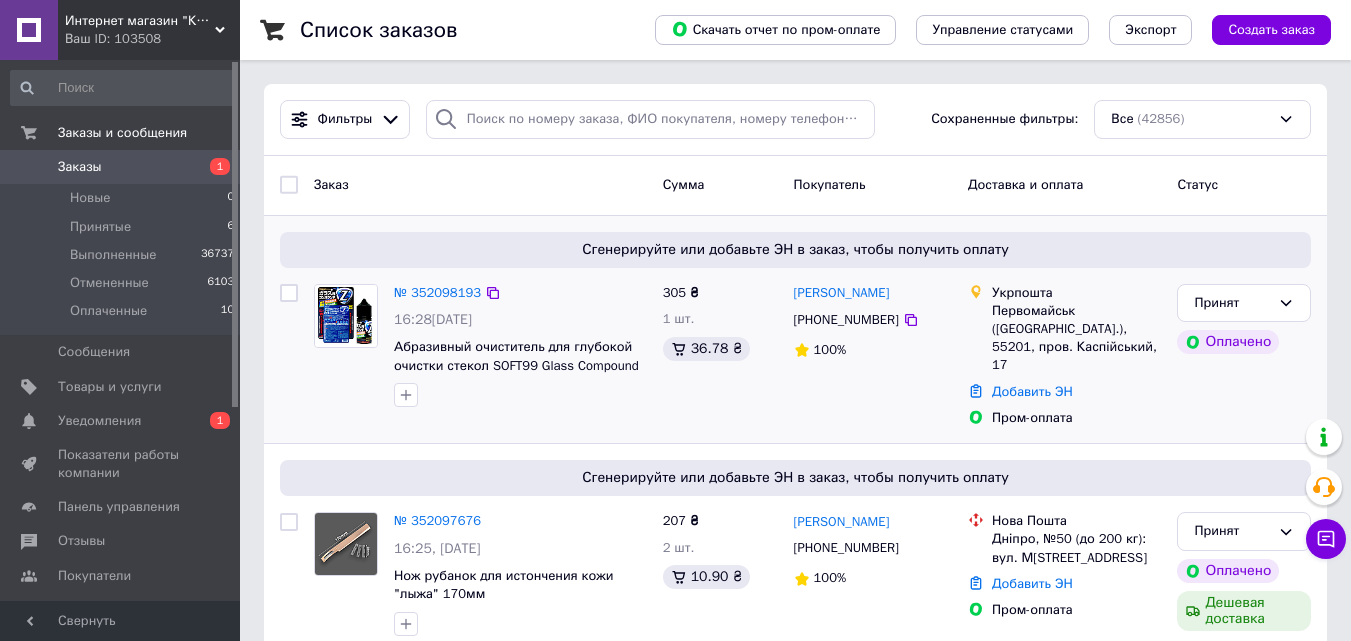 click on "Сгенерируйте или добавьте ЭН в заказ, чтобы получить оплату" at bounding box center (795, 250) 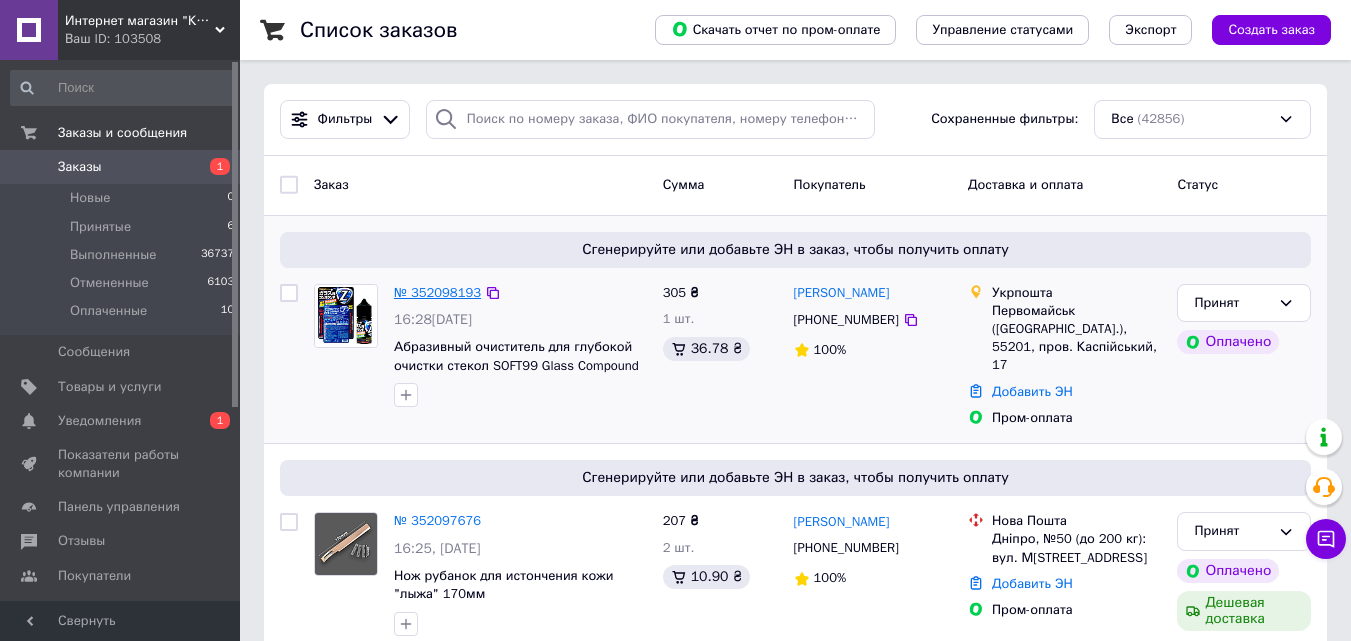 click on "№ 352098193" at bounding box center [437, 292] 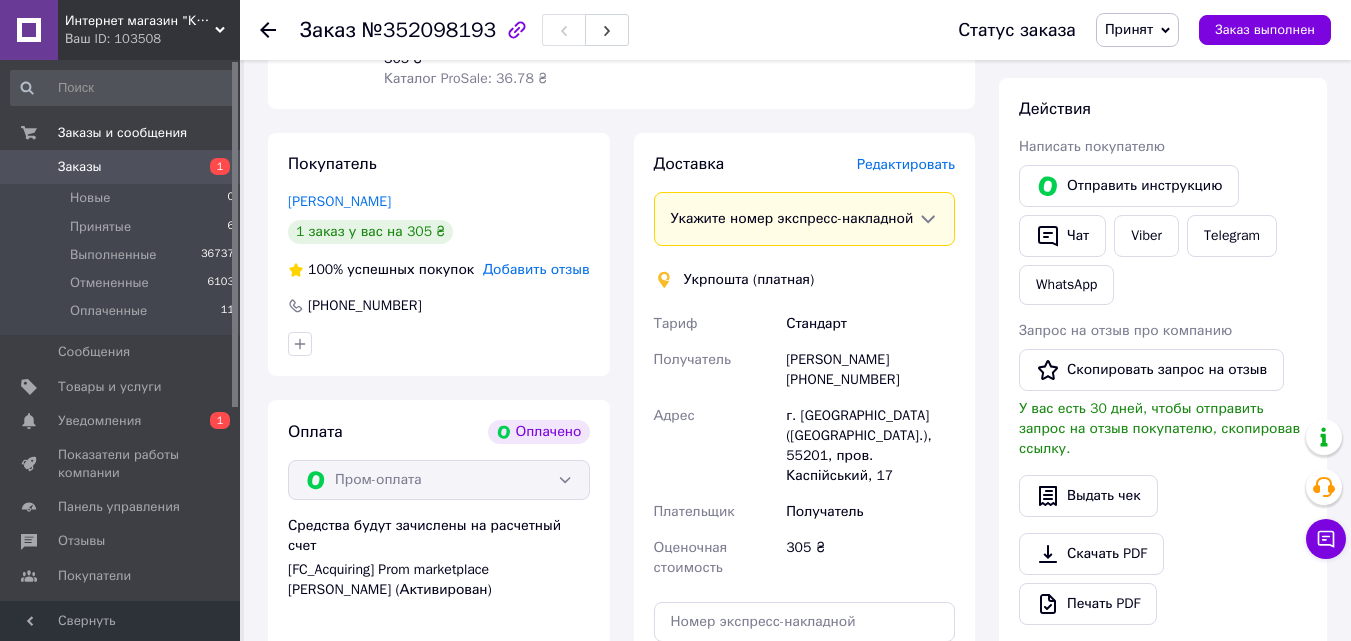 scroll, scrollTop: 300, scrollLeft: 0, axis: vertical 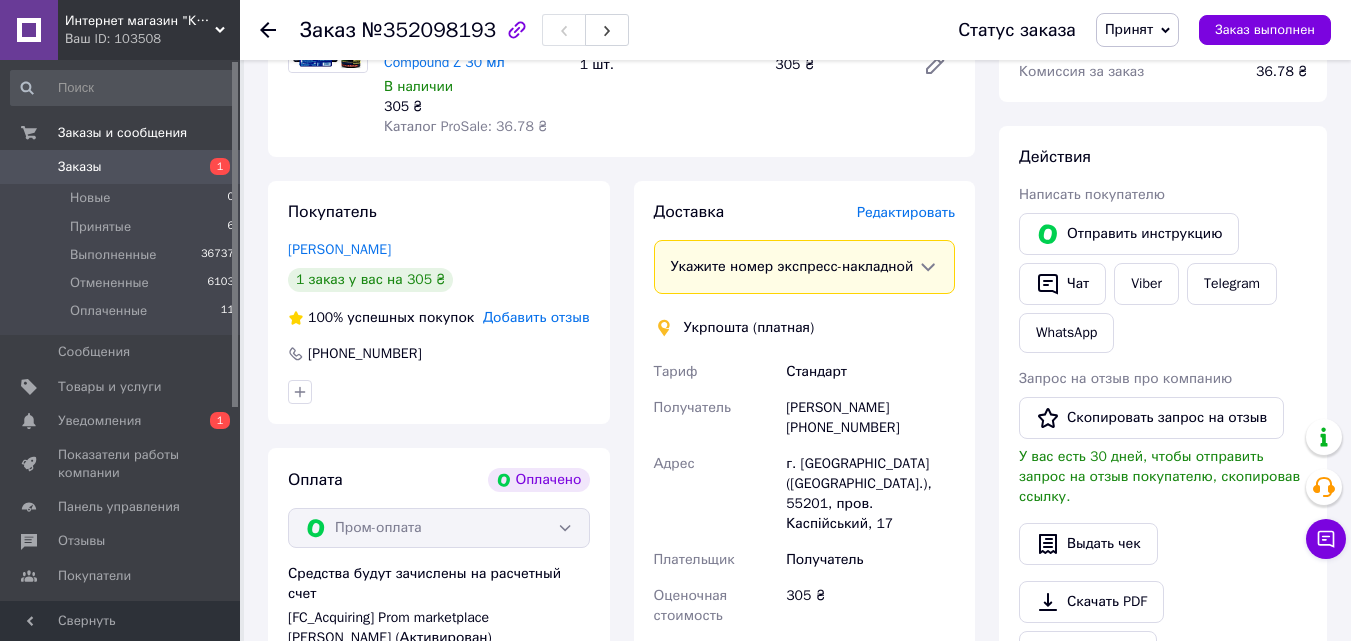 drag, startPoint x: 788, startPoint y: 431, endPoint x: 887, endPoint y: 454, distance: 101.636604 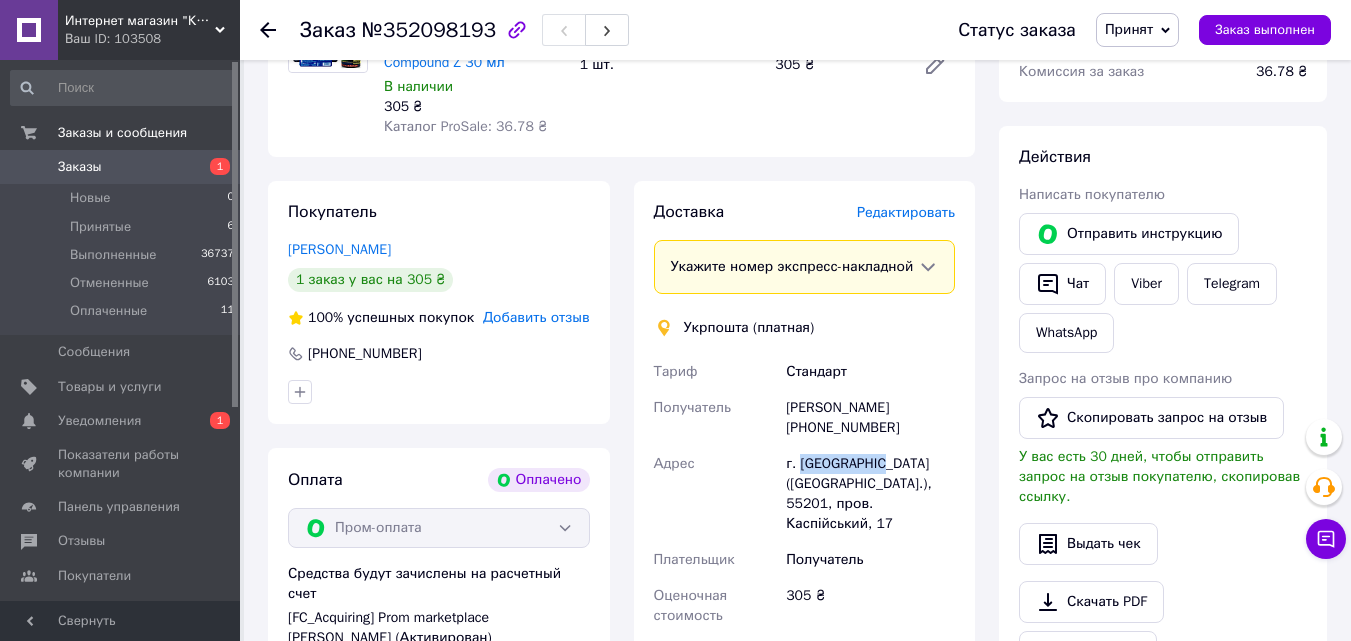 click on "г. [GEOGRAPHIC_DATA] ([GEOGRAPHIC_DATA].), 55201, пров. Каспійський, 17" at bounding box center (870, 494) 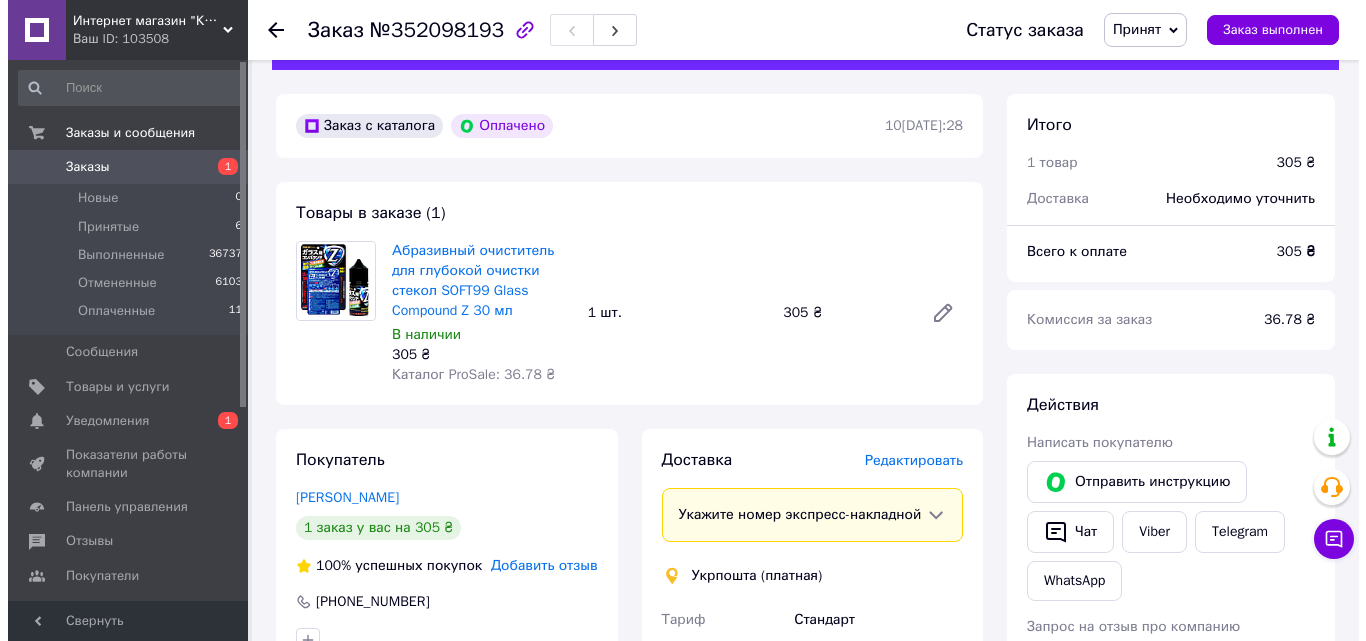 scroll, scrollTop: 0, scrollLeft: 0, axis: both 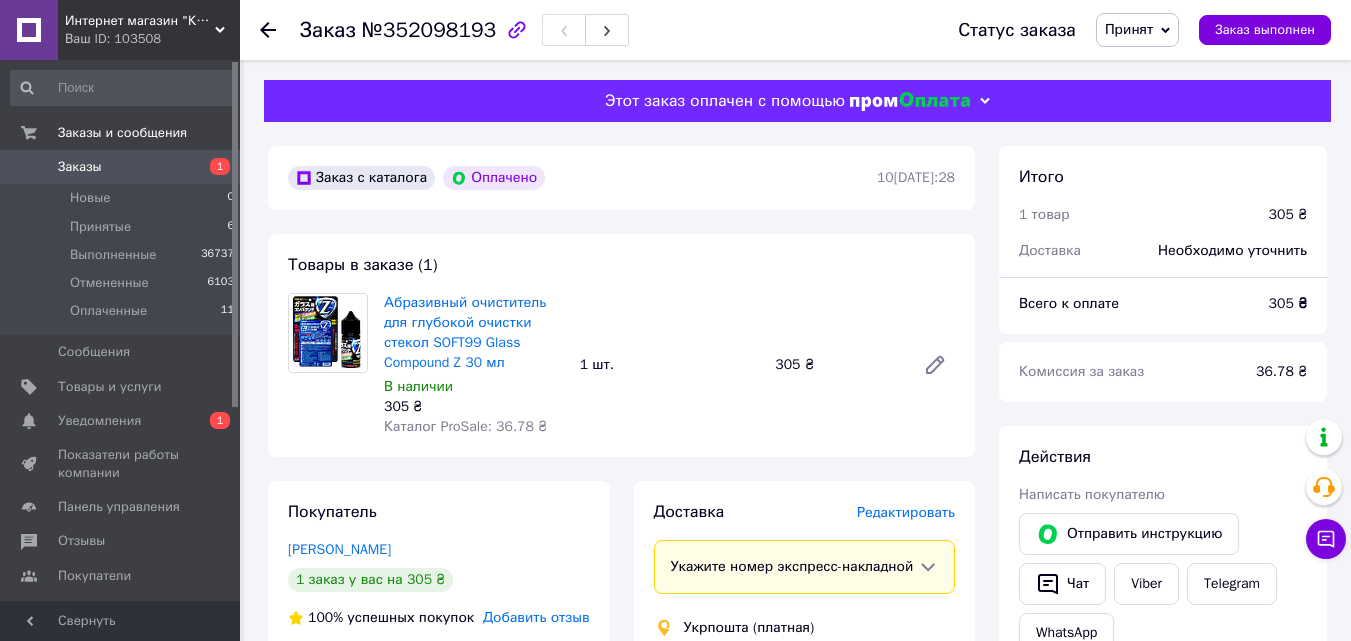 click on "Товары в заказе (1) Абразивный очиститель для глубокой очистки стекол SOFT99 Glass Compound Z 30 мл В наличии 305 ₴ Каталог ProSale: 36.78 ₴  1 шт. 305 ₴" at bounding box center (621, 345) 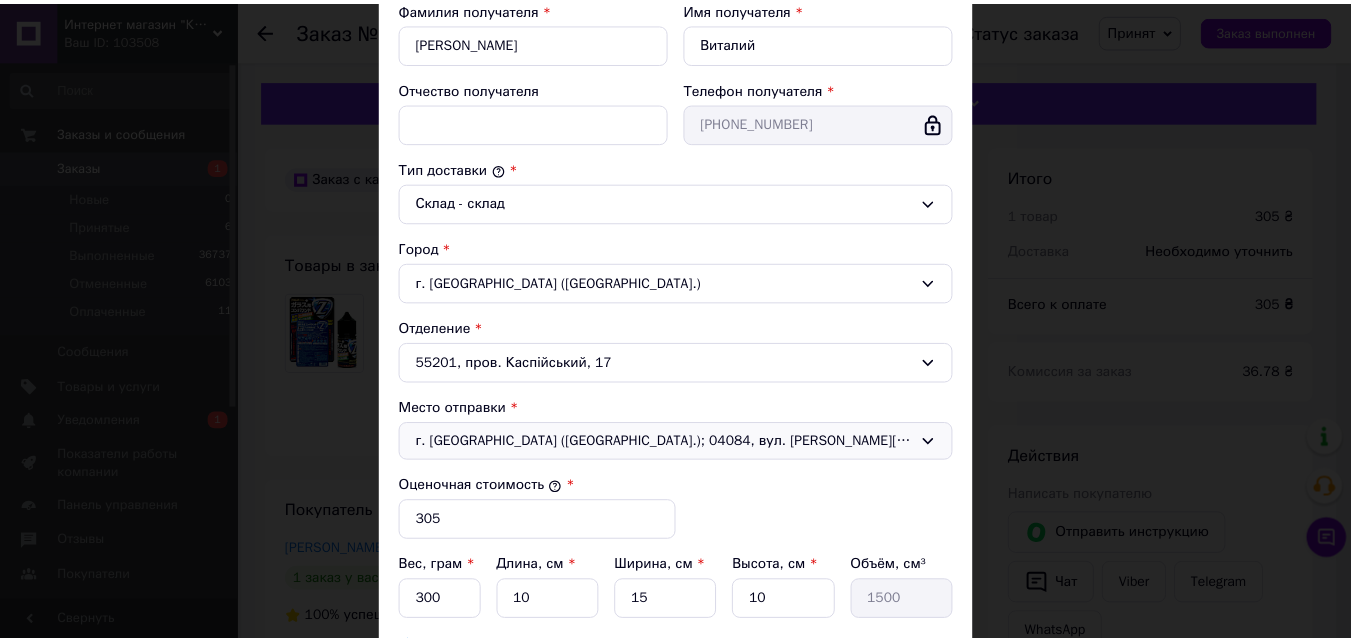 scroll, scrollTop: 610, scrollLeft: 0, axis: vertical 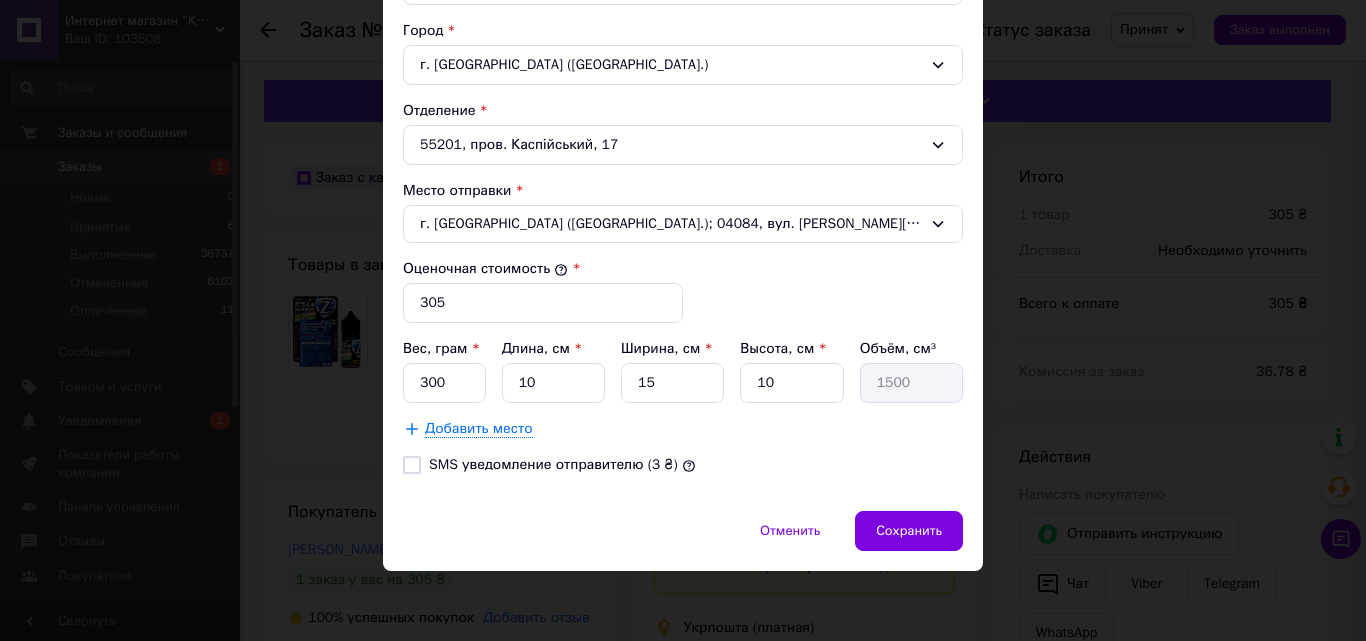 click on "Тариф     * Стандарт Плательщик   * Получатель Фамилия получателя   * [PERSON_NAME] Имя получателя   * [PERSON_NAME] Отчество получателя Телефон получателя   * [PHONE_NUMBER] Тип доставки     * Склад - склад Город г. [GEOGRAPHIC_DATA] ([GEOGRAPHIC_DATA].) Отделение 55201, пров. Каспійський, 17 Место отправки   * г. [GEOGRAPHIC_DATA] ([GEOGRAPHIC_DATA].); 04084, вул. [PERSON_NAME], 32Б Оценочная стоимость     * 305 Вес, грам   * 300 Длина, см   * 10 Ширина, см   * 15 Высота, см   * 10 Объём, см³ 1500 Добавить место SMS уведомление отправителю (3 ₴)" at bounding box center (683, 56) 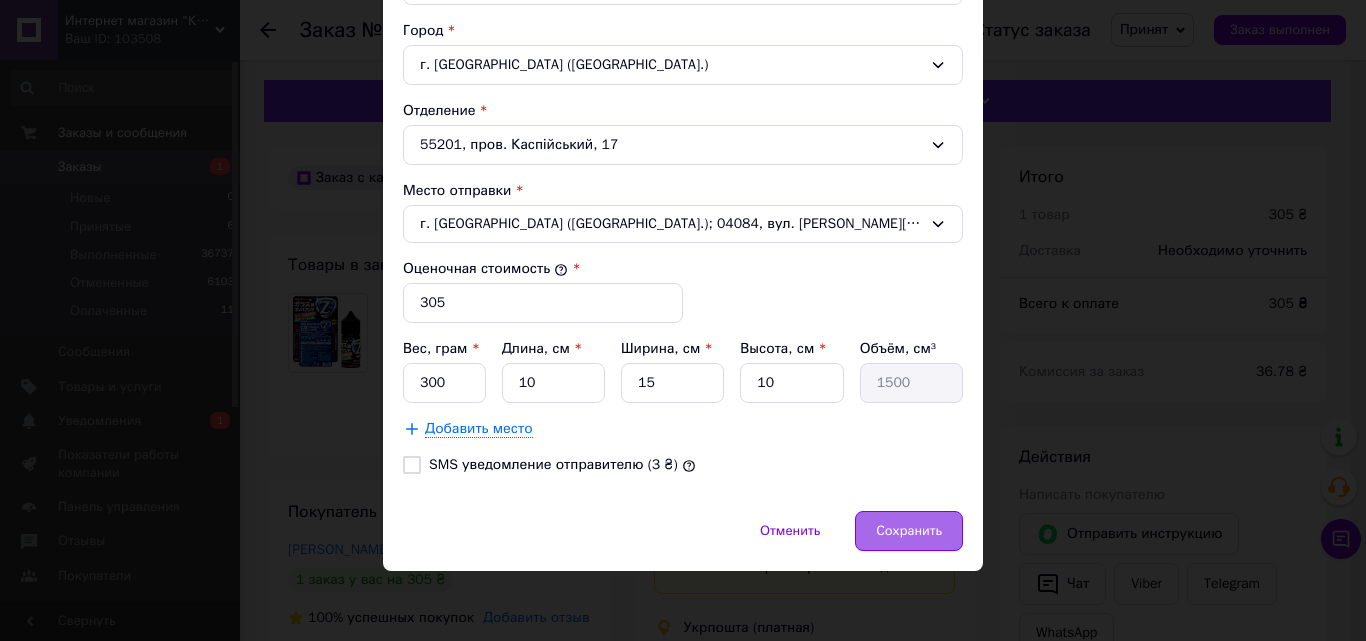click on "Сохранить" at bounding box center [909, 531] 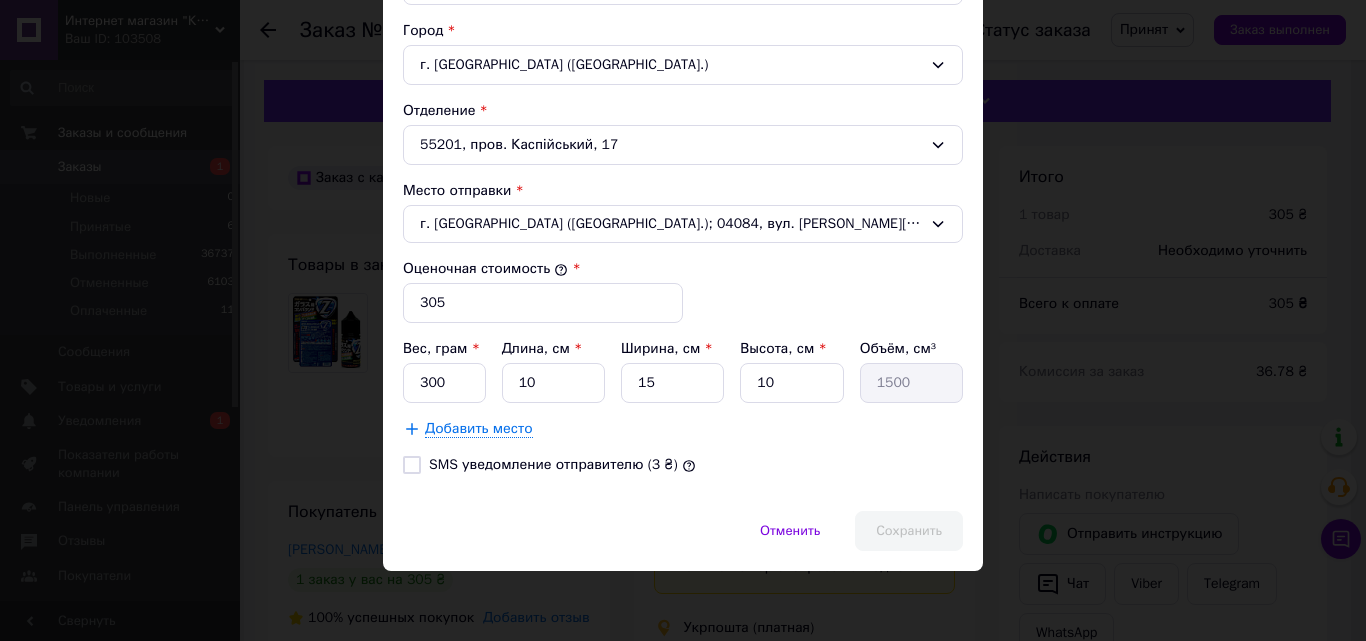 click on "SMS уведомление отправителю (3 ₴)" at bounding box center [683, 465] 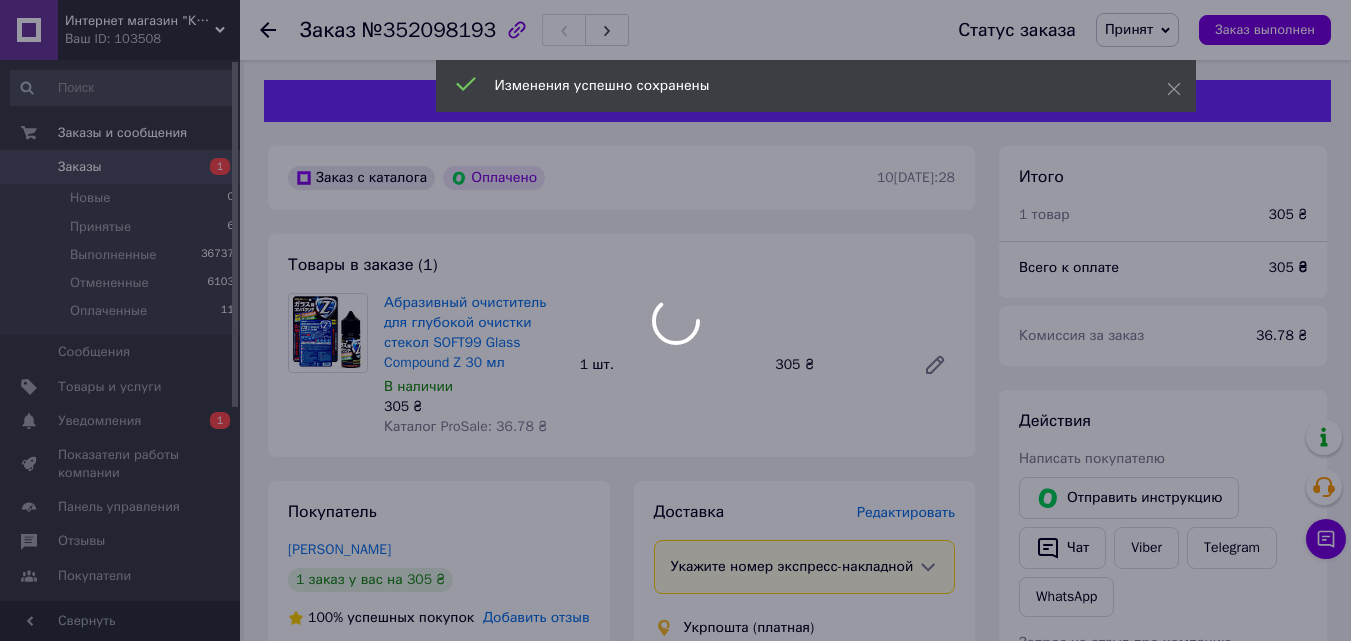 scroll, scrollTop: 800, scrollLeft: 0, axis: vertical 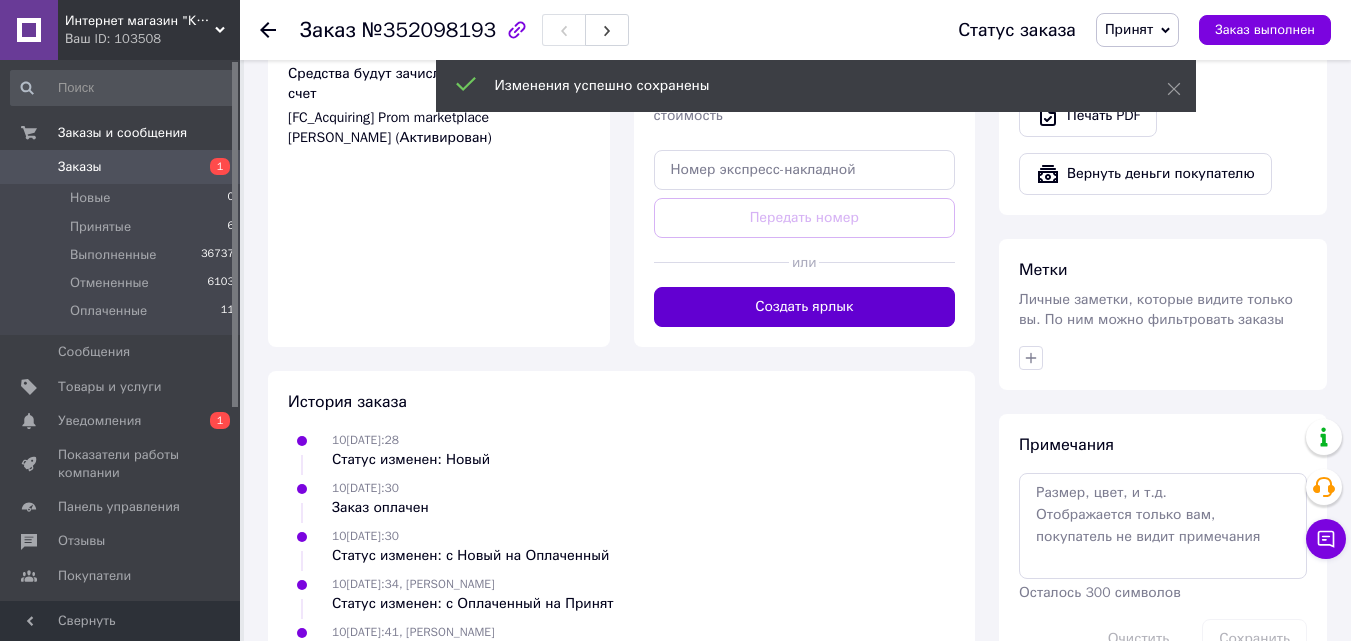 click on "Создать ярлык" at bounding box center [805, 307] 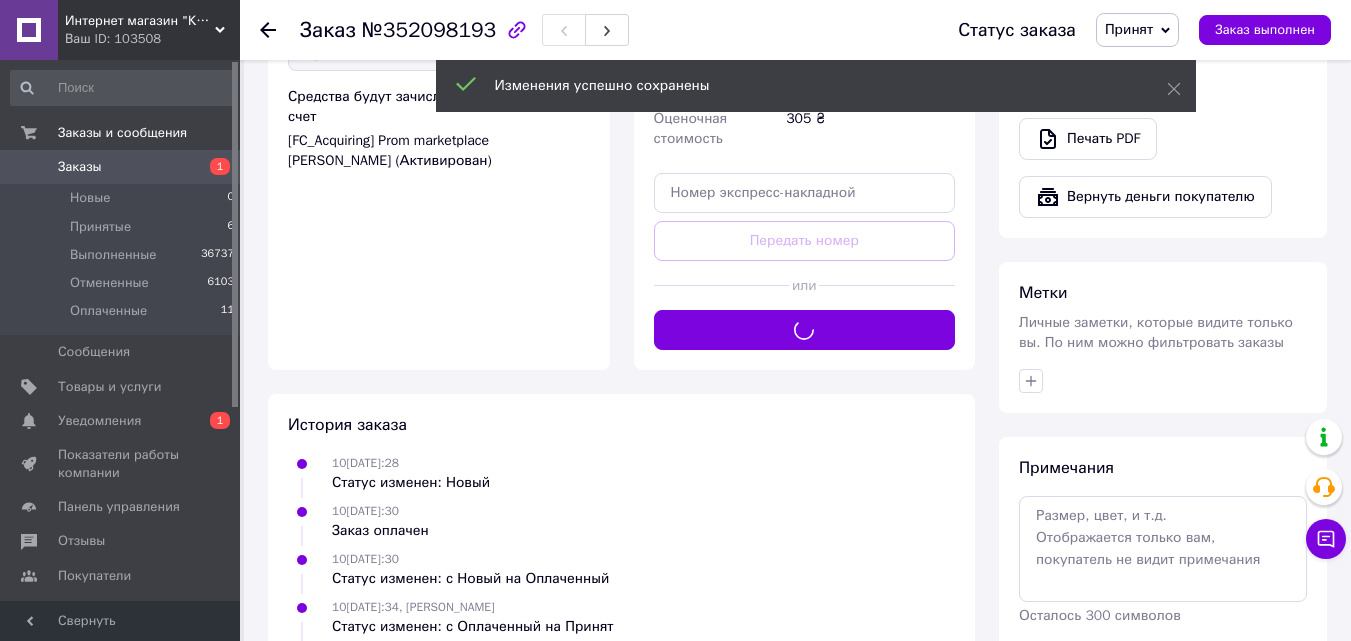 scroll, scrollTop: 400, scrollLeft: 0, axis: vertical 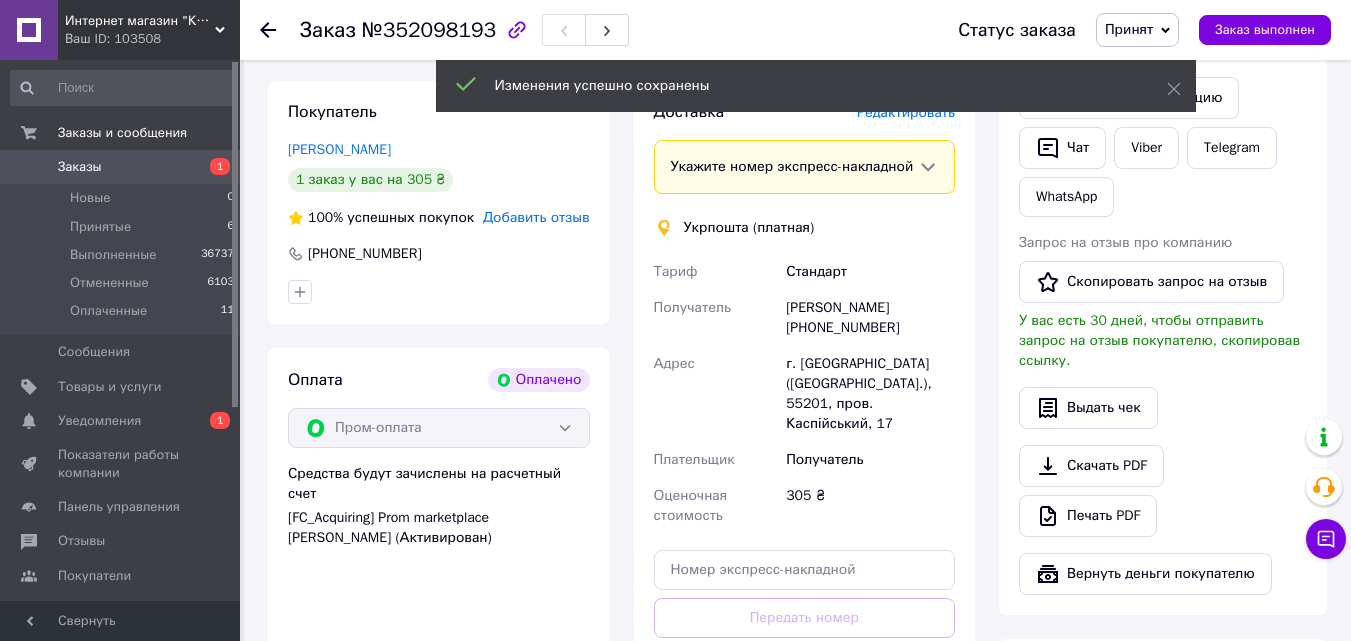 click on "Доставка Редактировать Укажите номер экспресс-накладной Обязательно введите номер экспресс-накладной,
если создавали ее не на этой странице. В случае,
если номер ЭН не будет добавлен, мы не сможем
выплатить деньги за заказ Мобильный номер покупателя (из заказа) должен
соответствовать номеру получателя по накладной Укрпошта (платная) Тариф Стандарт Получатель [PERSON_NAME] [PHONE_NUMBER] Адрес г. [GEOGRAPHIC_DATA] ([GEOGRAPHIC_DATA].), 55201, пров. Каспійський, 17 Плательщик Получатель Оценочная стоимость 305 ₴ Передать номер или Создать ярлык Тариф     * Стандарт   *" at bounding box center (805, 414) 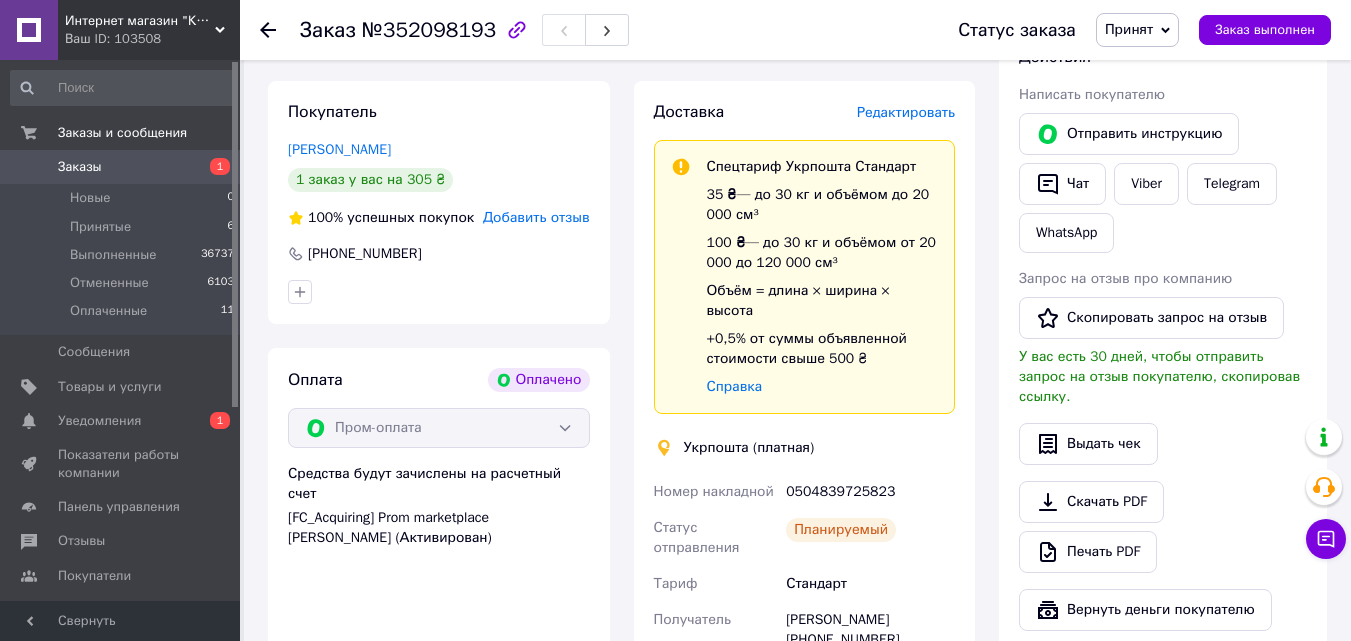 click on "0504839725823" at bounding box center (870, 492) 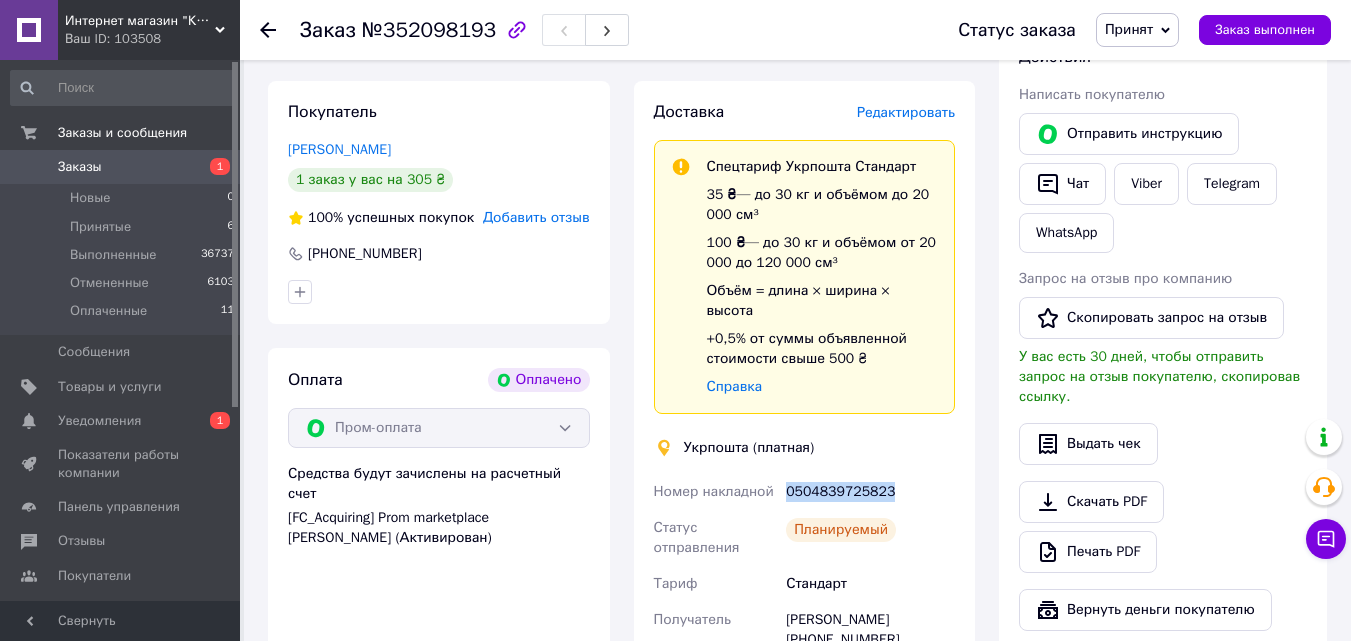 click on "0504839725823" at bounding box center (870, 492) 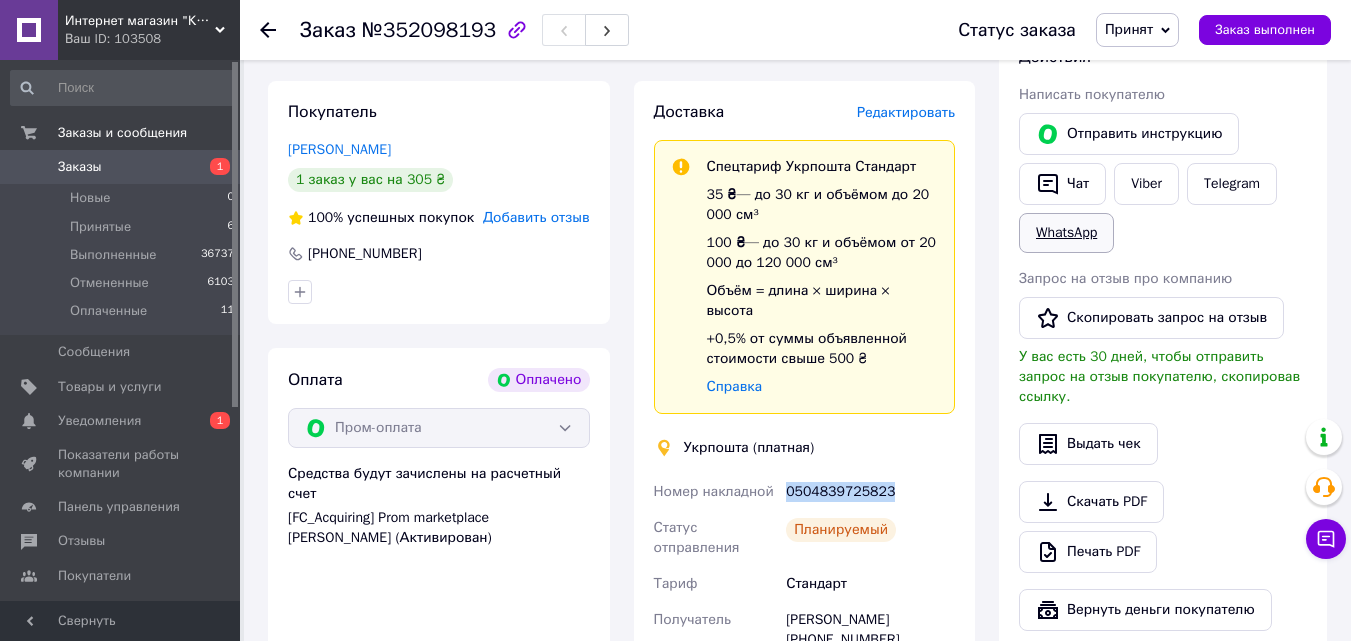 copy on "0504839725823" 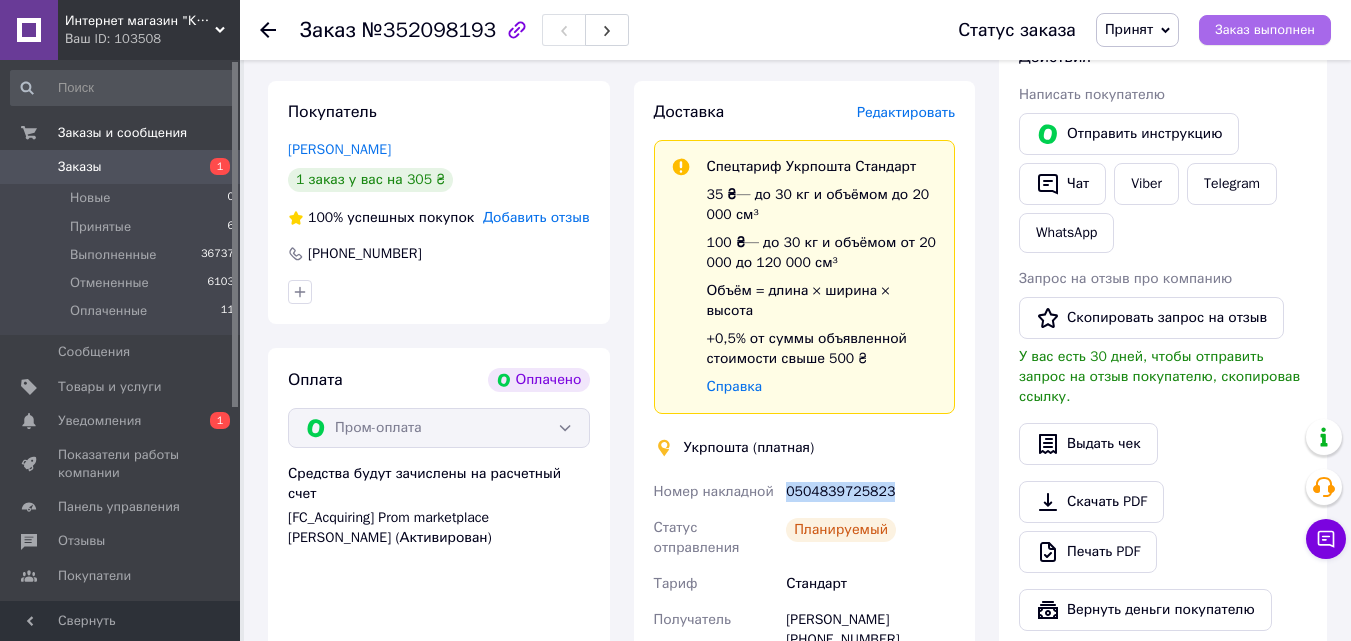 click on "Заказ выполнен" at bounding box center [1265, 30] 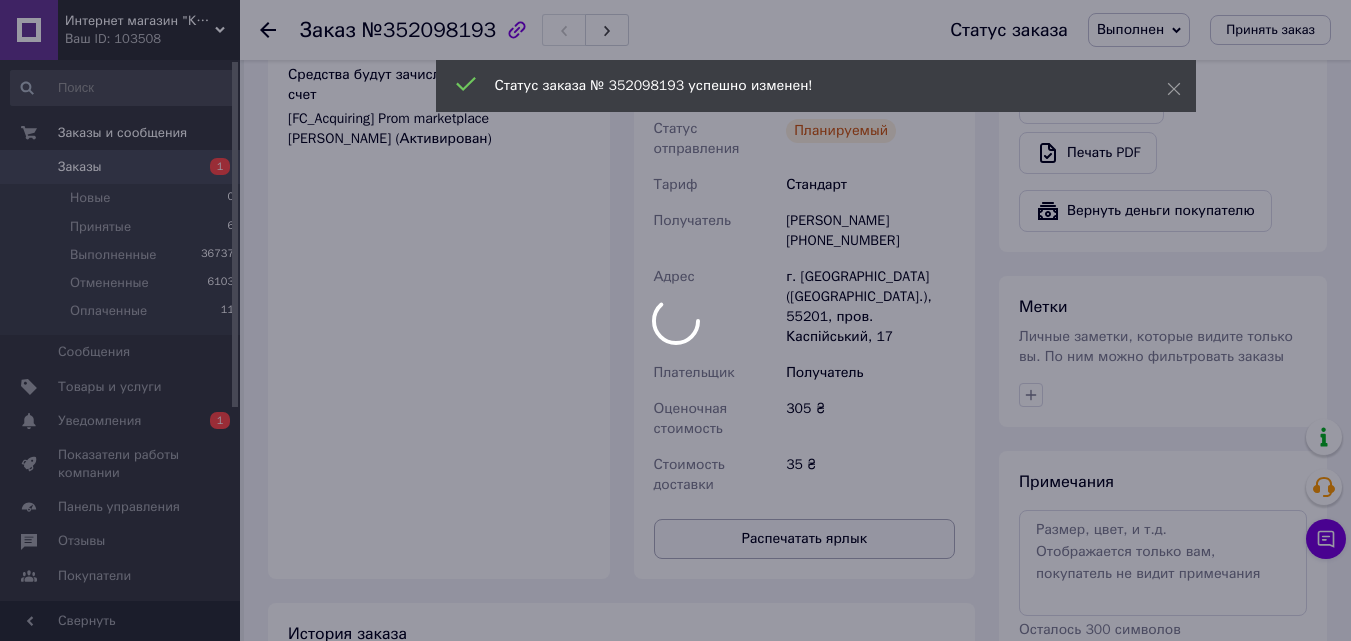 scroll, scrollTop: 900, scrollLeft: 0, axis: vertical 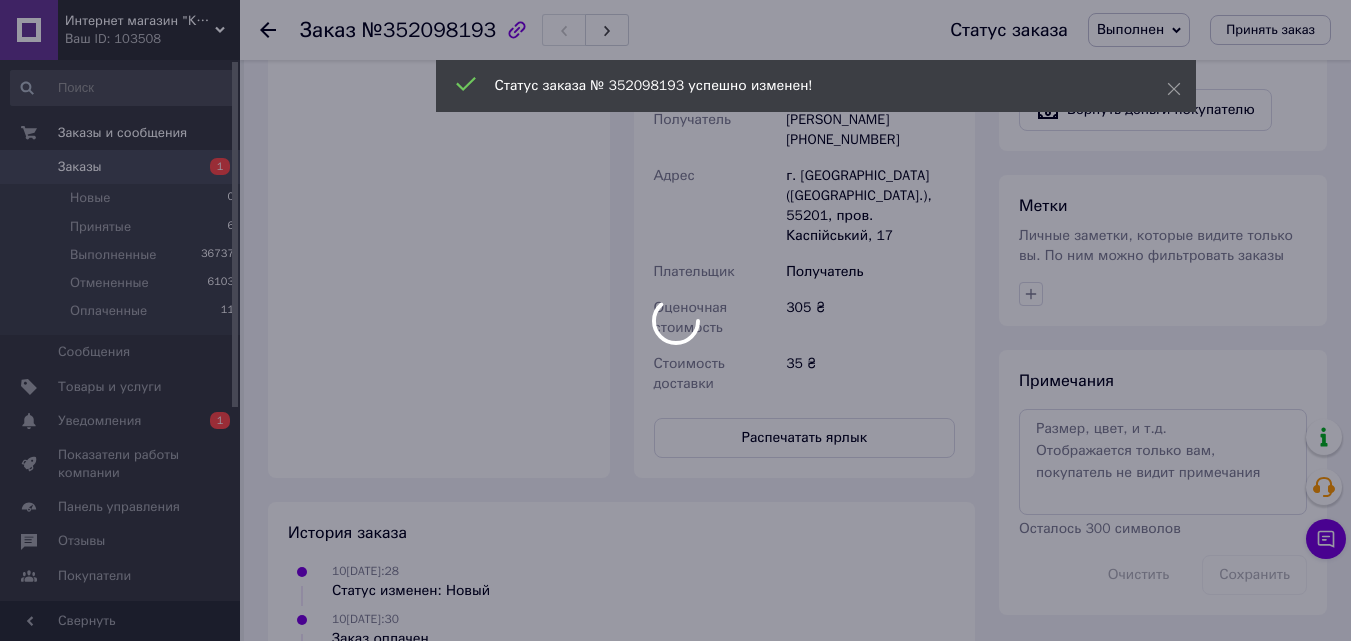 click on "Доставка Редактировать Спецтариф Укрпошта Стандарт 35 ₴  — до 30 кг и объёмом до 20 000 см³ 100 ₴  — до 30 кг и объёмом от 20 000 до 120 000 см³ Объём = длина × ширина × высота +0,5% от суммы объявленной стоимости свыше 500 ₴ Справка Укрпошта (платная) Номер накладной 0504839725823 Статус отправления Планируемый Тариф Стандарт Получатель [PERSON_NAME] [PHONE_NUMBER] Адрес г. [GEOGRAPHIC_DATA] ([GEOGRAPHIC_DATA].), 55201, пров. Каспійський, 17 Плательщик Получатель Оценочная стоимость 305 ₴ Стоимость доставки 35 ₴ Распечатать ярлык Тариф     * Стандарт Плательщик   * Получатель   * [PERSON_NAME]   *" at bounding box center (805, 29) 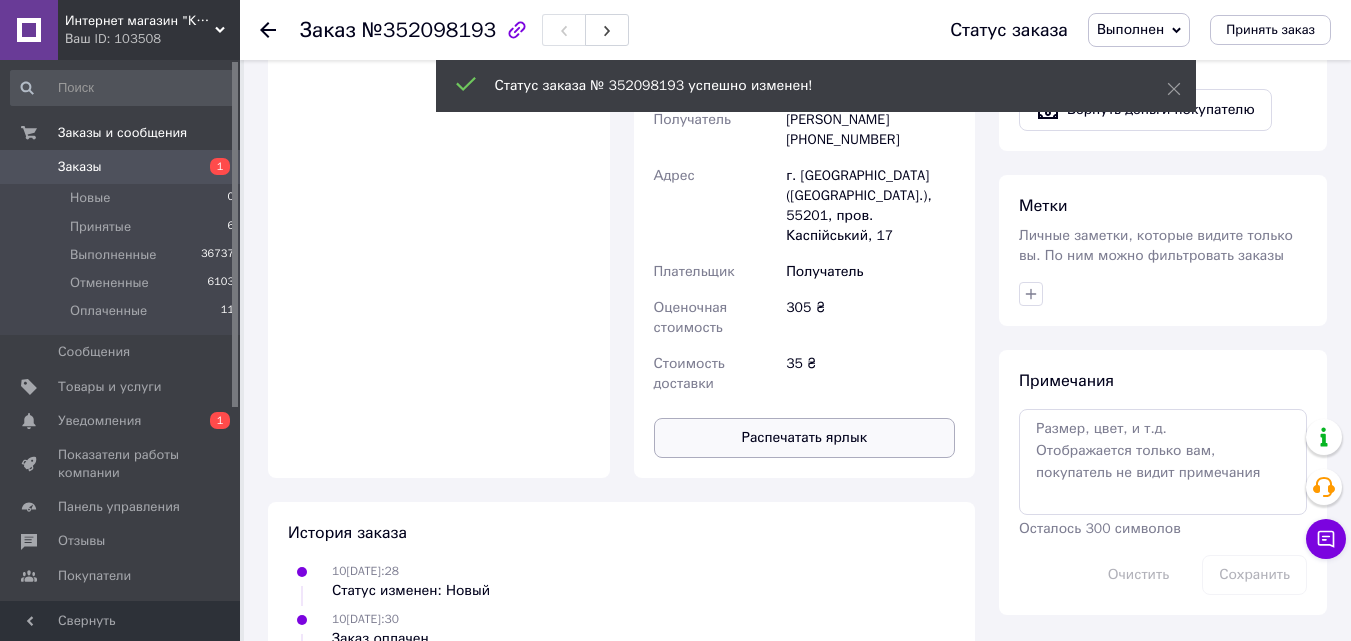 click on "Распечатать ярлык" at bounding box center [805, 438] 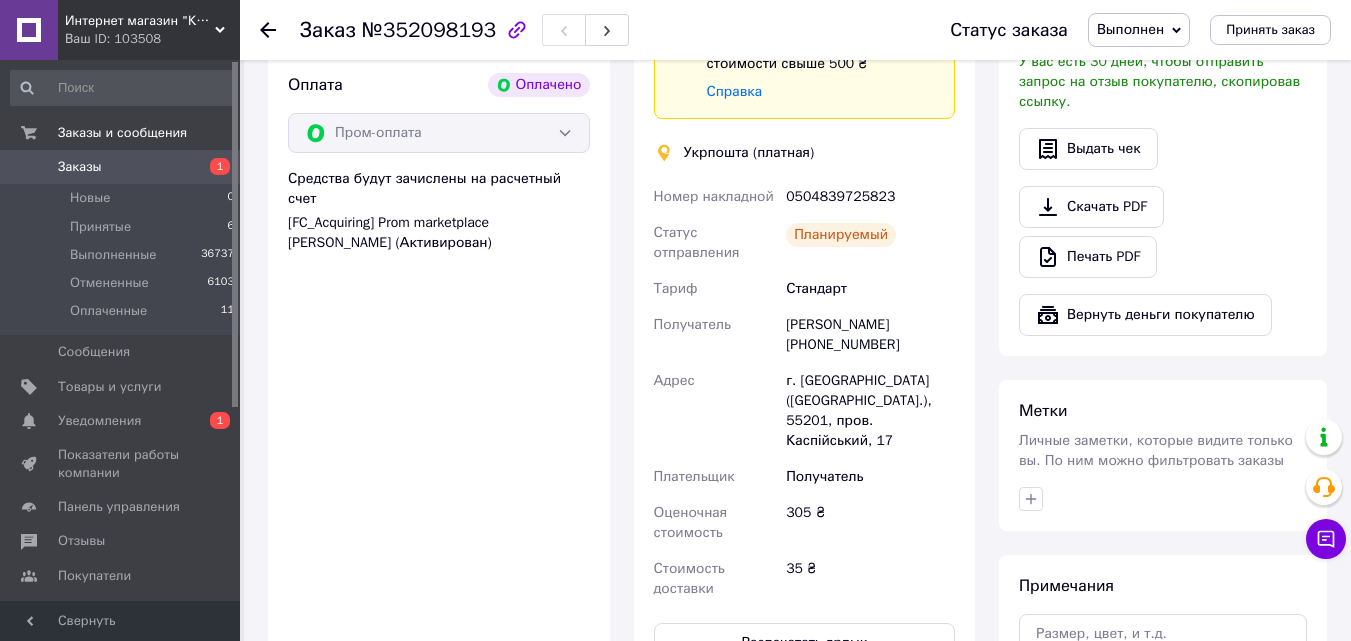 scroll, scrollTop: 300, scrollLeft: 0, axis: vertical 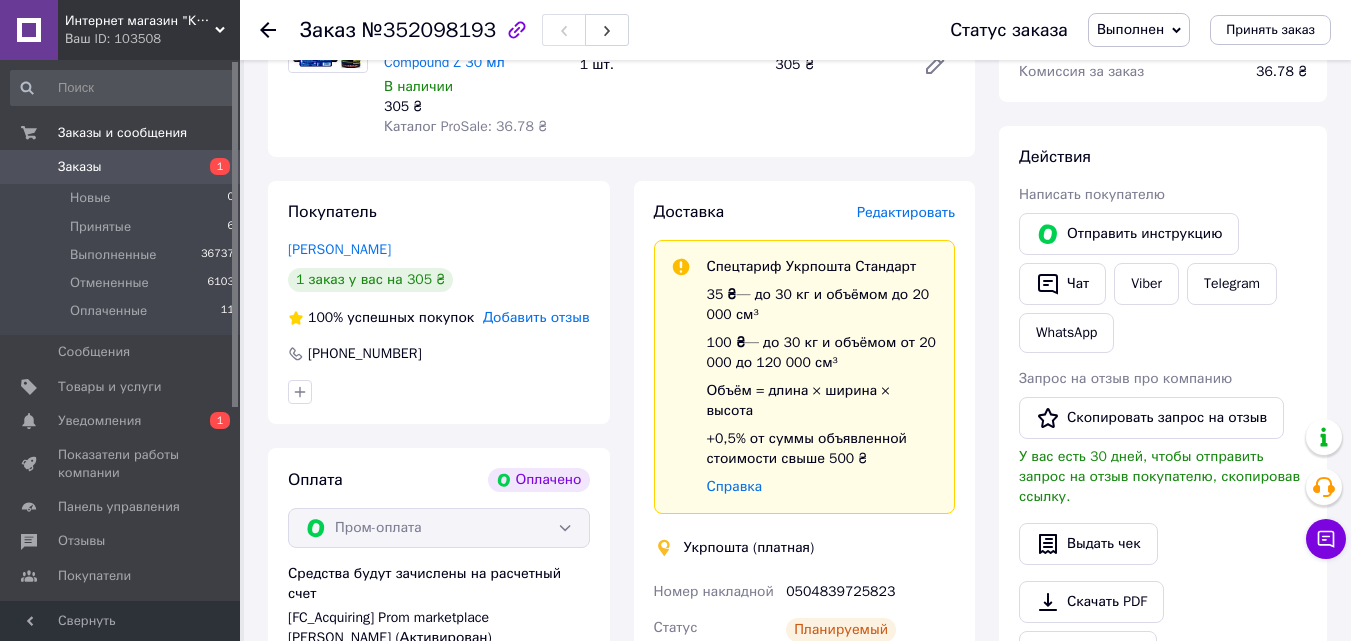click on "0504839725823" at bounding box center [870, 592] 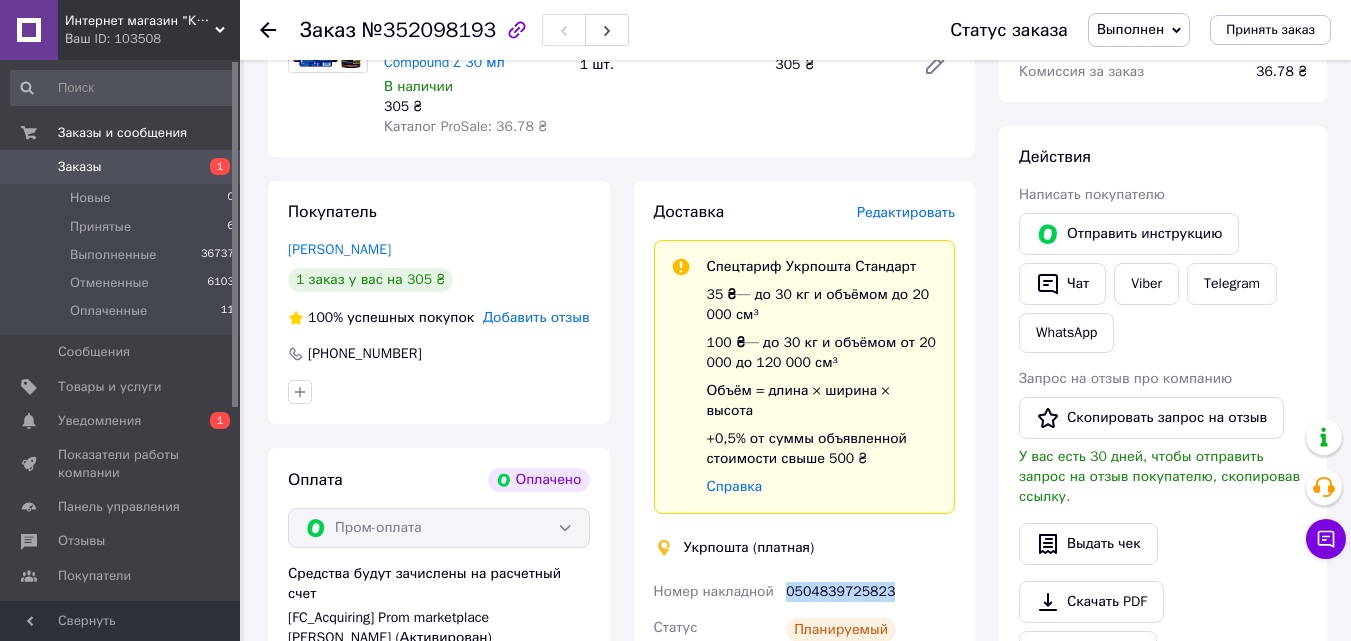 click on "0504839725823" at bounding box center [870, 592] 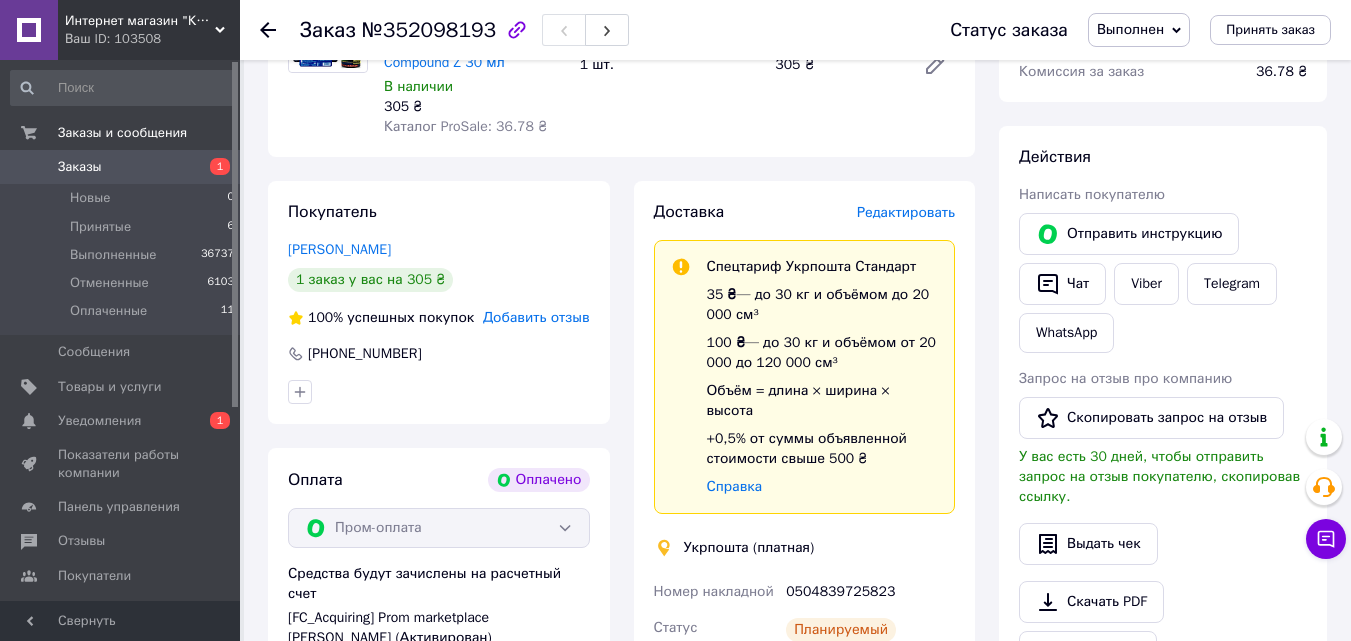 click on "Укрпошта (платная)" at bounding box center [805, 548] 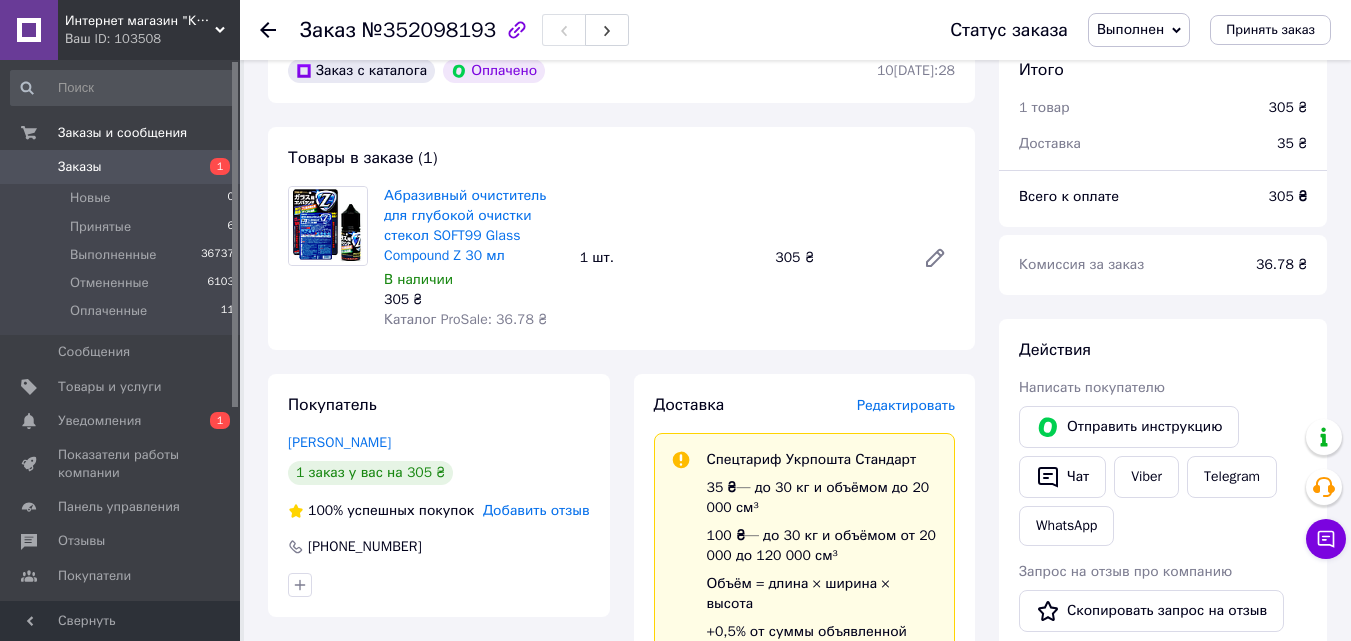 scroll, scrollTop: 0, scrollLeft: 0, axis: both 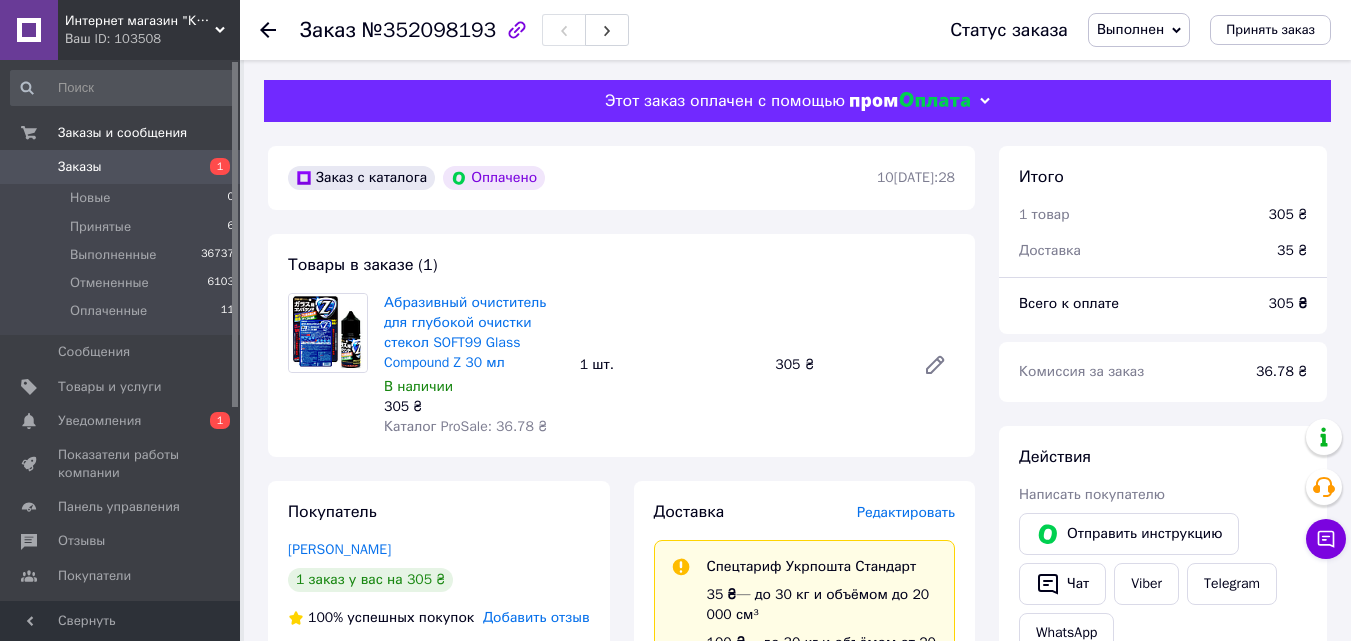 click on "1 шт." at bounding box center (670, 365) 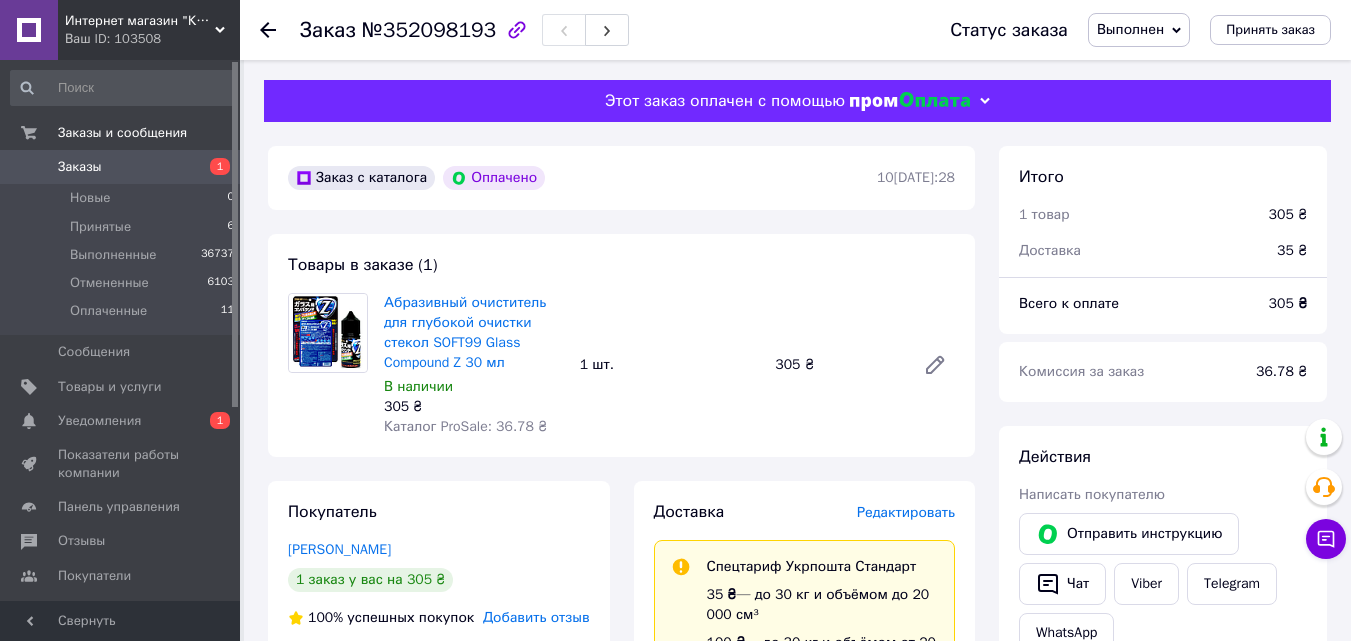 click on "1" at bounding box center (212, 167) 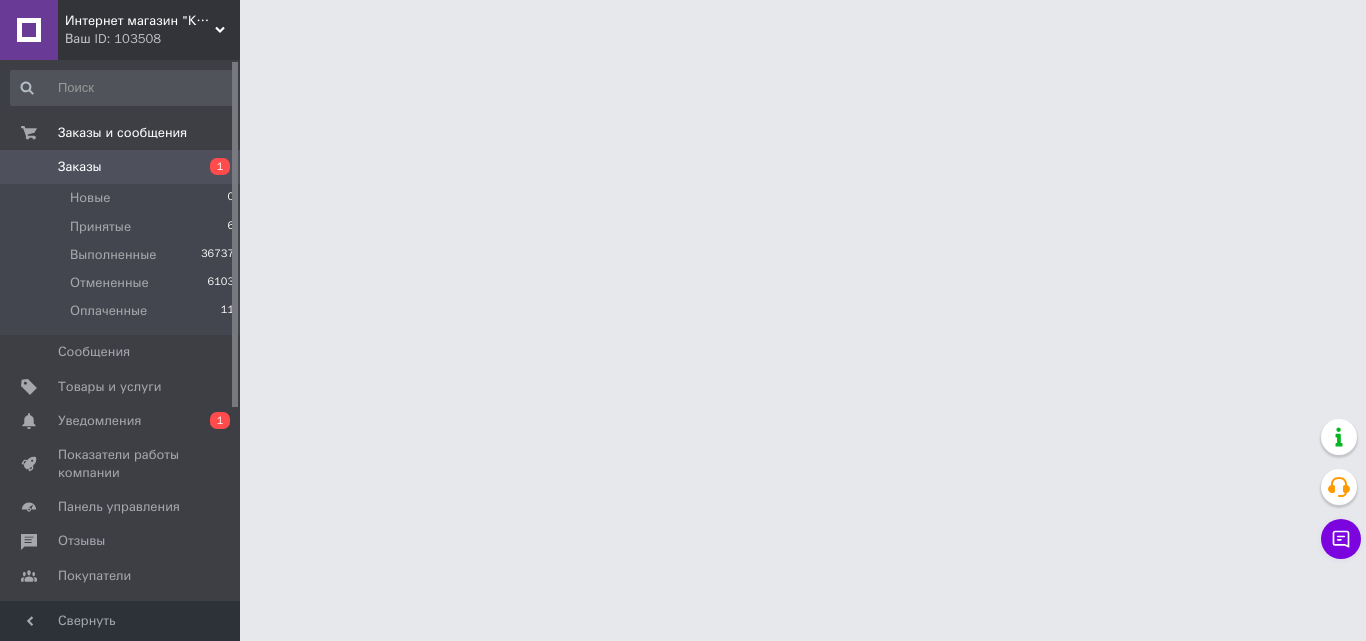 click on "Интернет магазин "Каблучок" Ваш ID: 103508 Сайт Интернет магазин "Каблучок" Кабинет покупателя Проверить состояние системы Страница на портале Справка Выйти Заказы и сообщения Заказы 1 Новые 0 Принятые 6 Выполненные 36737 Отмененные 6103 Оплаченные 11 Сообщения 0 Товары и услуги Уведомления 0 1 Показатели работы компании Панель управления Отзывы Покупатели Каталог ProSale Аналитика Инструменты вебмастера и SEO Управление сайтом Кошелек компании Маркет Настройки Тарифы и счета Prom топ Свернуть" at bounding box center [683, 25] 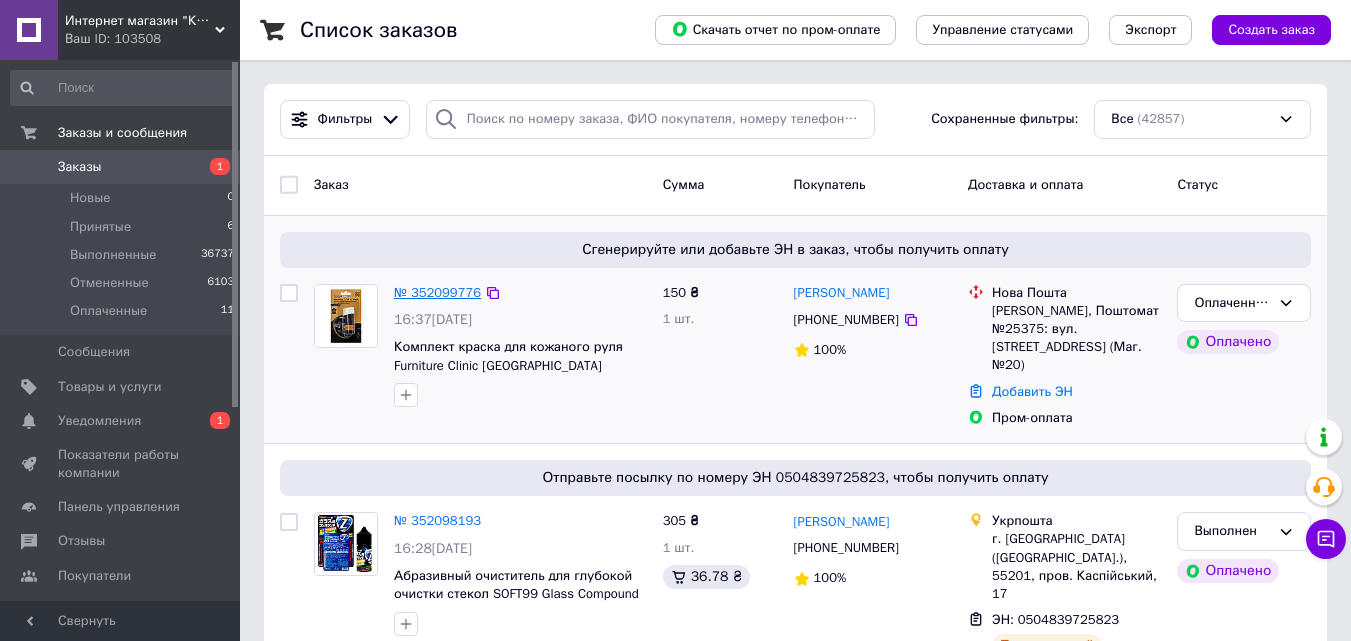 click on "№ 352099776" at bounding box center (437, 292) 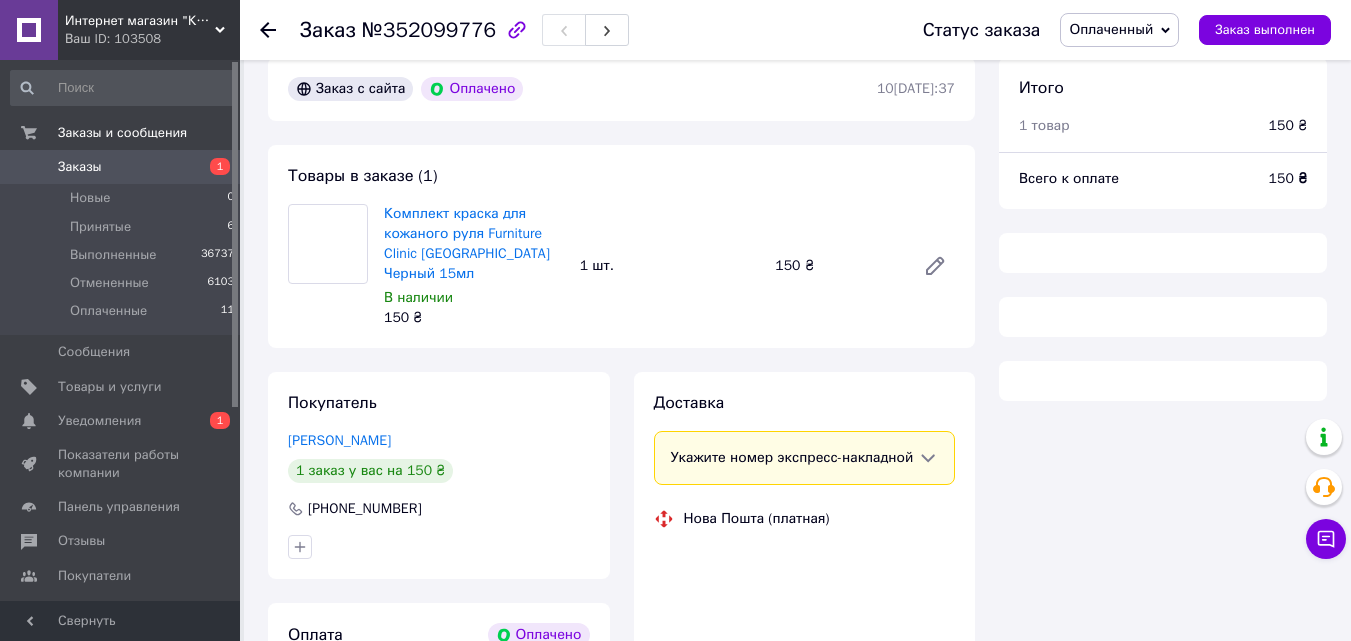 scroll, scrollTop: 239, scrollLeft: 0, axis: vertical 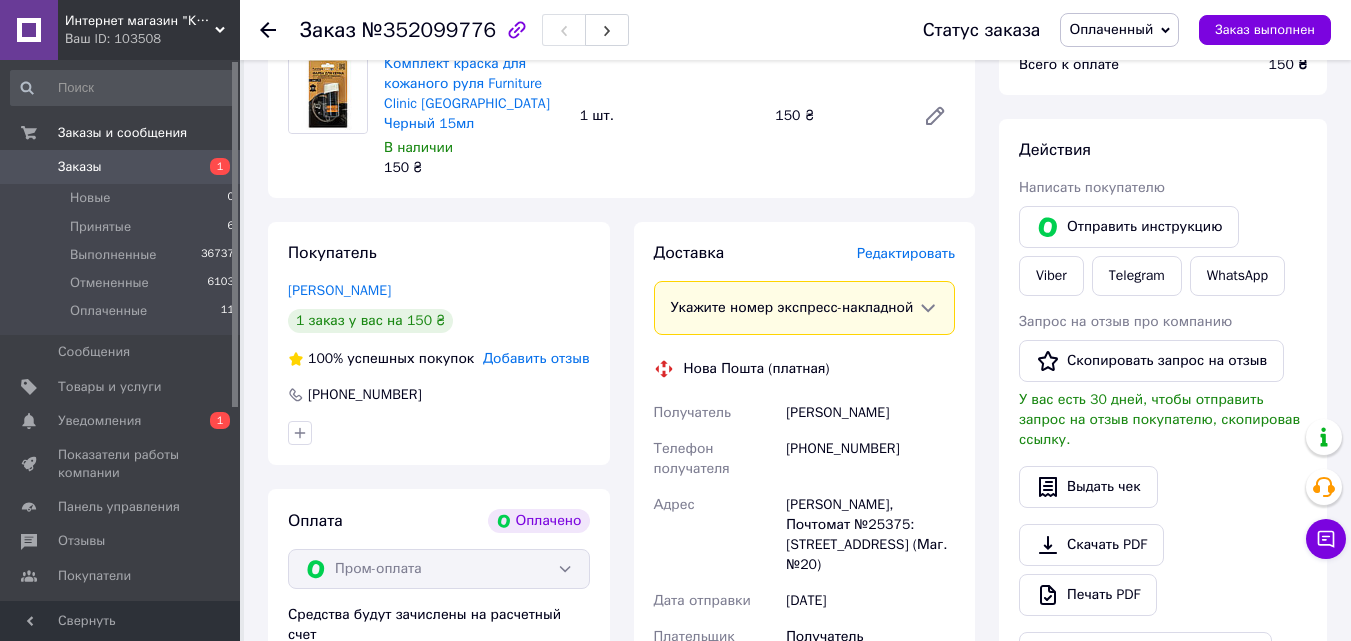 click on "Доставка Редактировать Укажите номер экспресс-накладной Обязательно введите номер экспресс-накладной,
если создавали ее не на этой странице. В случае,
если номер ЭН не будет добавлен, мы не сможем
выплатить деньги за заказ Мобильный номер покупателя (из заказа) должен
соответствовать номеру получателя по накладной Нова Пошта (платная) Получатель Шекерський [PERSON_NAME] Телефон получателя [PHONE_NUMBER] [PERSON_NAME], Почтомат №25375: у[STREET_ADDRESS]Маг. №20) Дата отправки 10[DATE]�ательщик Получатель Оценочная стоимость 150 ₴ Передать номер или Сгенерировать ЭН" at bounding box center [805, 573] 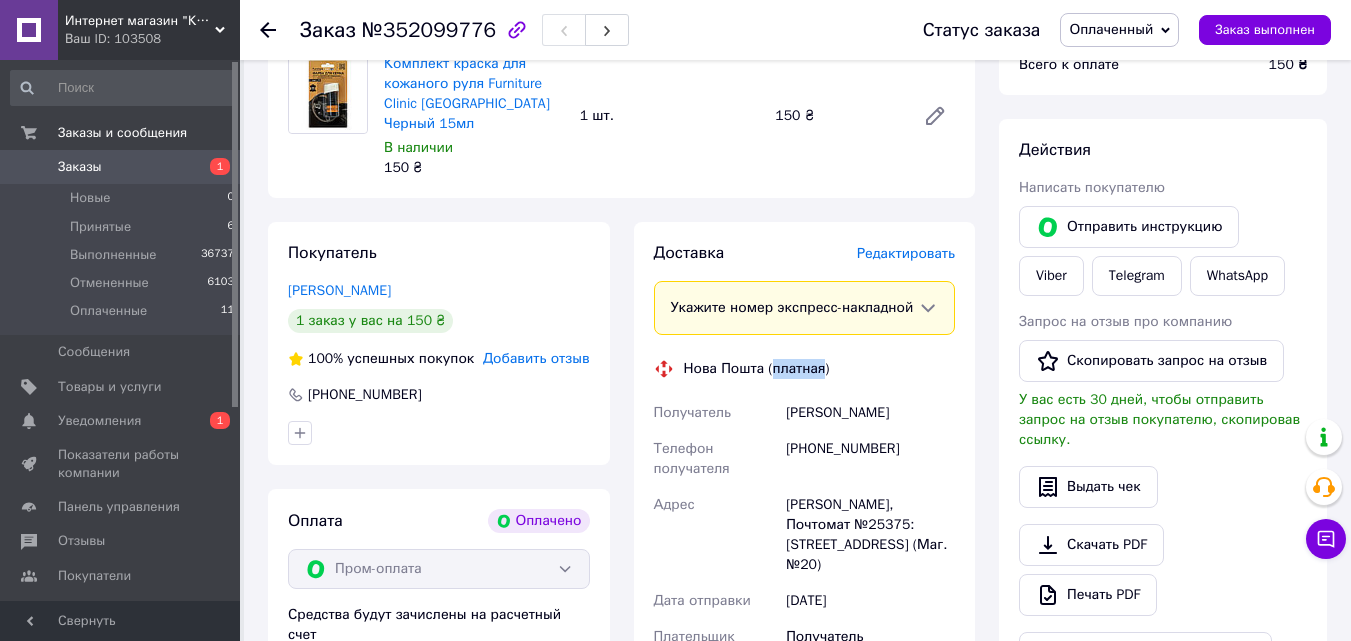 drag, startPoint x: 810, startPoint y: 358, endPoint x: 806, endPoint y: 391, distance: 33.24154 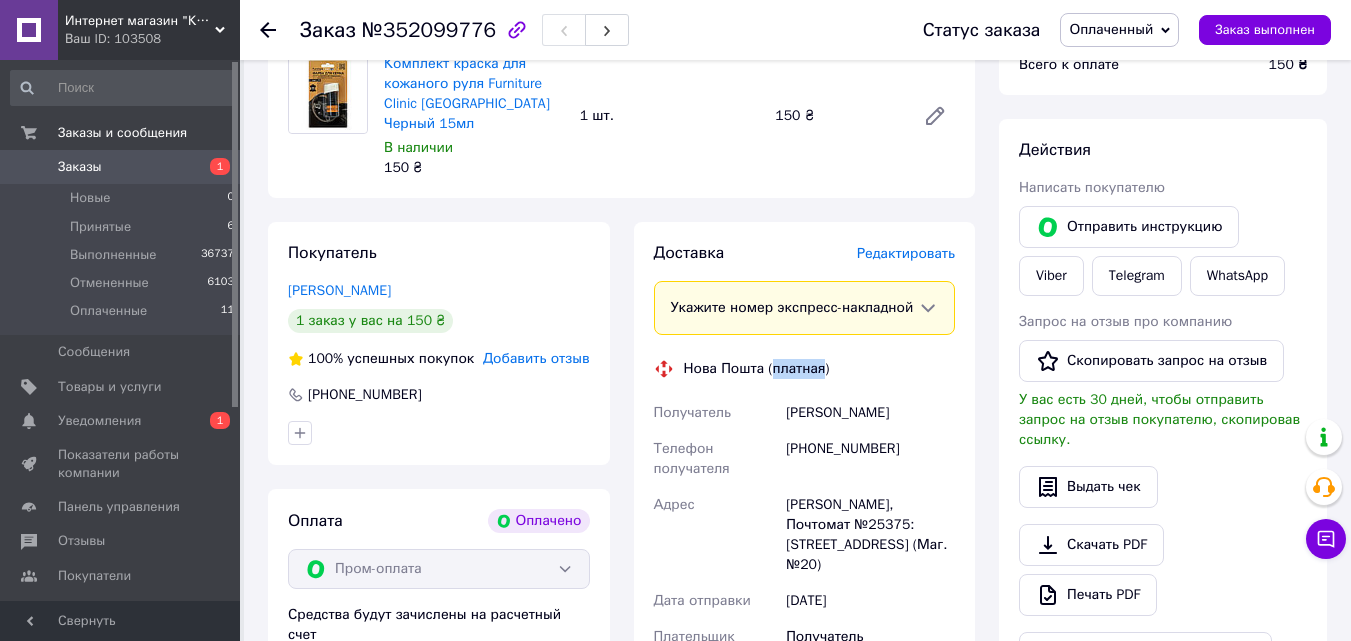 drag, startPoint x: 795, startPoint y: 410, endPoint x: 956, endPoint y: 411, distance: 161.00311 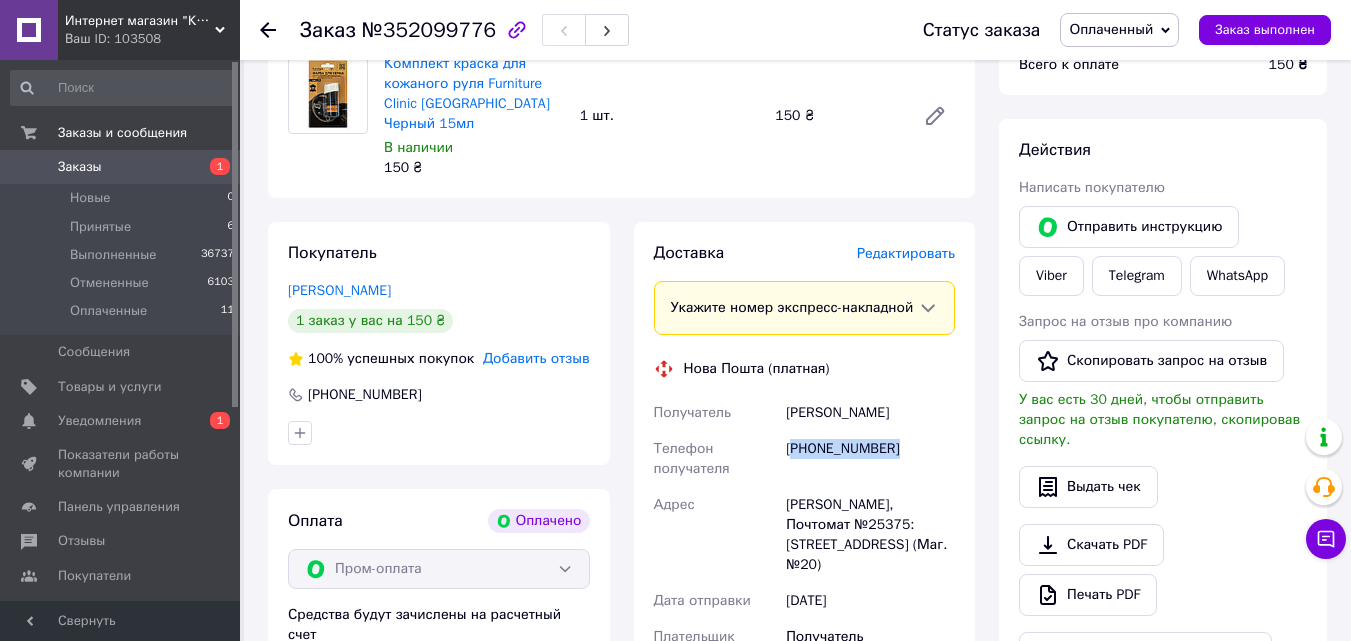 drag, startPoint x: 814, startPoint y: 453, endPoint x: 908, endPoint y: 451, distance: 94.02127 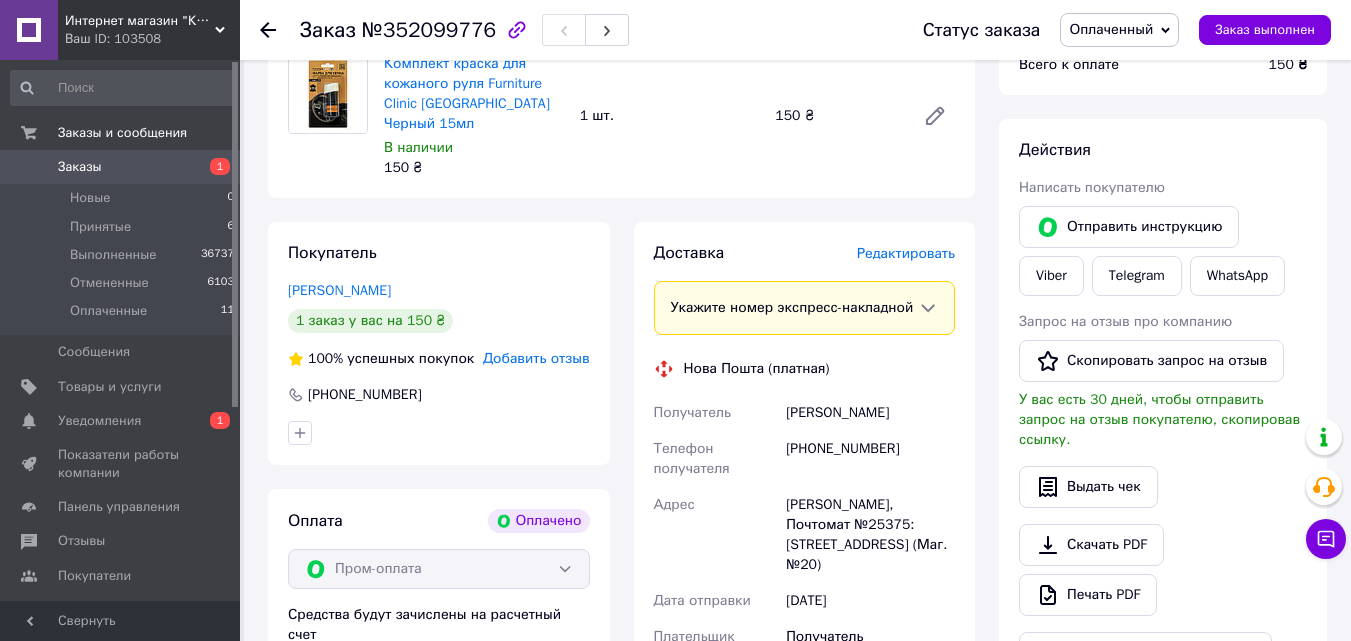 click on "[PERSON_NAME]" at bounding box center [870, 413] 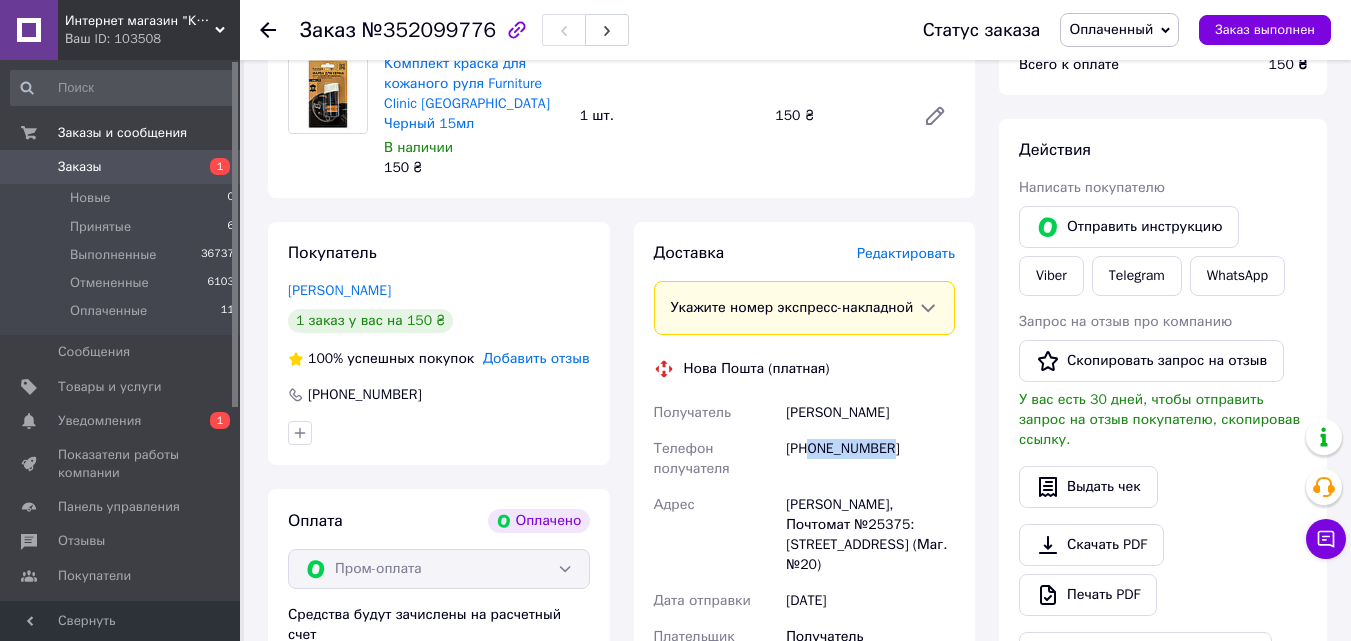 drag, startPoint x: 811, startPoint y: 447, endPoint x: 918, endPoint y: 447, distance: 107 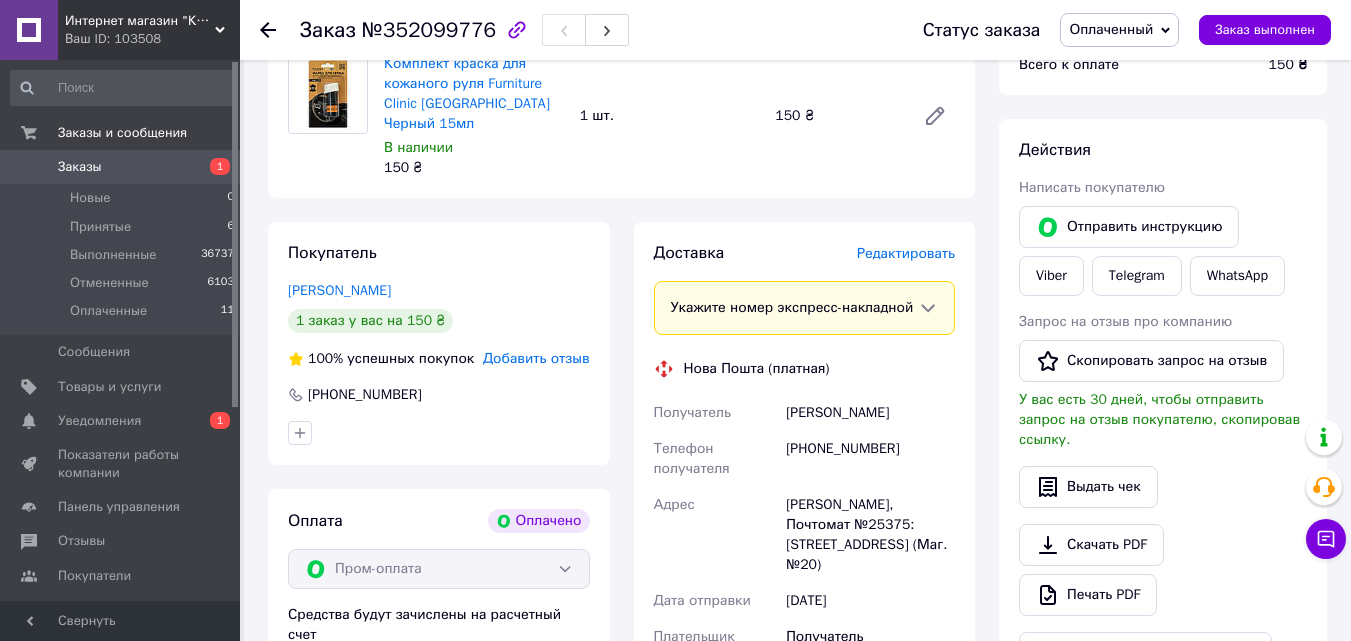 click on "[PERSON_NAME], Почтомат №25375: [STREET_ADDRESS] (Маг. №20)" at bounding box center [870, 535] 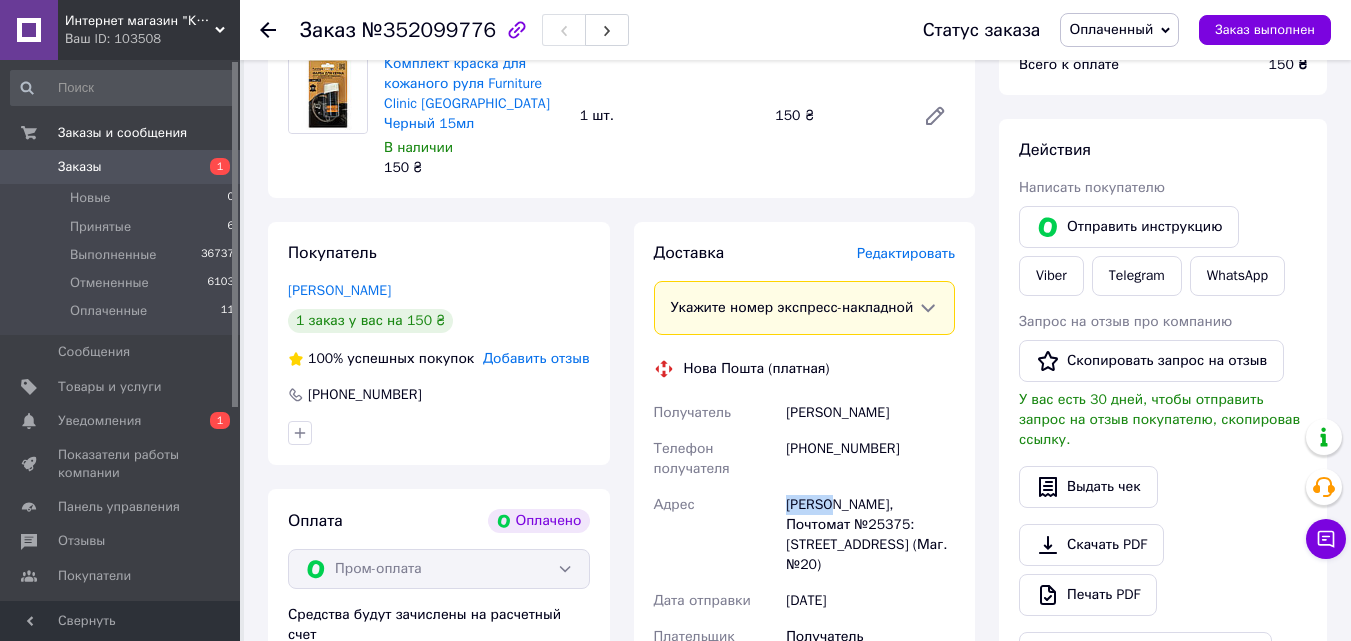 click on "[PERSON_NAME], Почтомат №25375: [STREET_ADDRESS] (Маг. №20)" at bounding box center (870, 535) 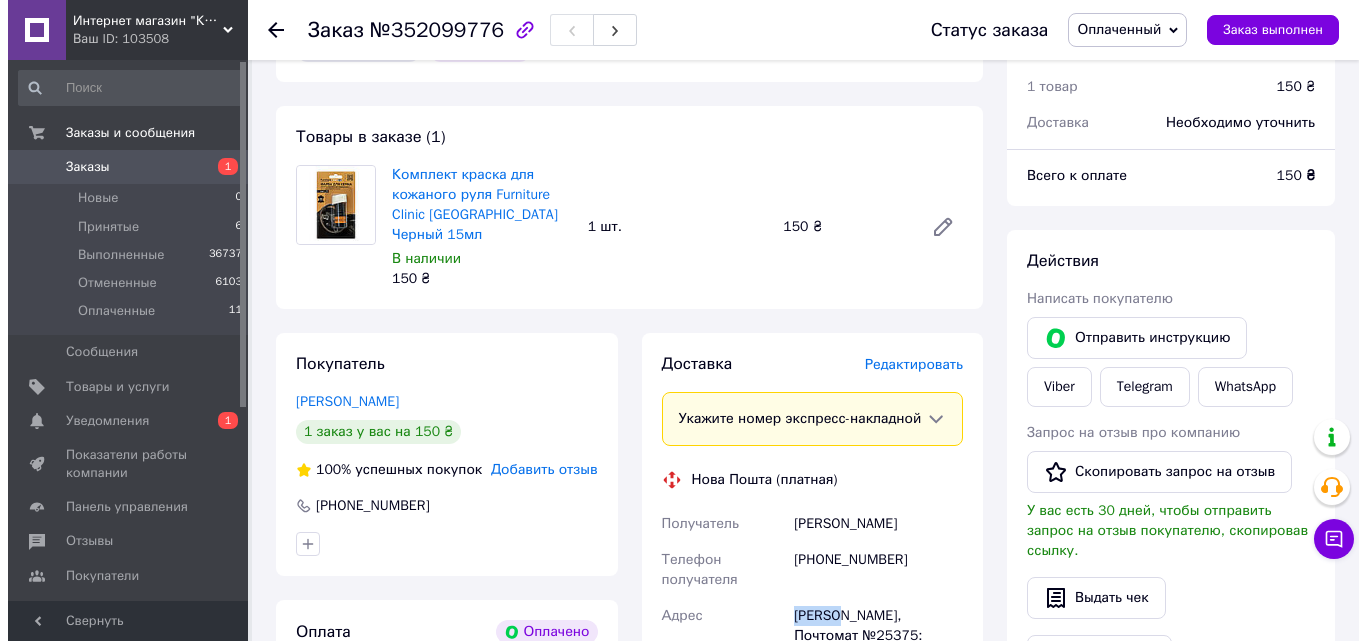 scroll, scrollTop: 0, scrollLeft: 0, axis: both 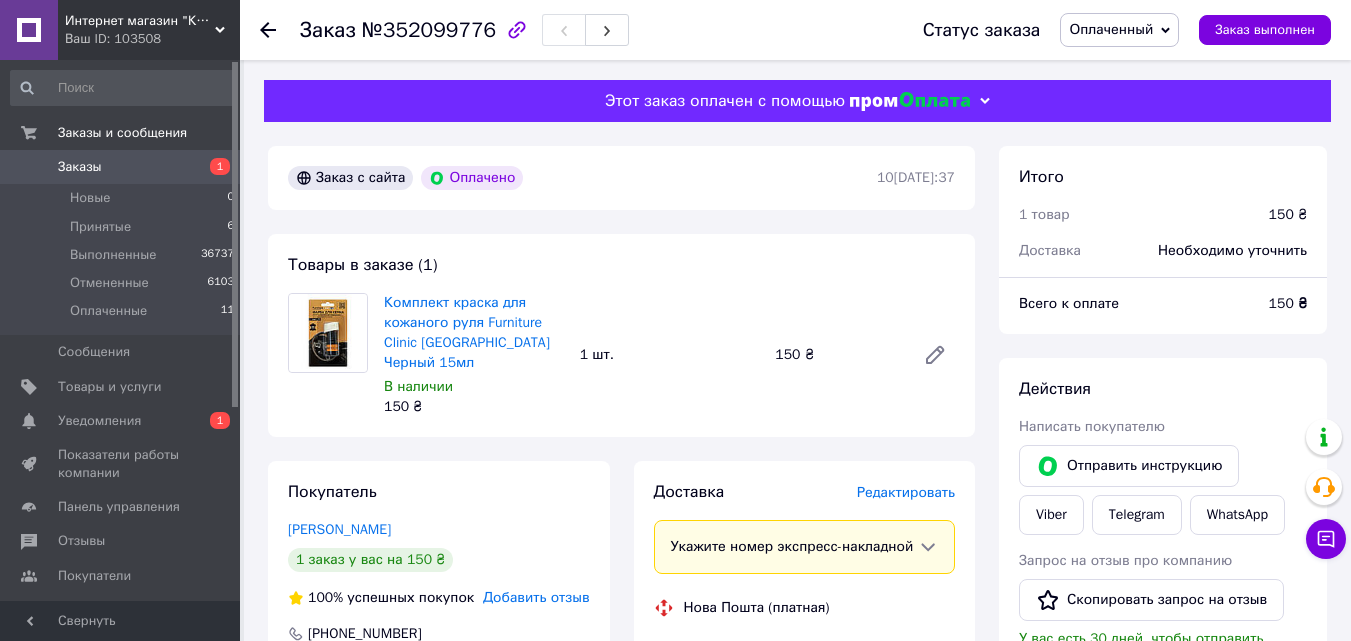 click on "Комплект краска для кожаного руля Furniture Clinic [GEOGRAPHIC_DATA] Черный 15мл В наличии 150 ₴ 1 шт. 150 ₴" at bounding box center [669, 355] 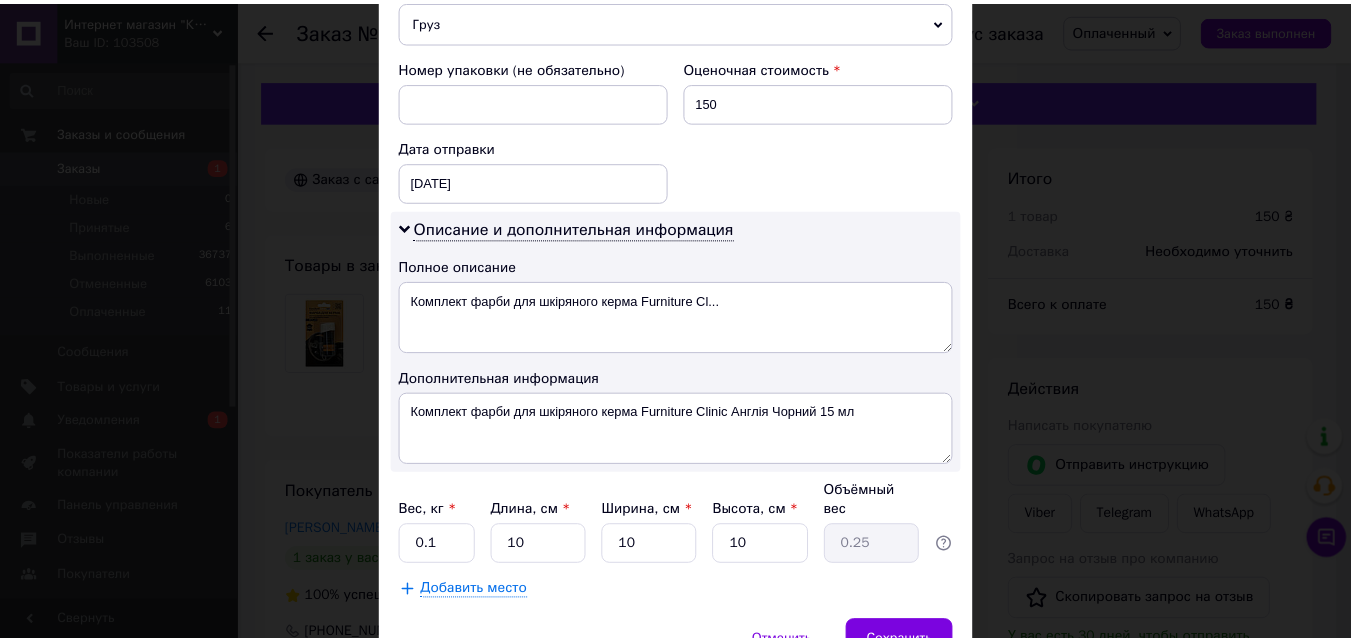scroll, scrollTop: 911, scrollLeft: 0, axis: vertical 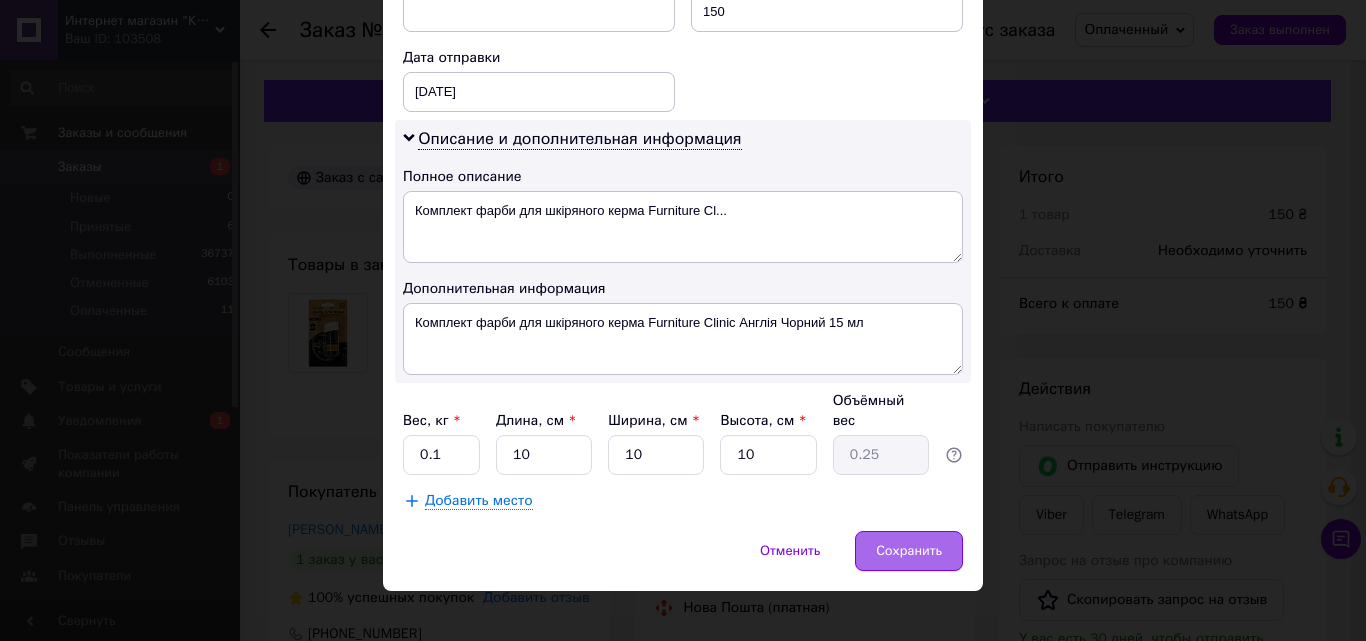 click on "Сохранить" at bounding box center (909, 551) 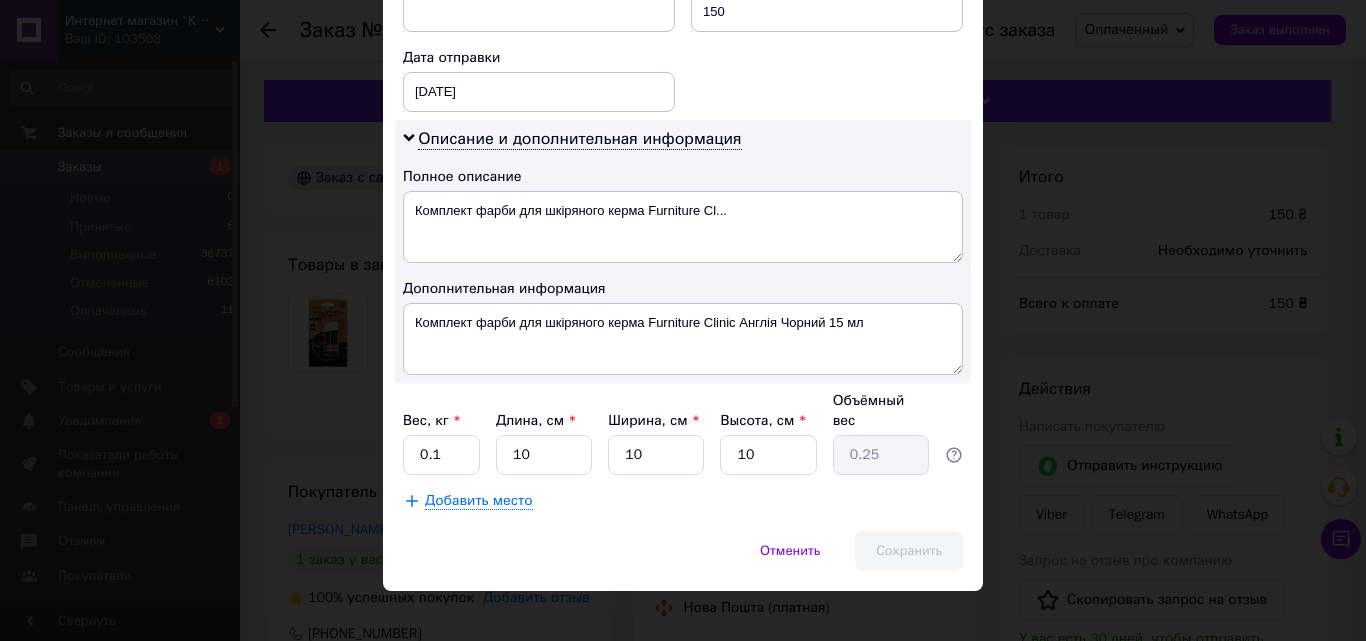 click on "Способ доставки Нова Пошта (платная) Плательщик Получатель Отправитель Фамилия получателя [PERSON_NAME] Имя получателя [PERSON_NAME] Отчество получателя Телефон получателя [PHONE_NUMBER] Тип доставки В почтомате В отделении Курьером Город Гайсин Почтомат Почтомат №25375: [STREET_ADDRESS] (Маг. №20) Место отправки м. [GEOGRAPHIC_DATA] ([GEOGRAPHIC_DATA].): №247: просп. [PERSON_NAME][STREET_ADDRESS] Світловодськ: №2: вул. Героїв Чорнобиля, 9Г м. [GEOGRAPHIC_DATA] ([GEOGRAPHIC_DATA].): №225 (до 30 кг на одне місце): просп. [PERSON_NAME][STREET_ADDRESS] (маг."Ашан") Добавить еще место отправки Тип посылки Груз Документы Оценочная стоимость 150 < 2025" at bounding box center (683, -125) 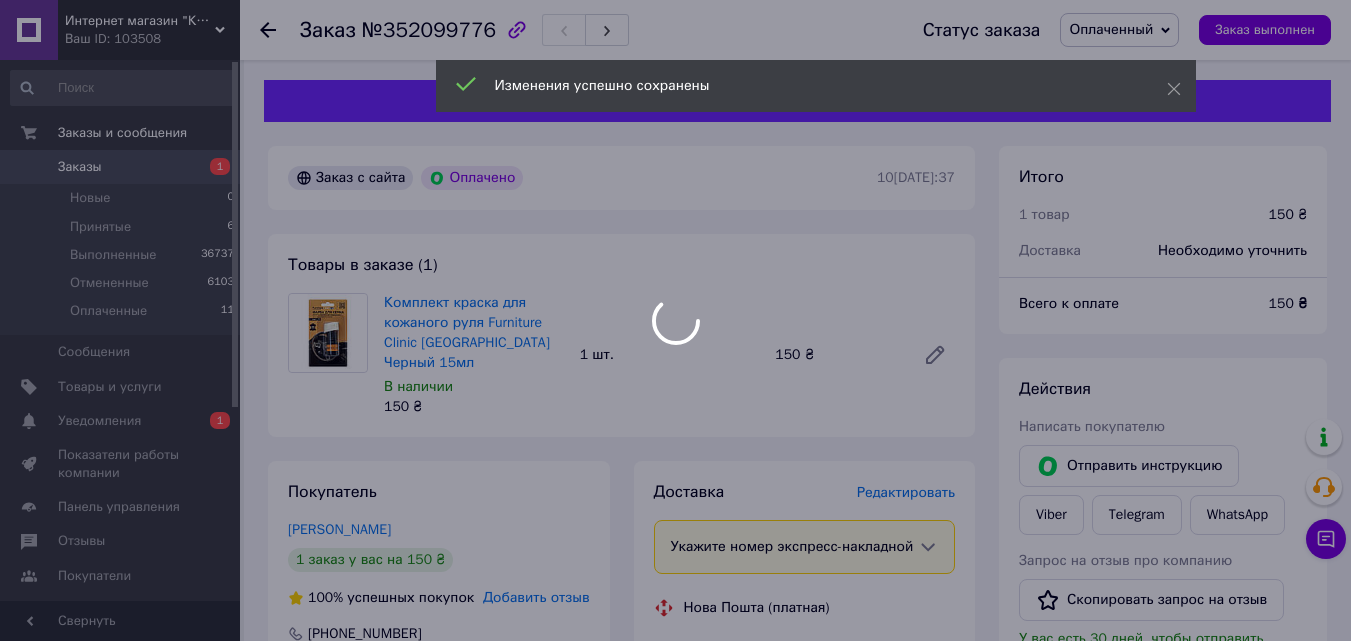scroll, scrollTop: 700, scrollLeft: 0, axis: vertical 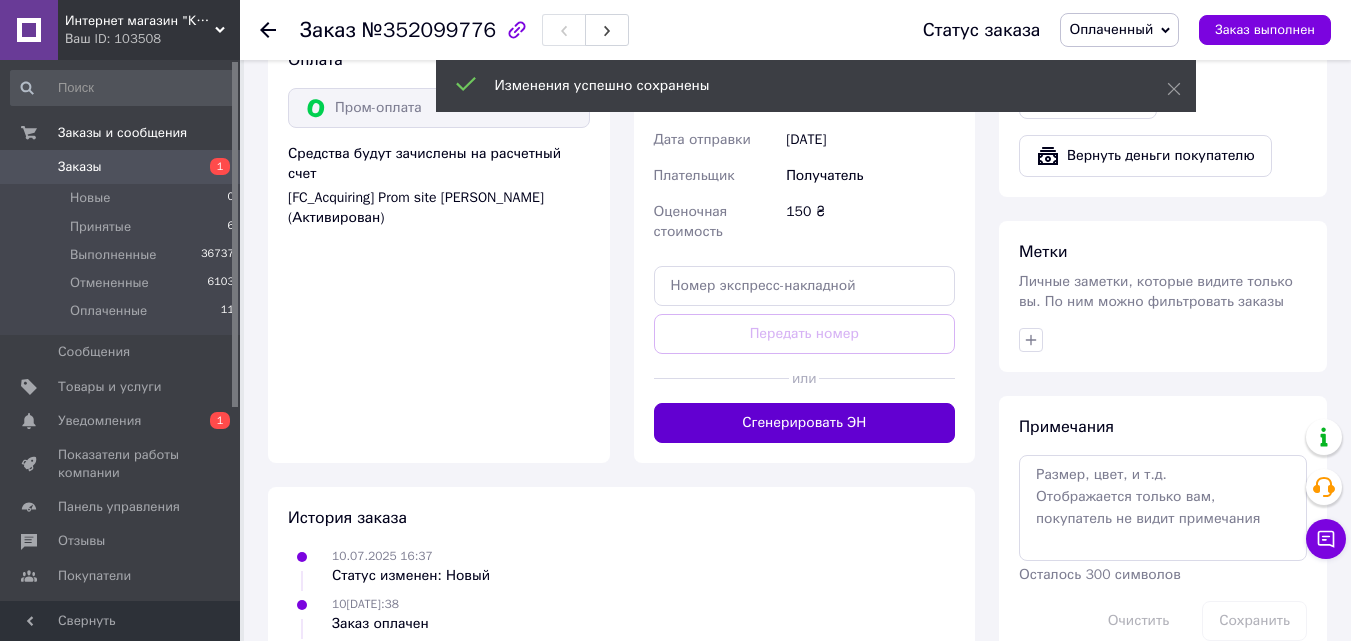 click on "Сгенерировать ЭН" at bounding box center [805, 423] 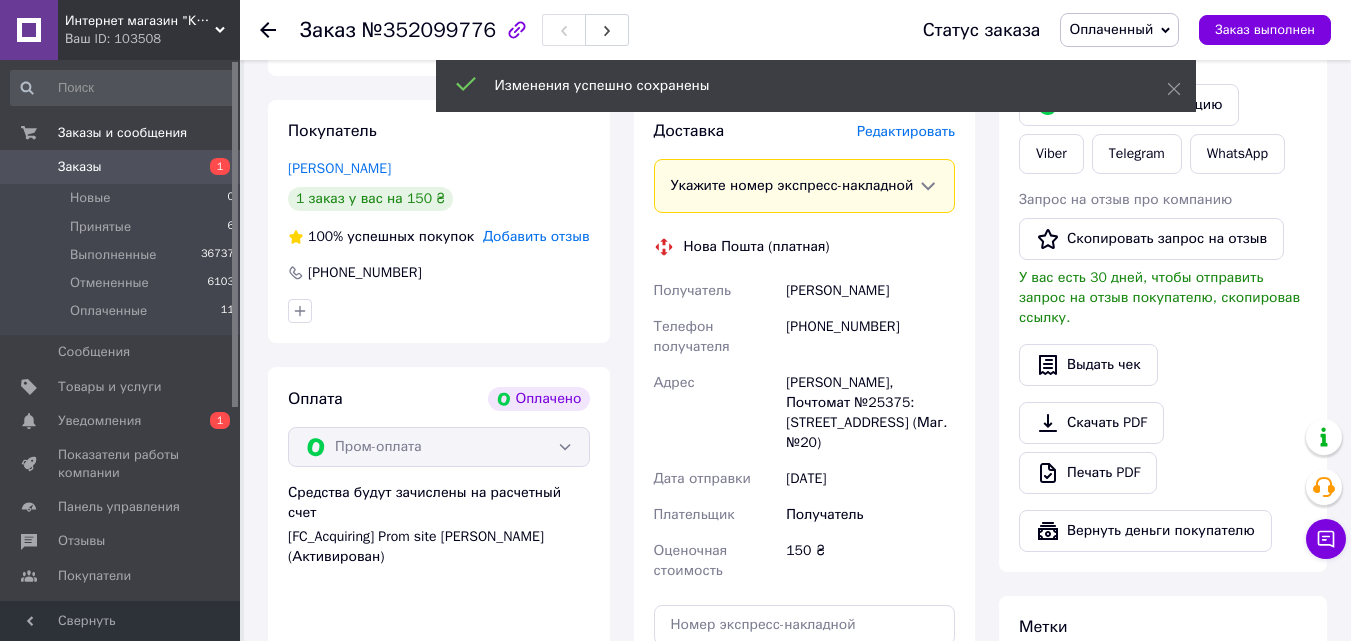 scroll, scrollTop: 300, scrollLeft: 0, axis: vertical 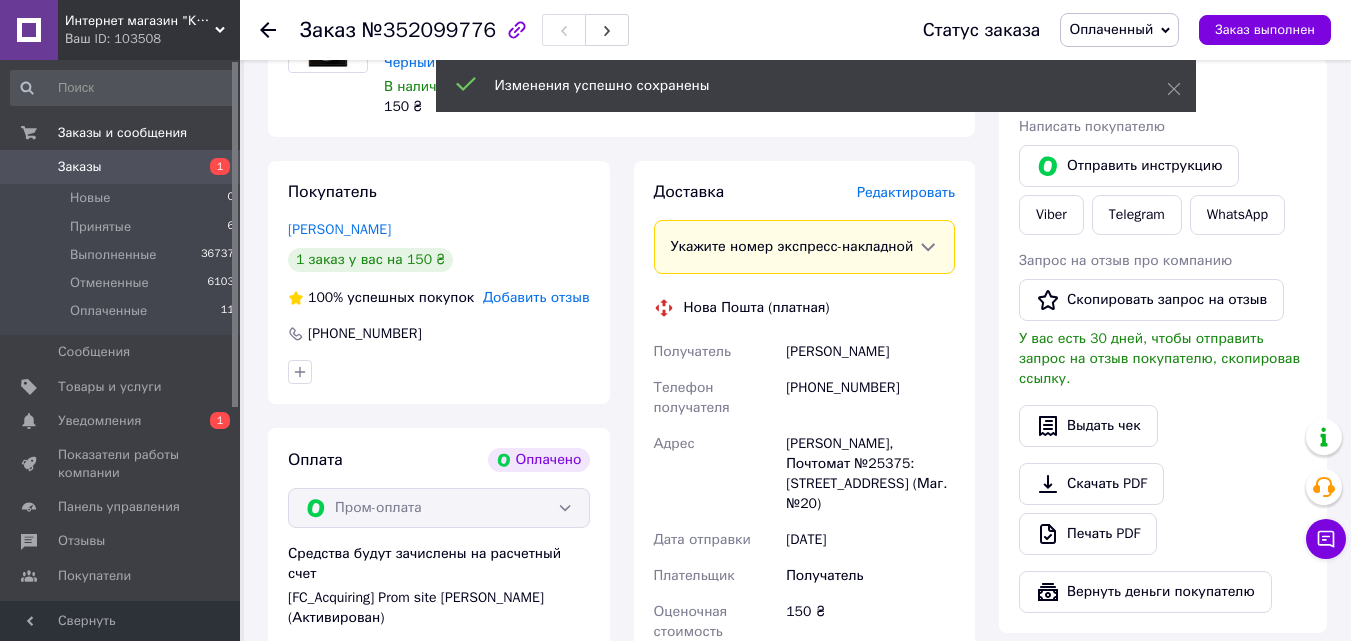 click on "Доставка Редактировать Укажите номер экспресс-накладной Обязательно введите номер экспресс-накладной,
если создавали ее не на этой странице. В случае,
если номер ЭН не будет добавлен, мы не сможем
выплатить деньги за заказ Мобильный номер покупателя (из заказа) должен
соответствовать номеру получателя по накладной Нова Пошта (платная) Получатель Шекерський [PERSON_NAME] Телефон получателя [PHONE_NUMBER] [PERSON_NAME], Почтомат №25375: [STREET_ADDRESS] (Маг. №20) Дата отправки [DATE] Плательщик Получатель Оценочная стоимость 150 ₴ Передать номер или Сгенерировать [PERSON_NAME]" at bounding box center [805, 512] 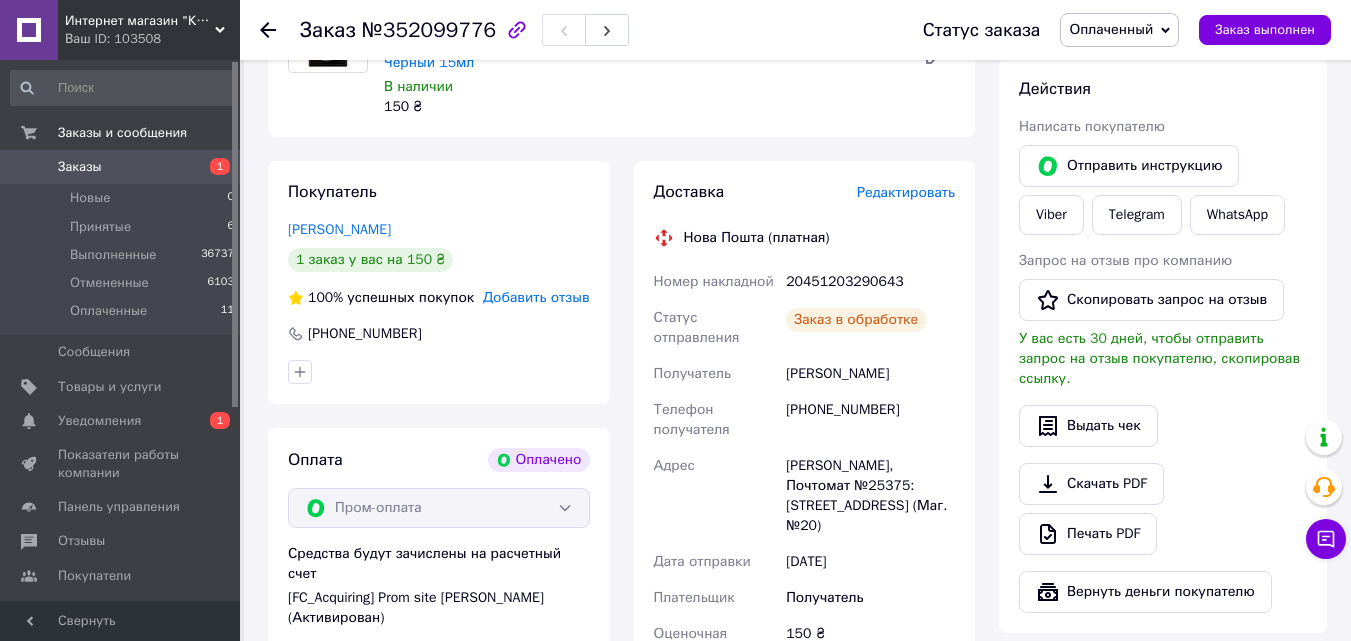 click on "20451203290643" at bounding box center [870, 282] 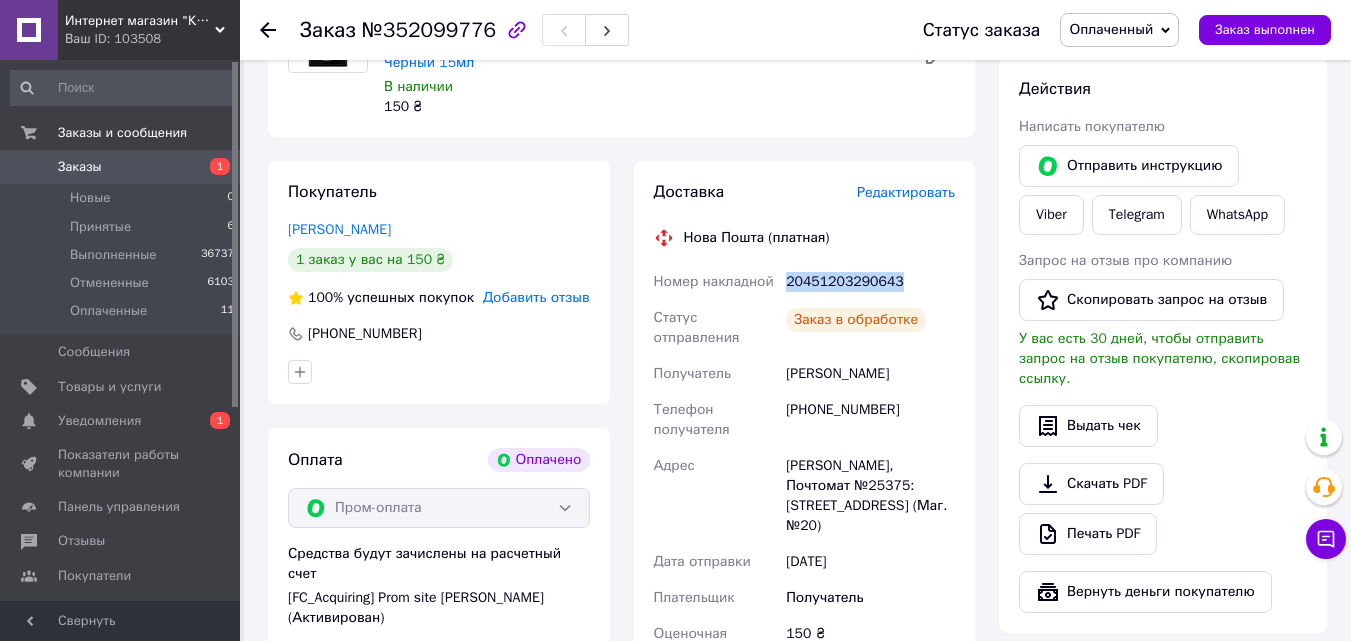 click on "20451203290643" at bounding box center (870, 282) 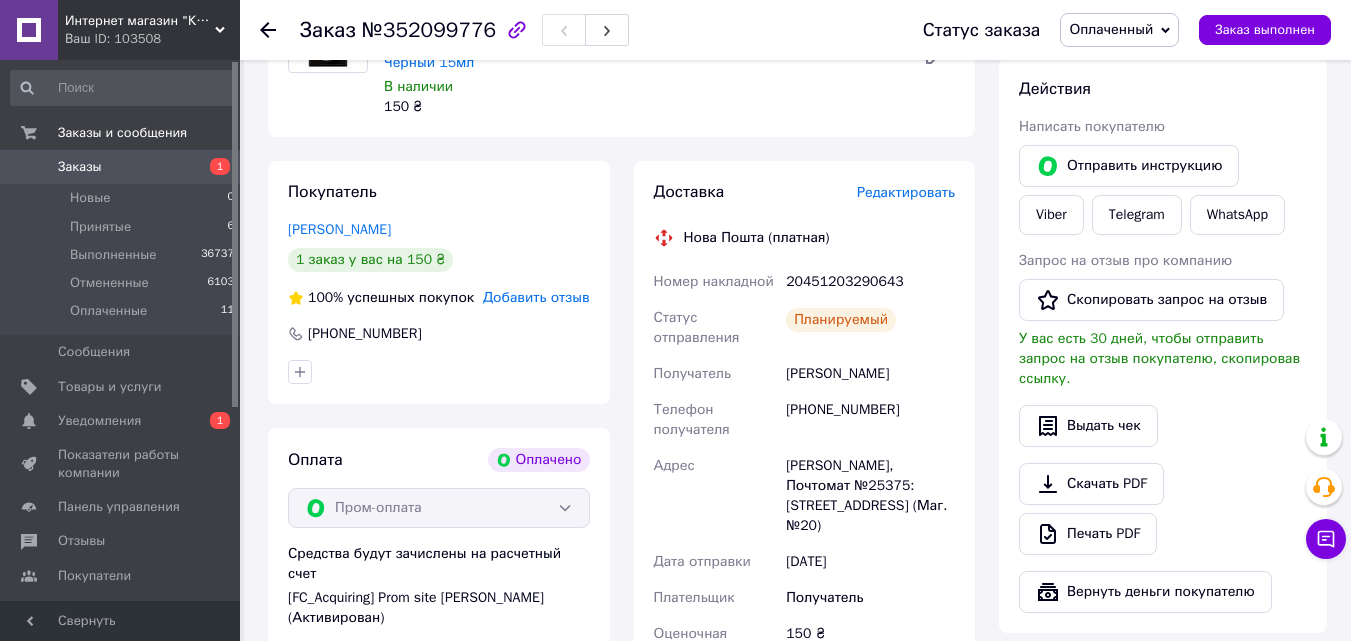 drag, startPoint x: 832, startPoint y: 41, endPoint x: 900, endPoint y: 39, distance: 68.0294 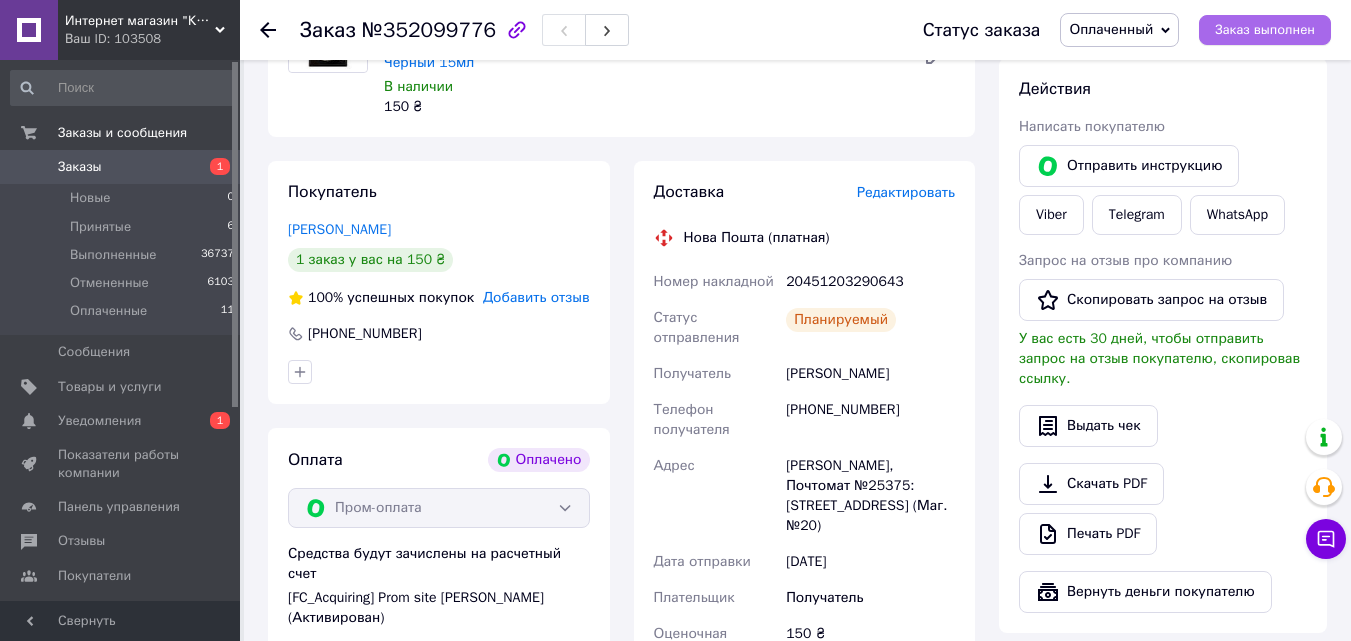 click on "Заказ выполнен" at bounding box center (1265, 30) 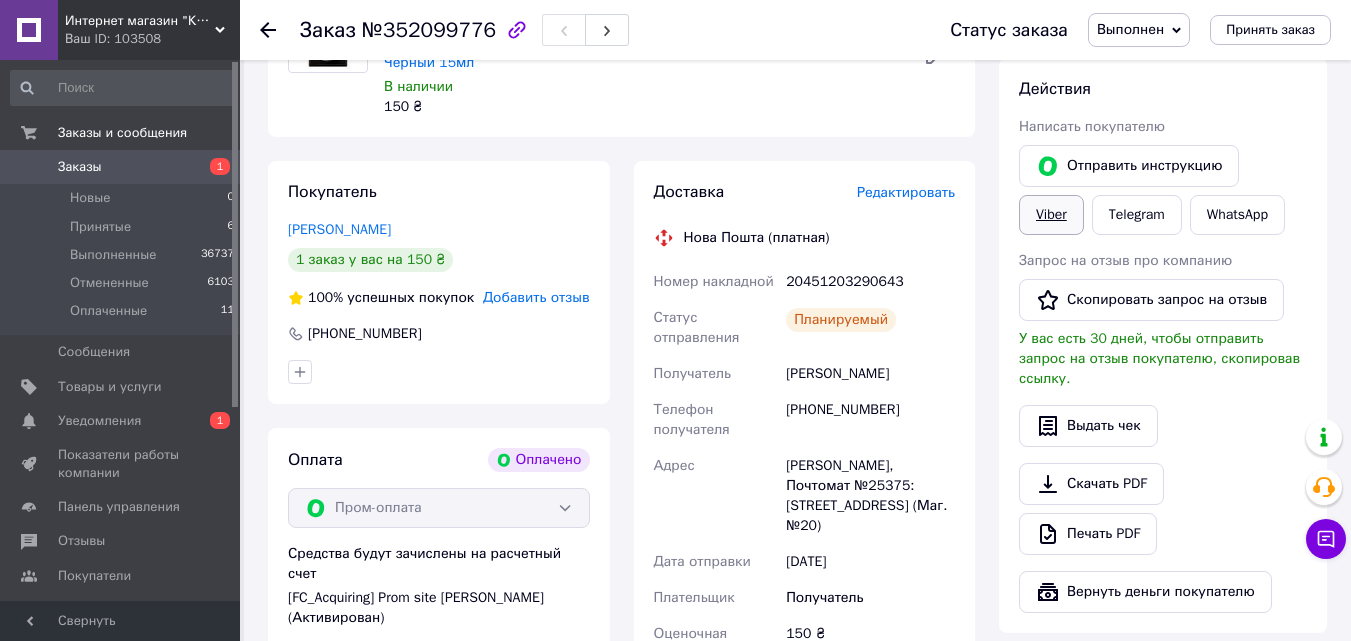 click on "Viber" at bounding box center [1051, 215] 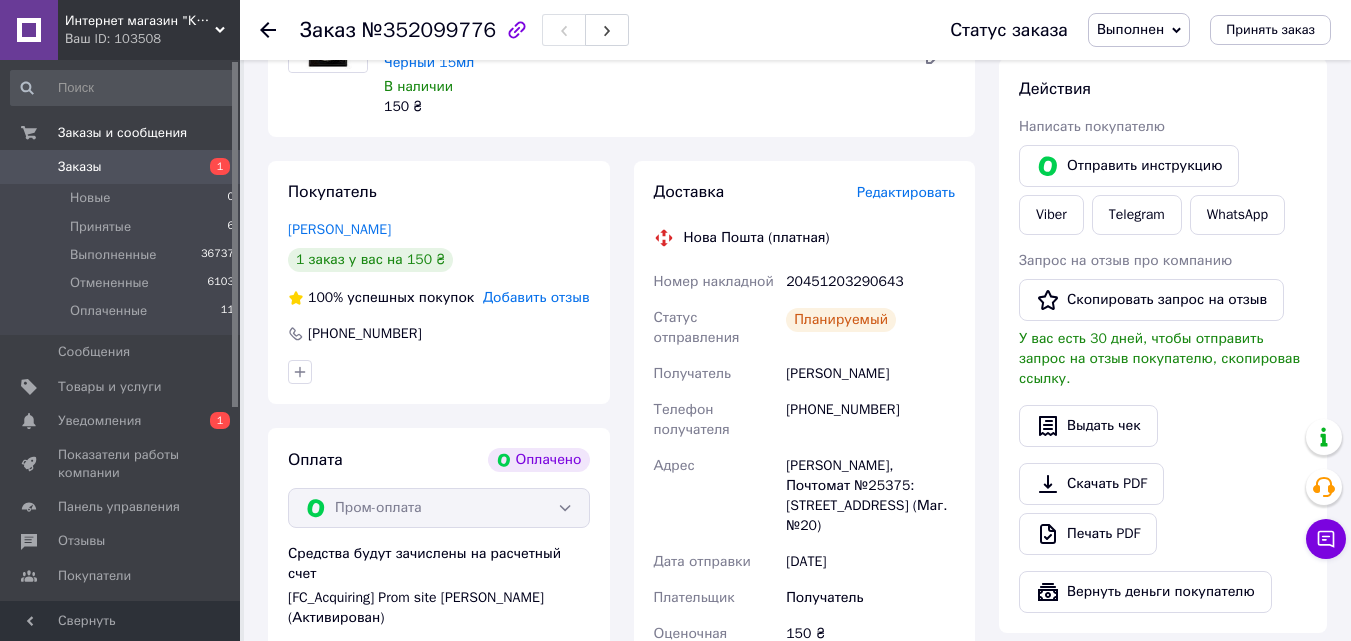click on "Заказы" at bounding box center (121, 167) 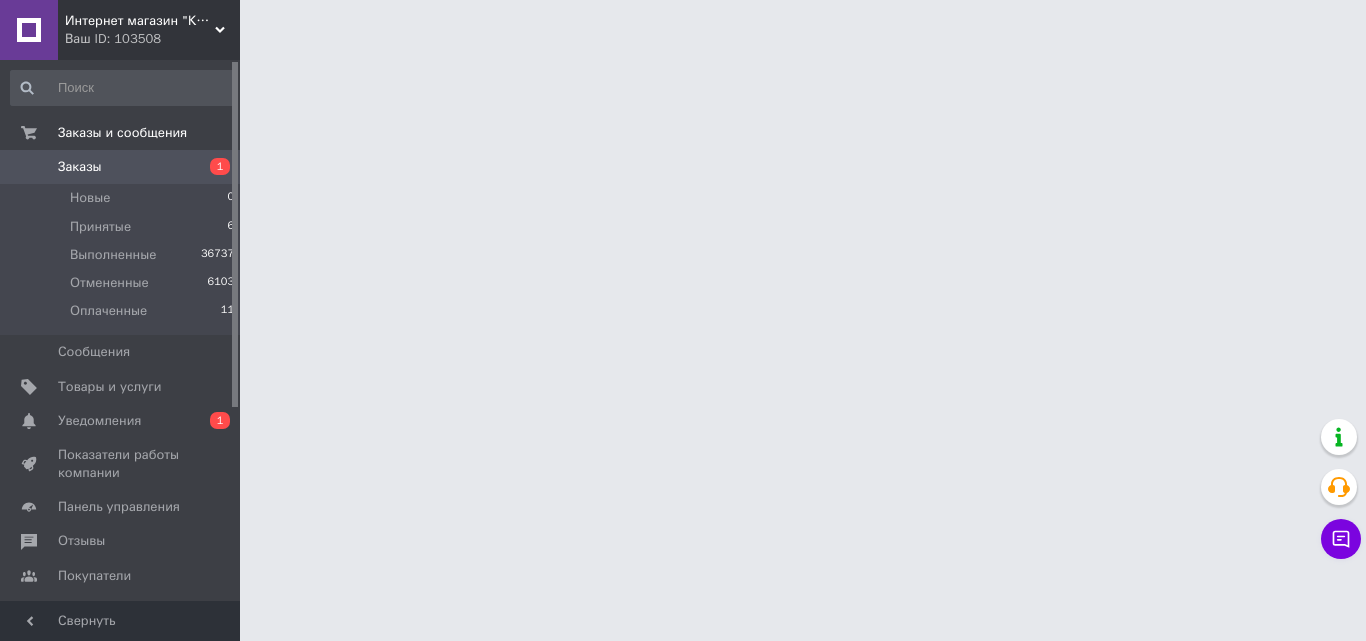 click on "Интернет магазин "Каблучок" Ваш ID: 103508 Сайт Интернет магазин "Каблучок" Кабинет покупателя Проверить состояние системы Страница на портале Справка Выйти Заказы и сообщения Заказы 1 Новые 0 Принятые 6 Выполненные 36737 Отмененные 6103 Оплаченные 11 Сообщения 0 Товары и услуги Уведомления 0 1 Показатели работы компании Панель управления Отзывы Покупатели Каталог ProSale Аналитика Инструменты вебмастера и SEO Управление сайтом Кошелек компании Маркет Настройки Тарифы и счета Prom топ Свернуть" at bounding box center (683, 25) 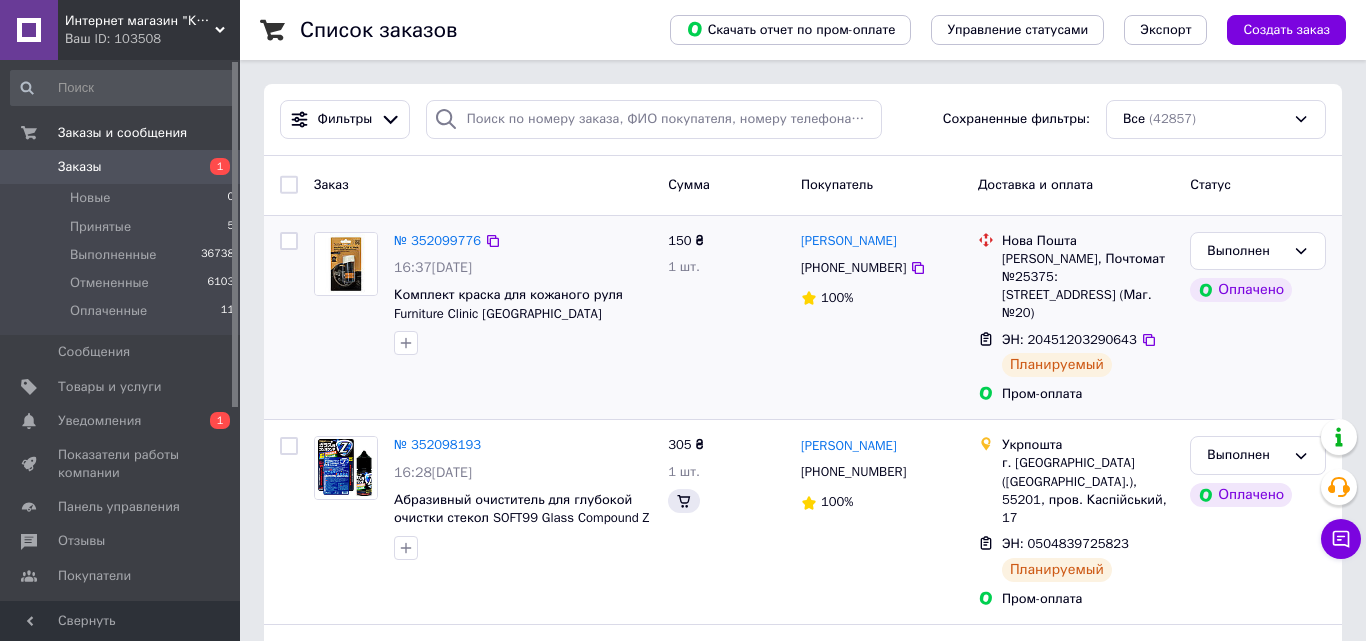 click on "№ 352099776 16:37[DATE] Комплект краска для кожаного руля Furniture Clinic [GEOGRAPHIC_DATA] Черный 15мл" at bounding box center [523, 294] 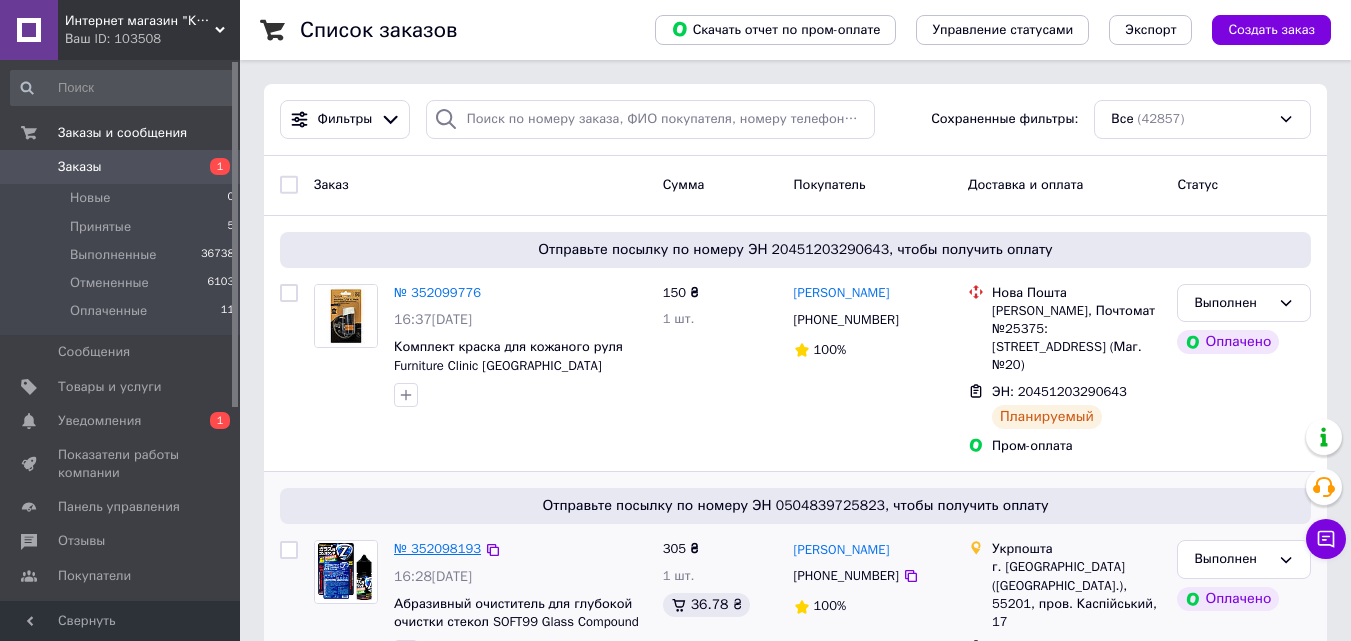 click on "№ 352098193" at bounding box center [437, 548] 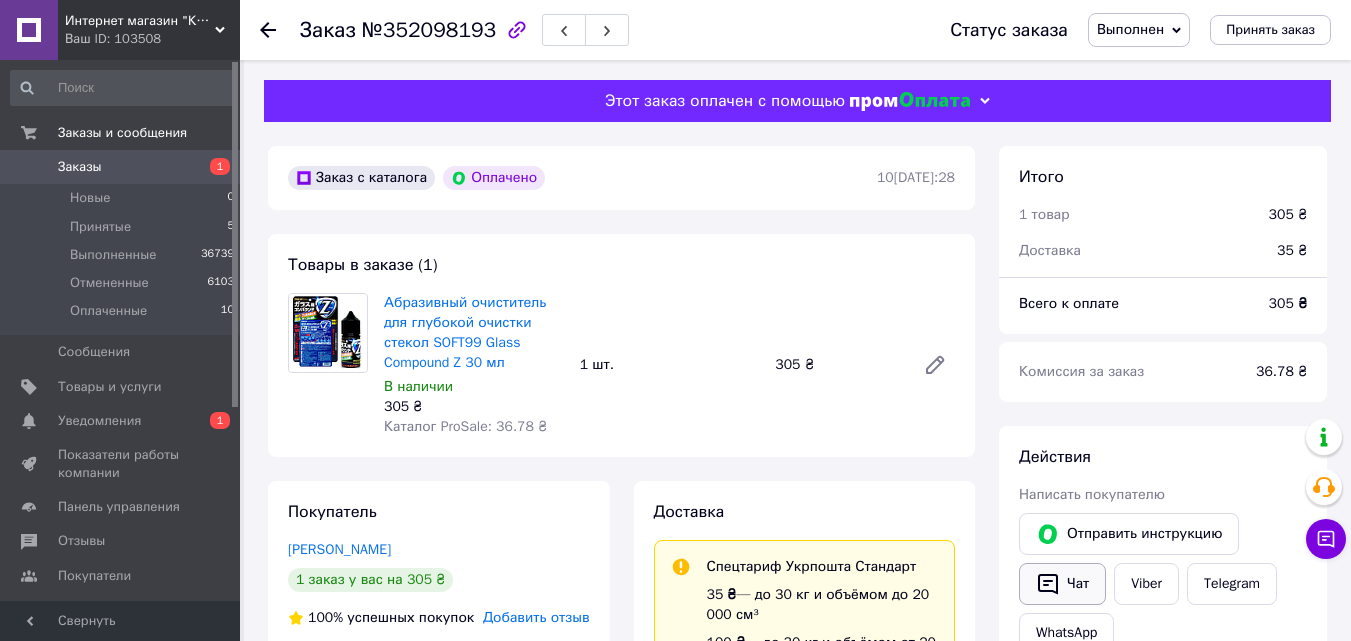click on "Чат" at bounding box center (1062, 584) 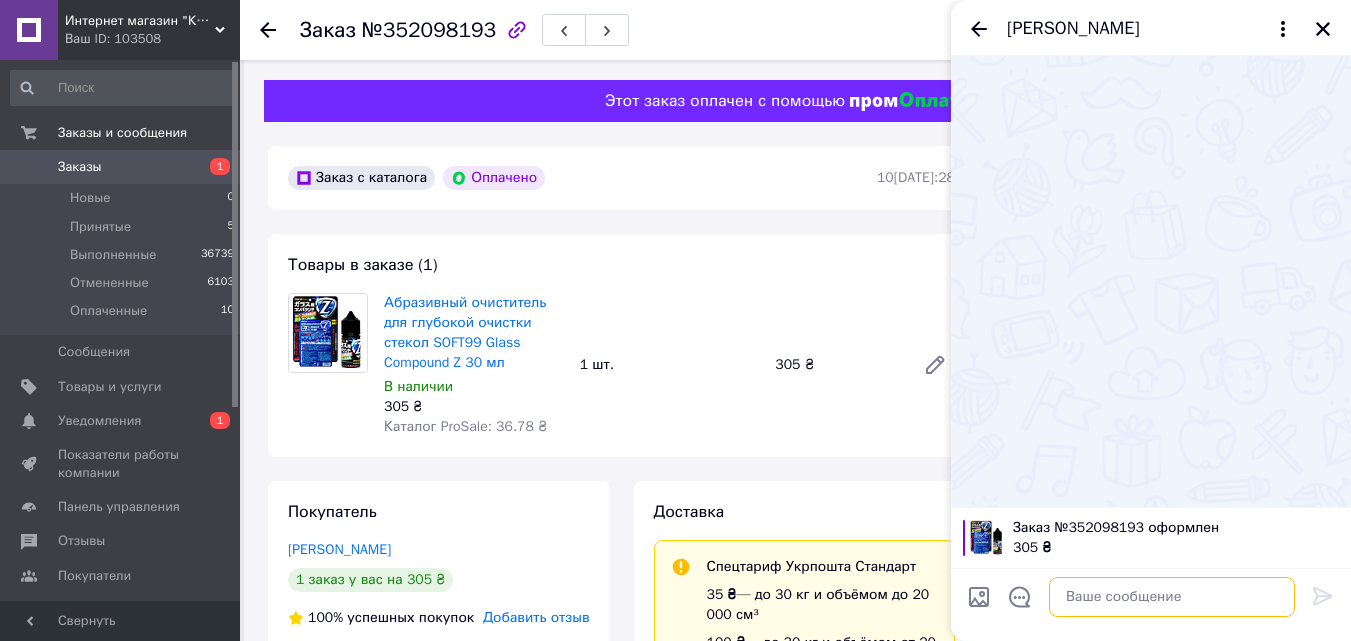 click at bounding box center [1172, 597] 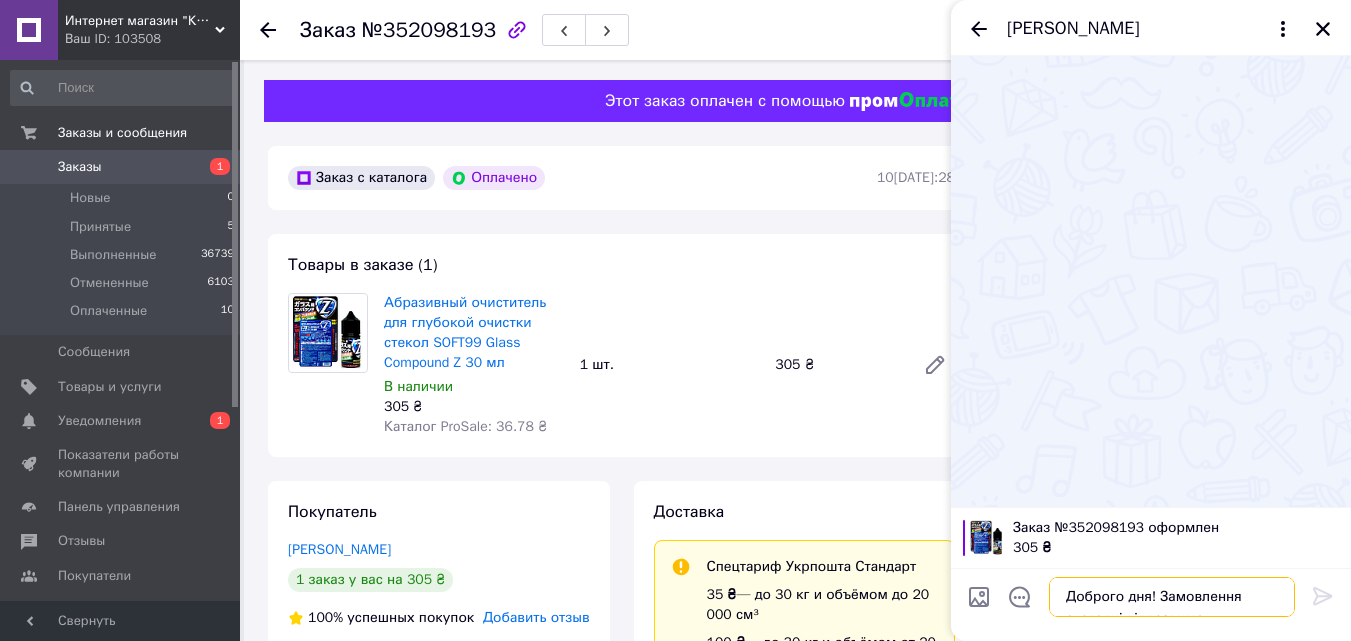 scroll, scrollTop: 36, scrollLeft: 0, axis: vertical 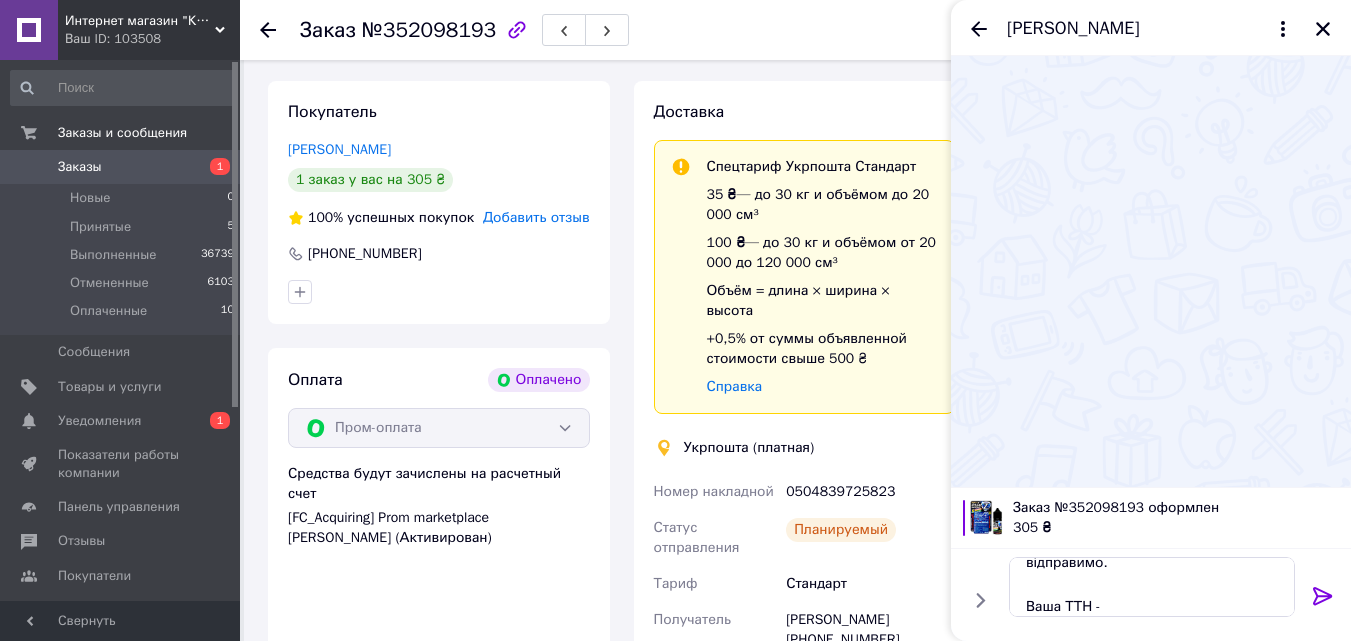 click on "0504839725823" at bounding box center (870, 492) 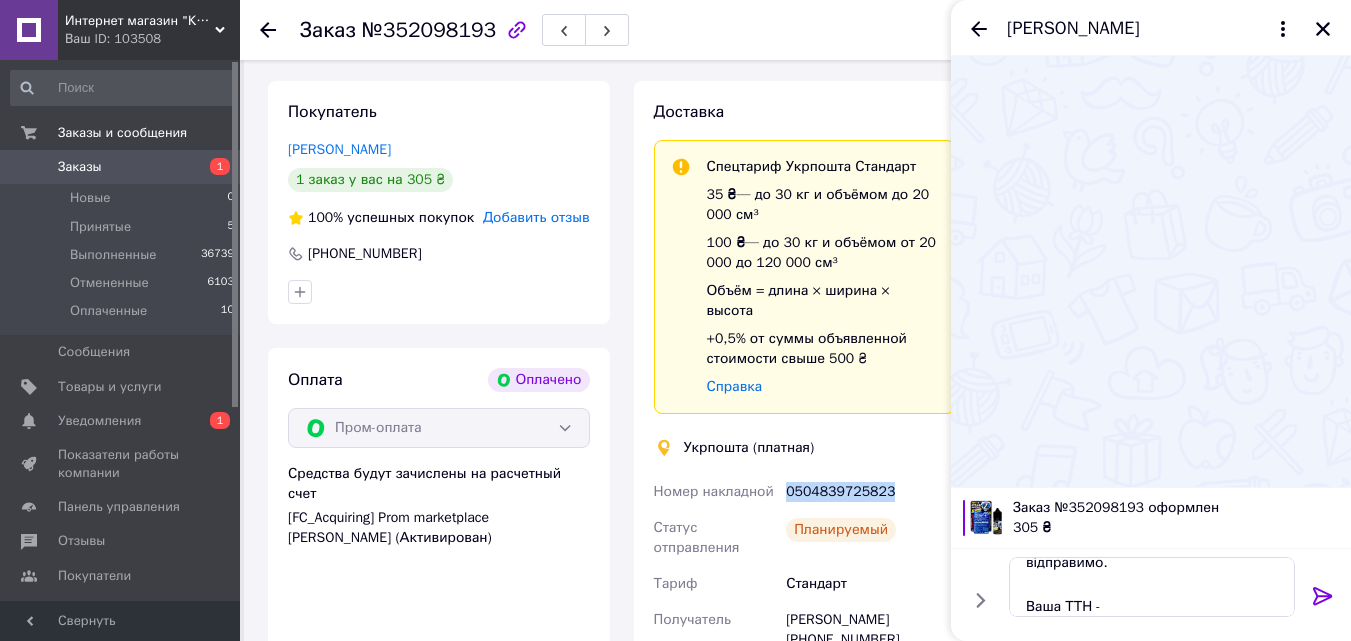 click on "0504839725823" at bounding box center [870, 492] 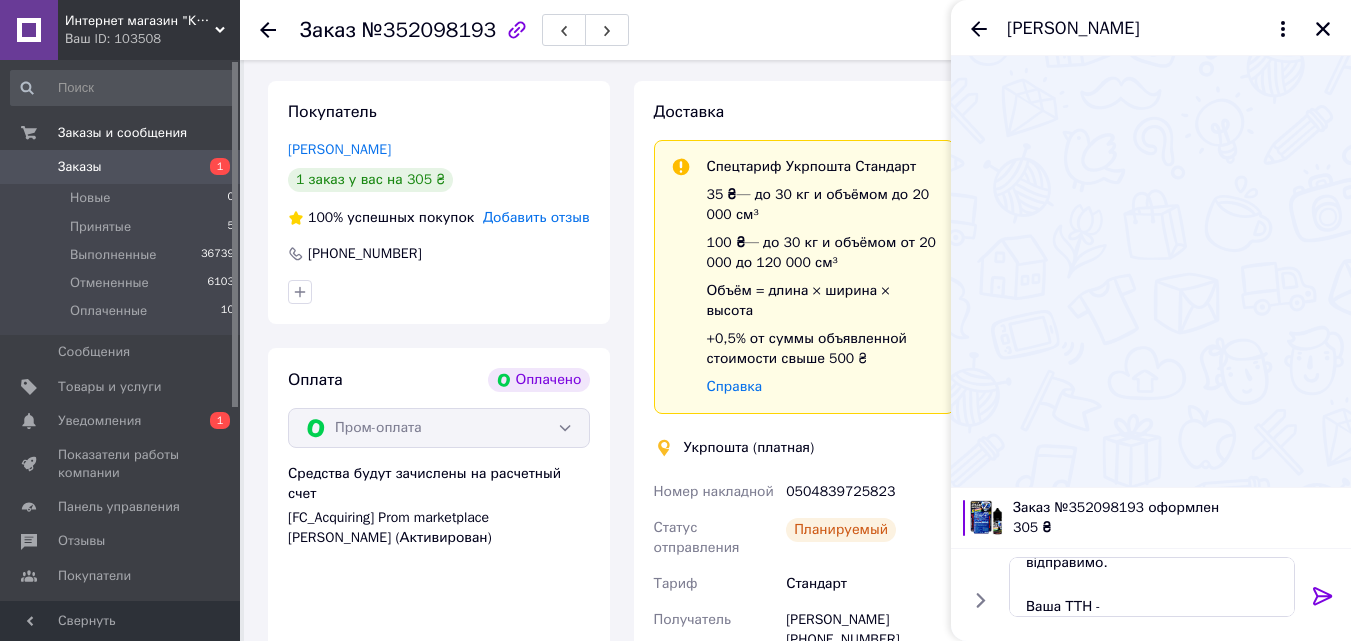 click on "Доброго дня! Замовлення сьогодні відправимо.
Ваша ТТН -  Доброго дня! Замовлення сьогодні відправимо.
Ваша ТТН -" at bounding box center (1152, 587) 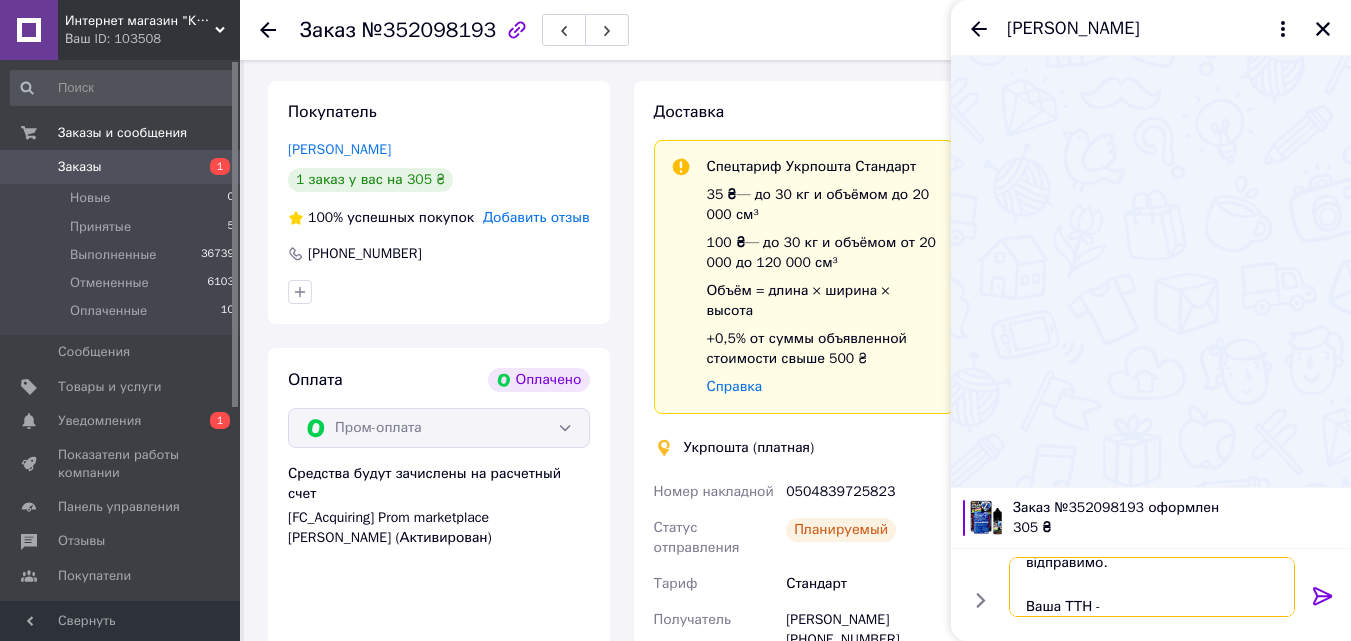 click on "Доброго дня! Замовлення сьогодні відправимо.
Ваша ТТН -" at bounding box center (1152, 587) 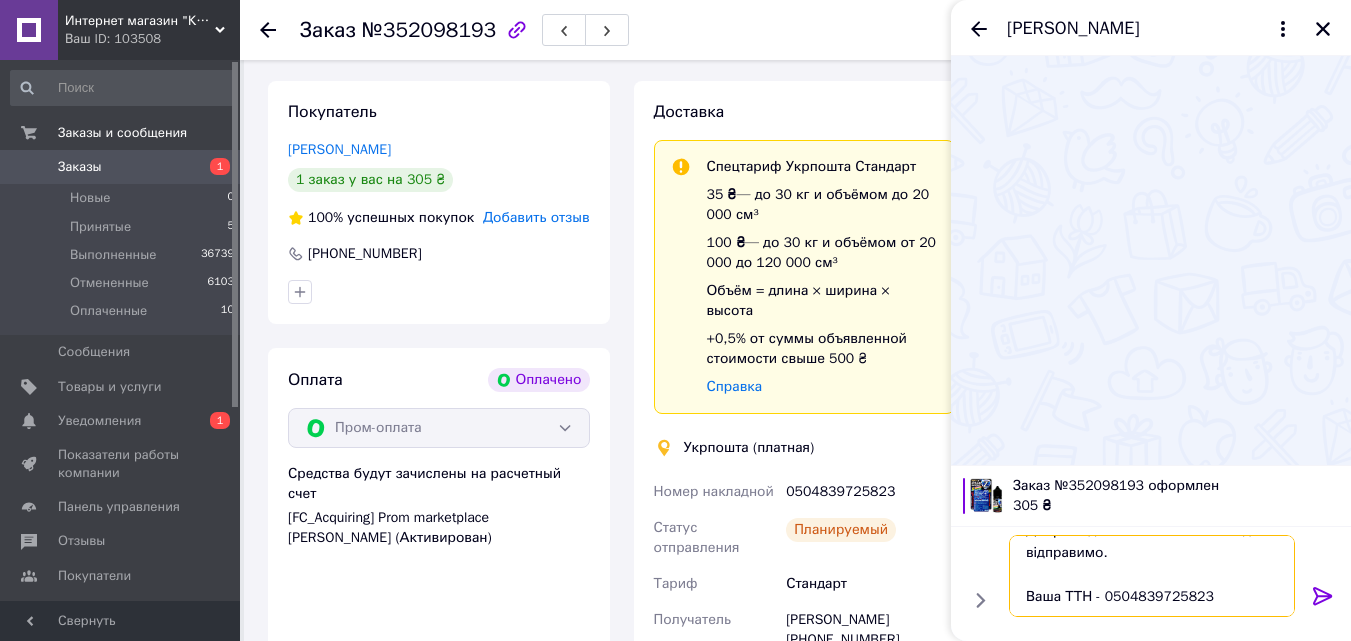 scroll, scrollTop: 24, scrollLeft: 0, axis: vertical 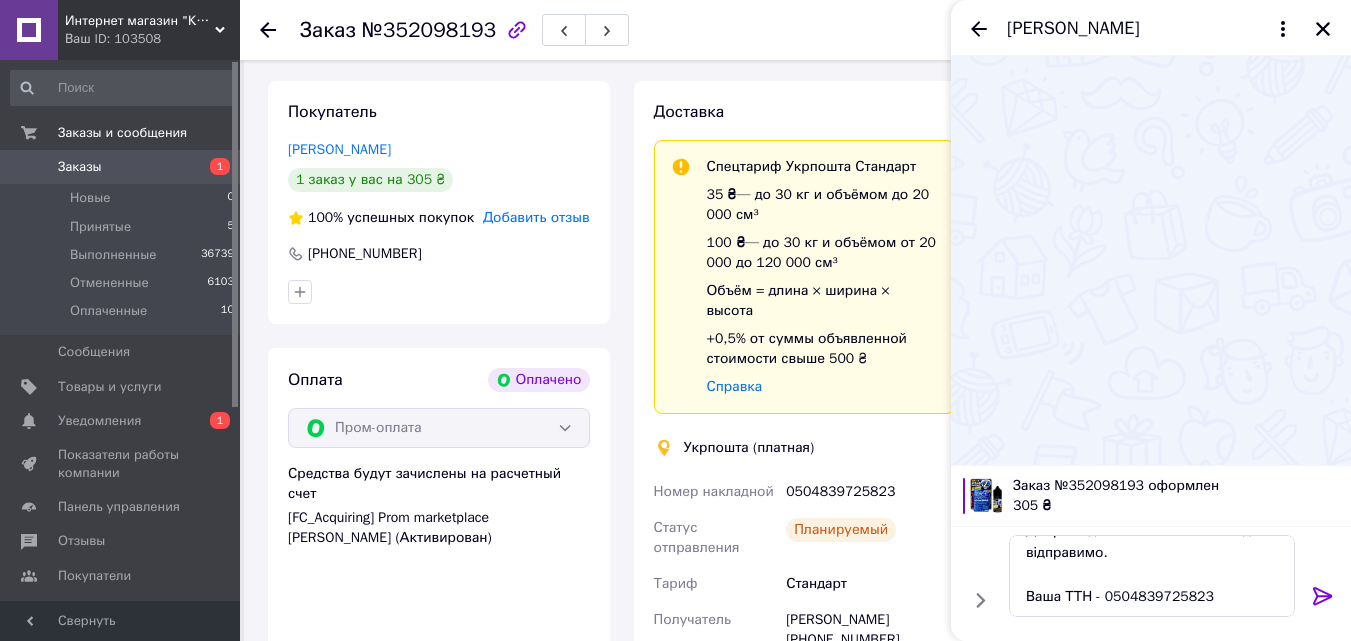 click 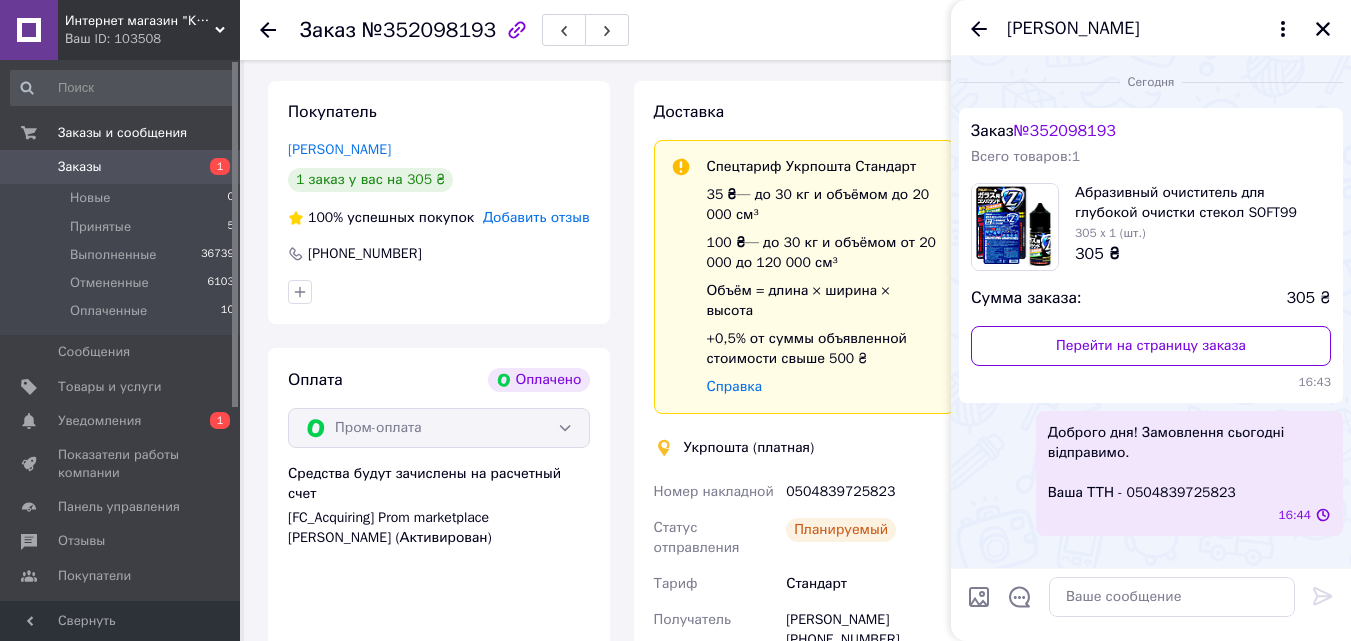 scroll, scrollTop: 0, scrollLeft: 0, axis: both 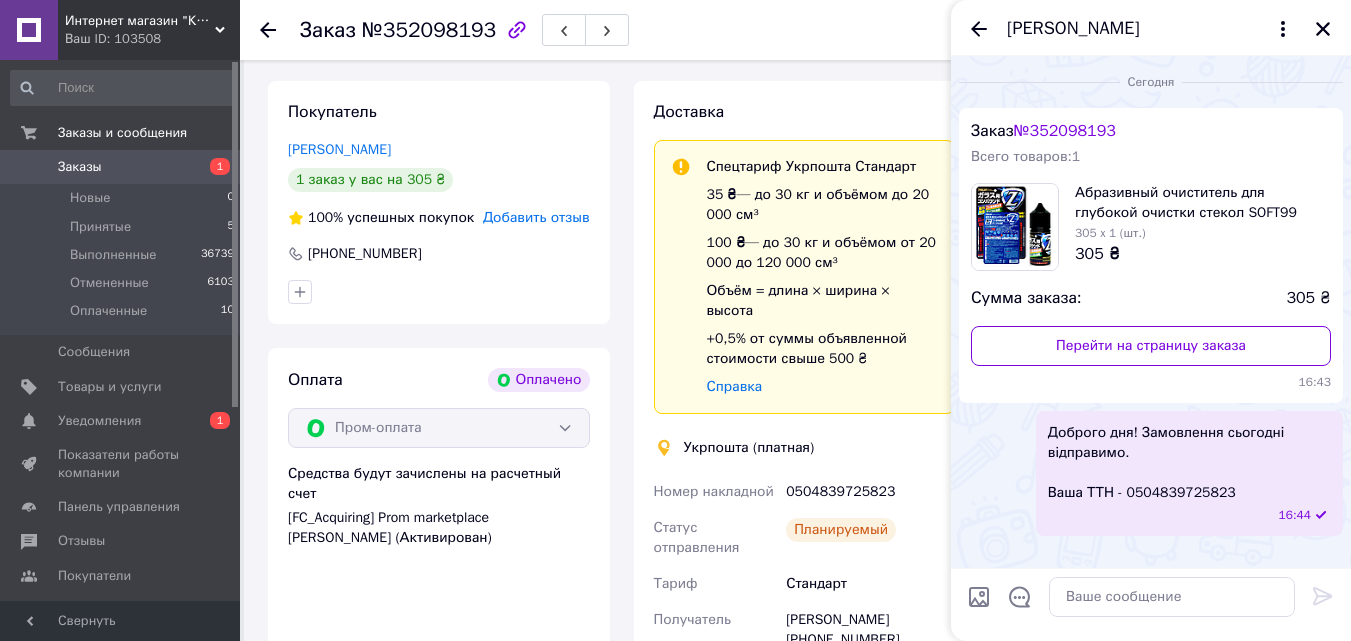 click at bounding box center (1323, 29) 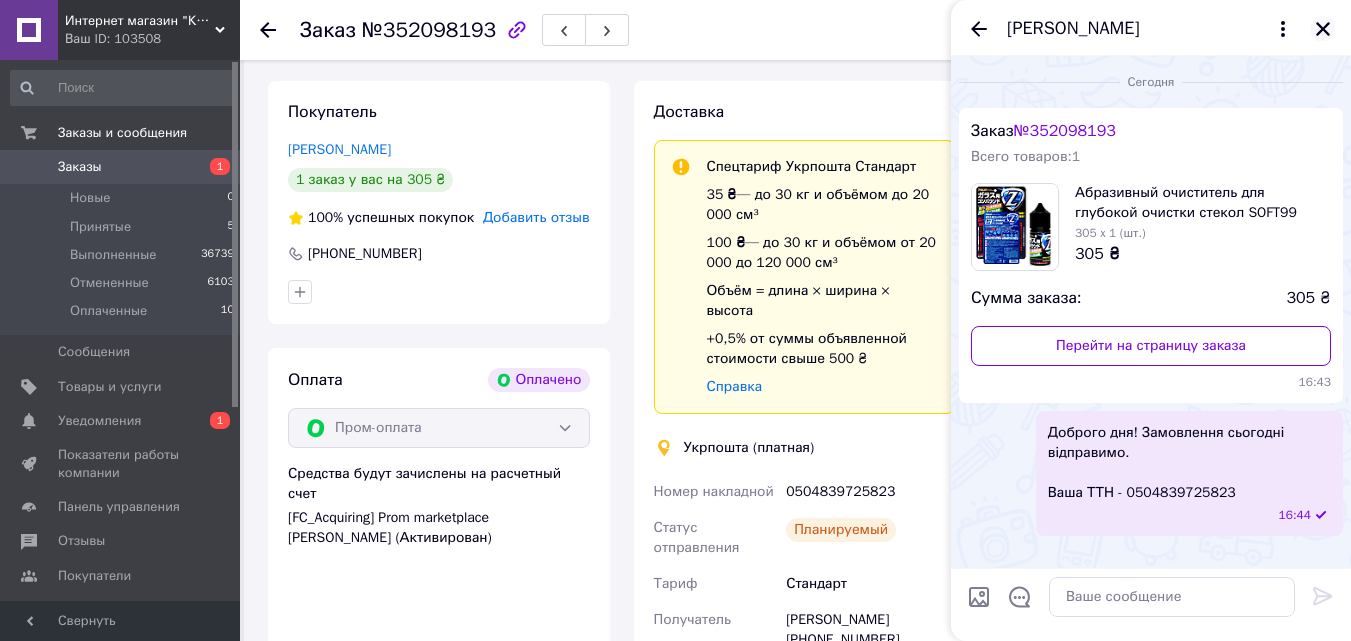 click 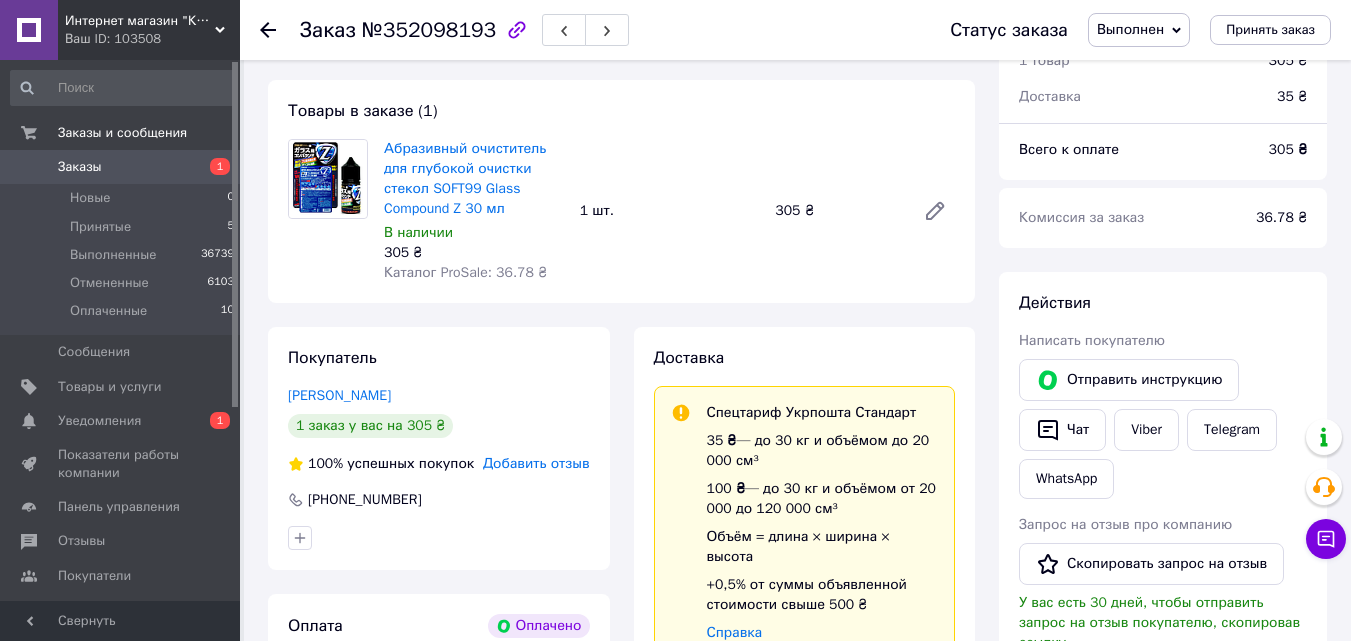 scroll, scrollTop: 0, scrollLeft: 0, axis: both 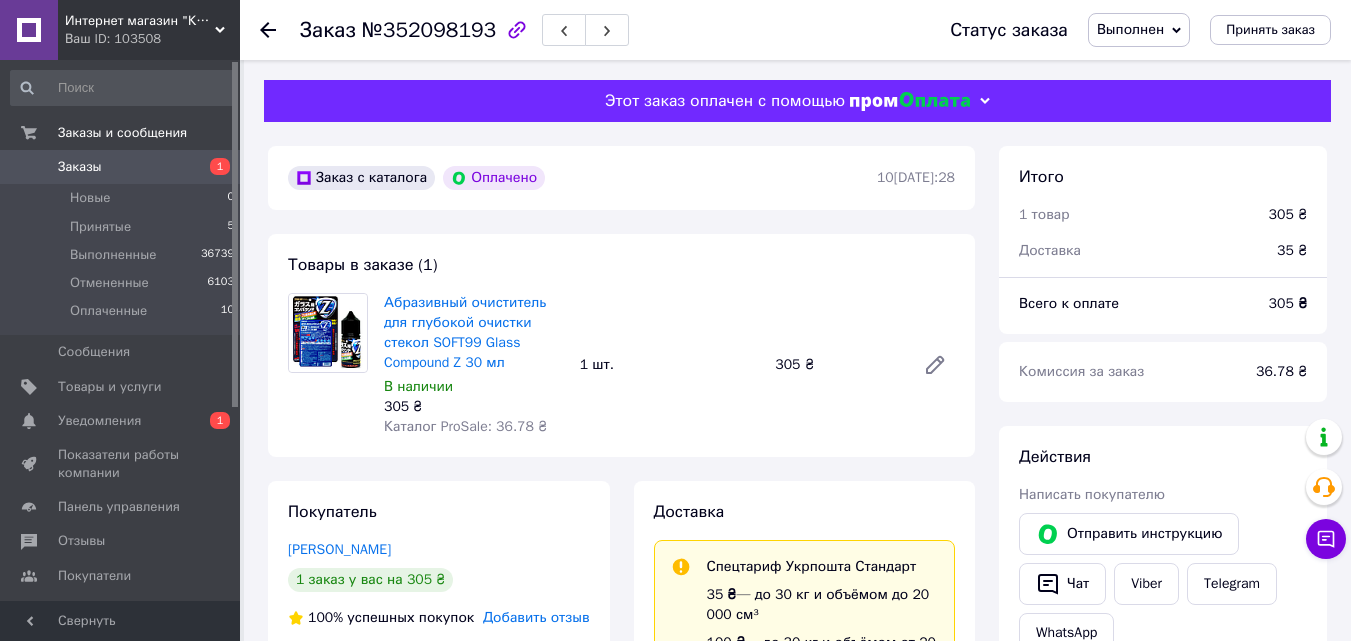 click on "Товары в заказе (1) Абразивный очиститель для глубокой очистки стекол SOFT99 Glass Compound Z 30 мл В наличии 305 ₴ Каталог ProSale: 36.78 ₴  1 шт. 305 ₴" at bounding box center [621, 345] 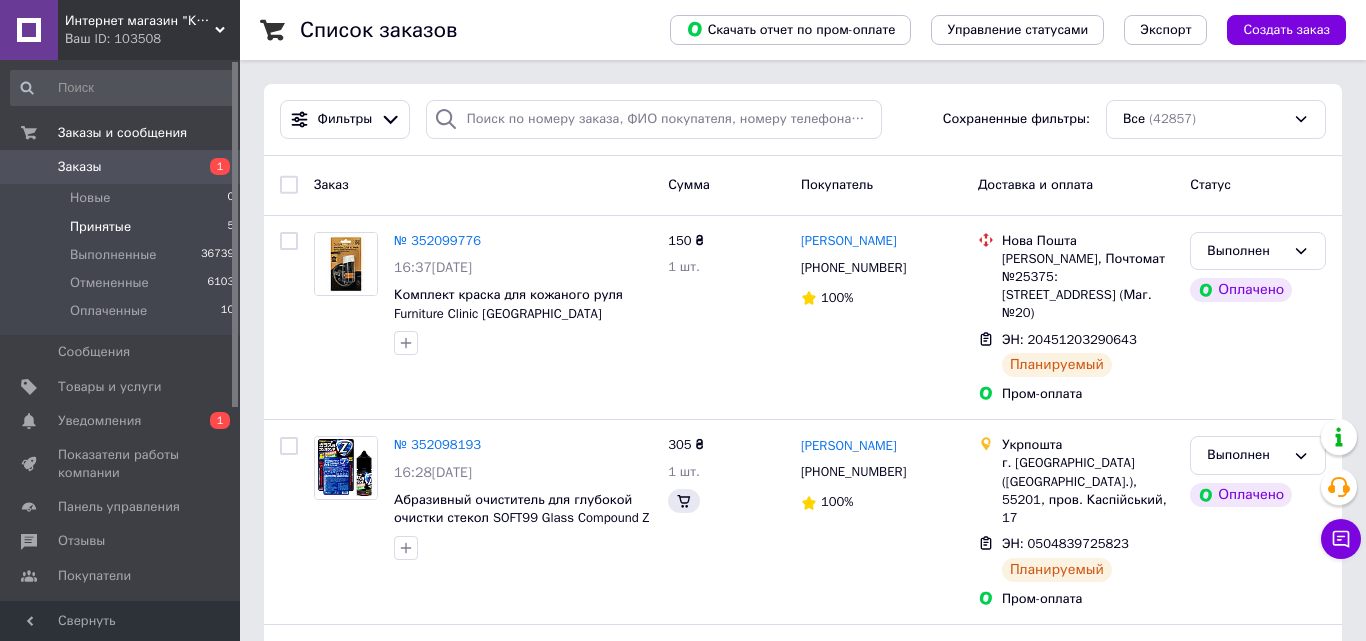 click on "Принятые 5" at bounding box center (123, 227) 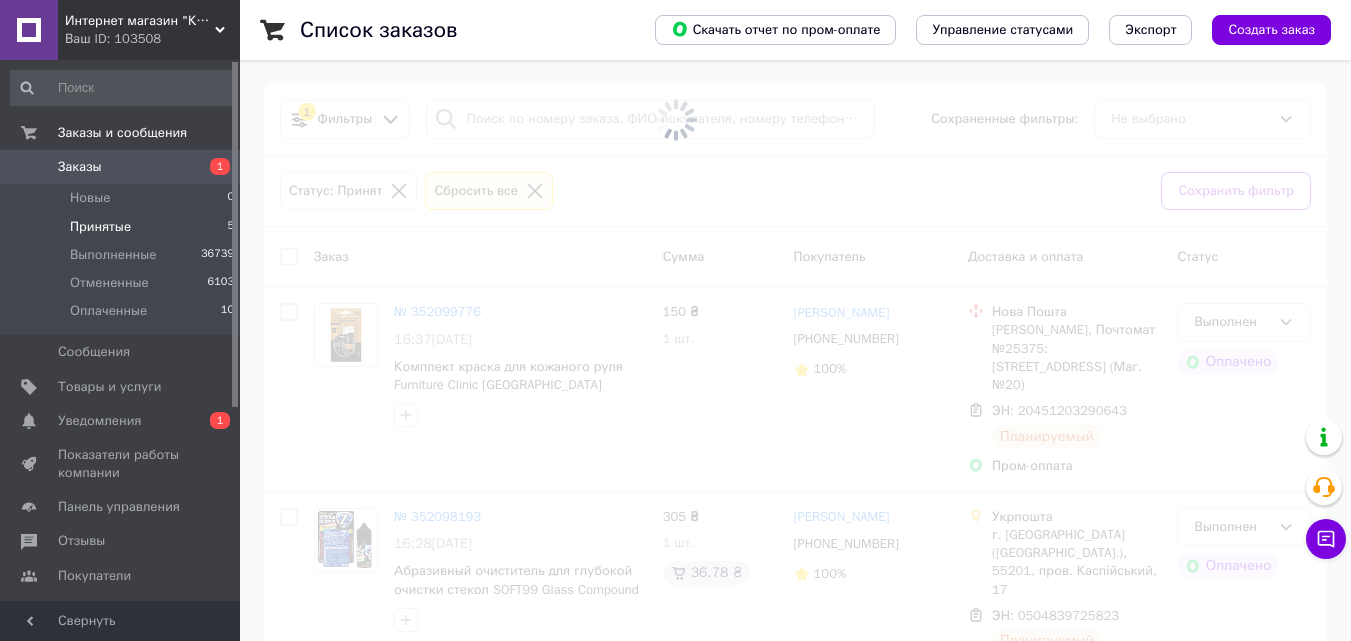 click at bounding box center [675, 120] 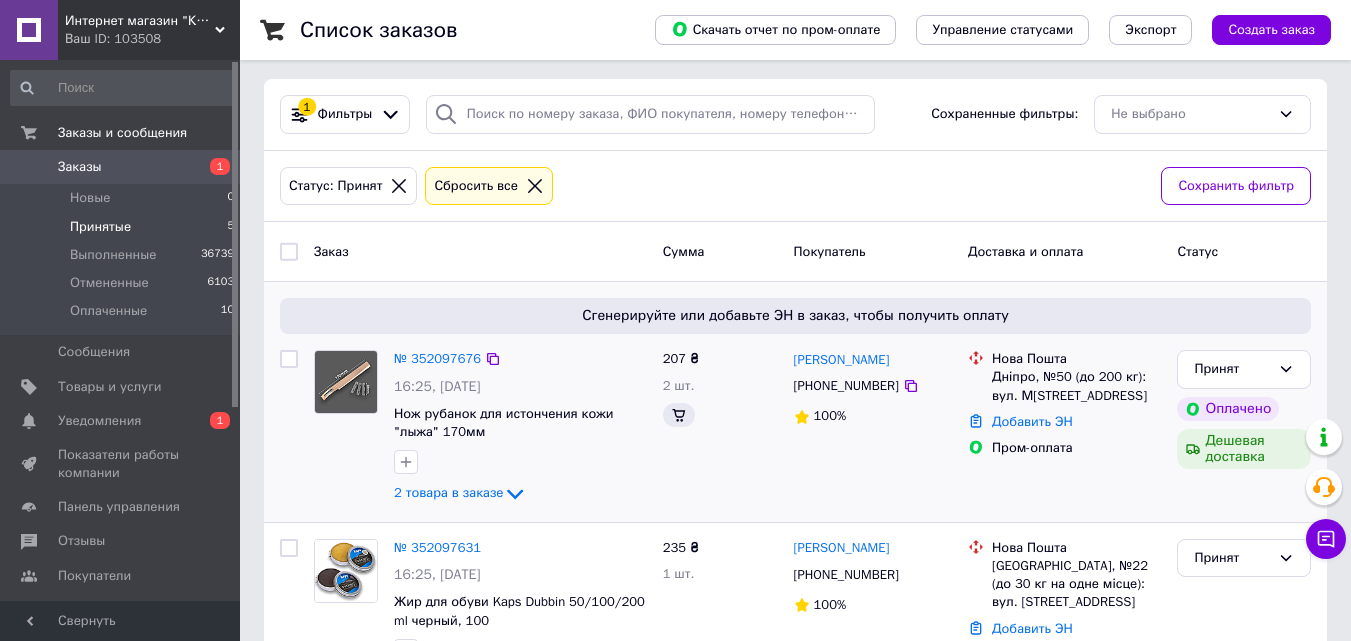 scroll, scrollTop: 199, scrollLeft: 0, axis: vertical 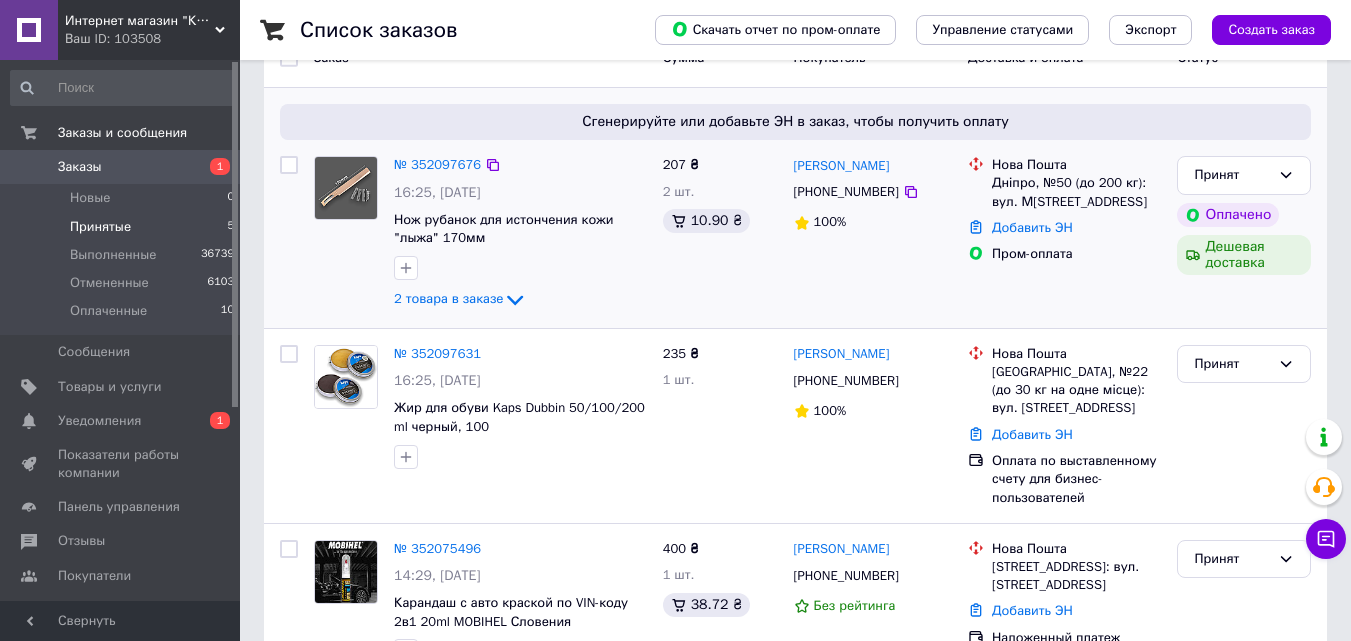 click on "207 ₴ 2 шт. 10.90 ₴" at bounding box center (720, 234) 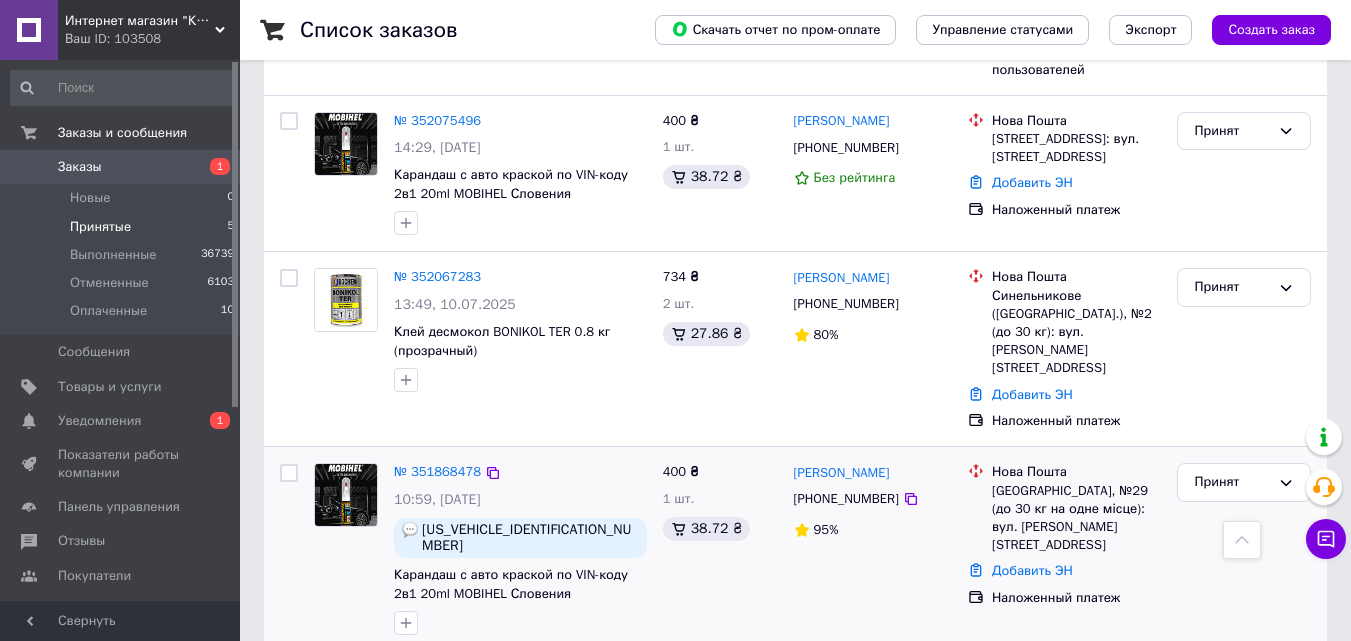 scroll, scrollTop: 227, scrollLeft: 0, axis: vertical 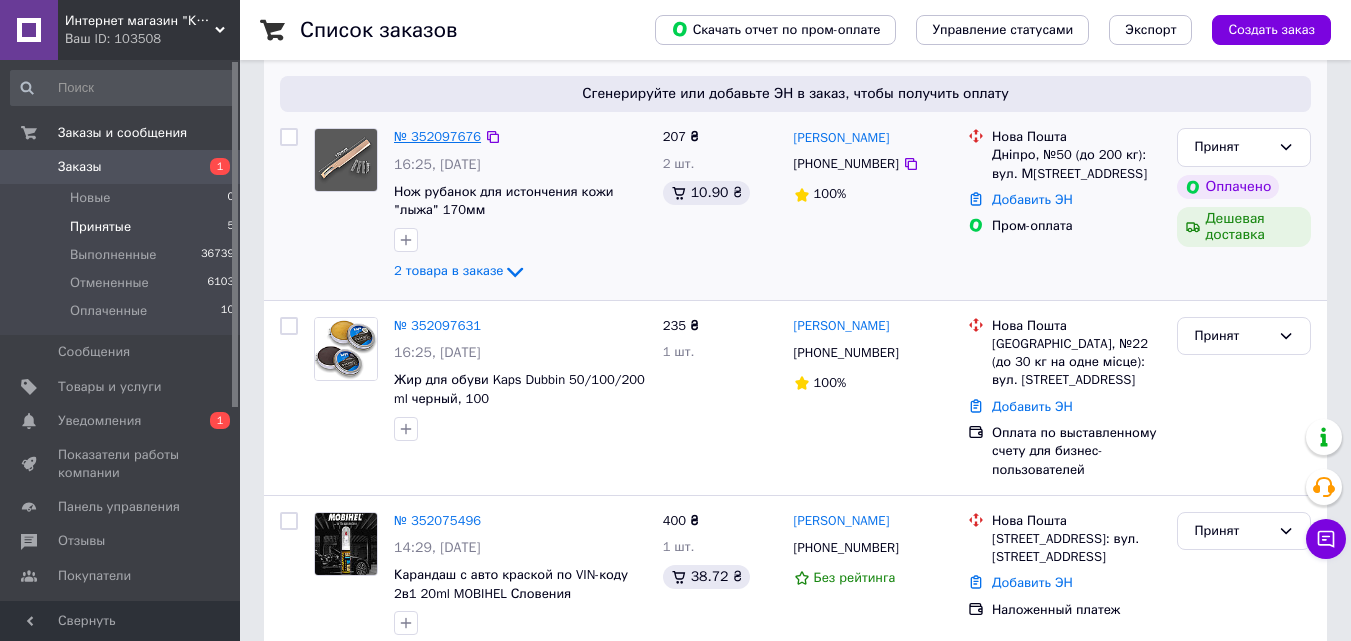 click on "№ 352097676" at bounding box center (437, 136) 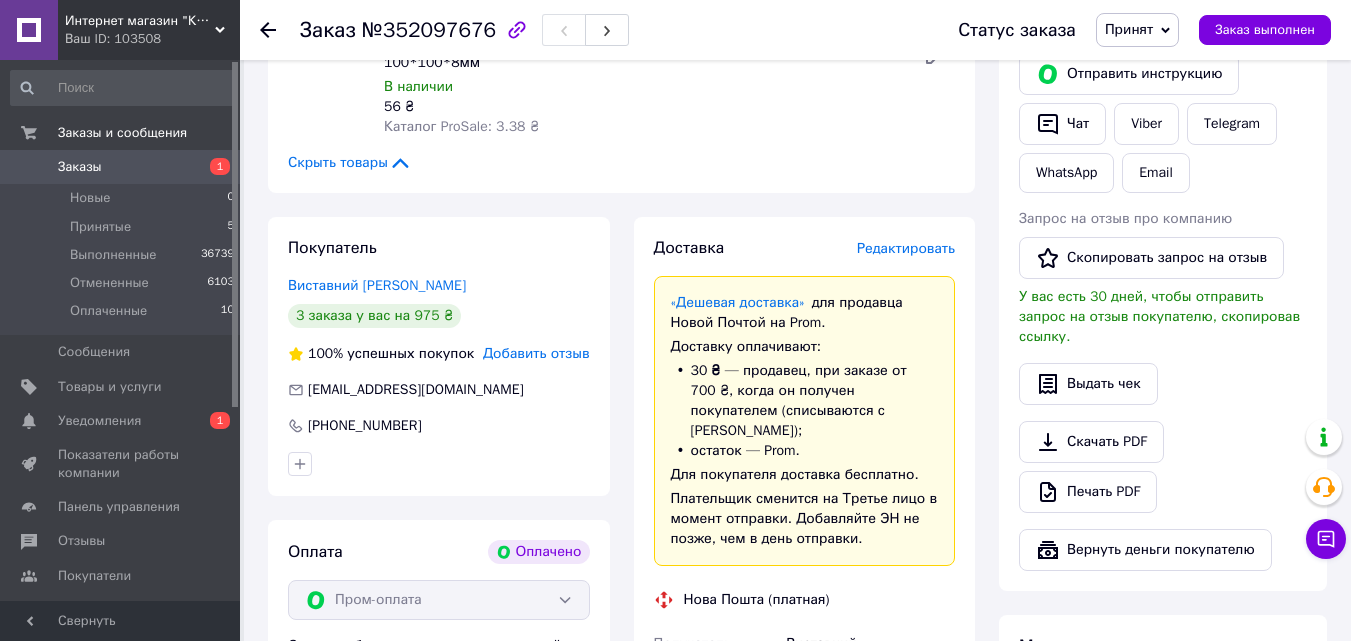 scroll, scrollTop: 500, scrollLeft: 0, axis: vertical 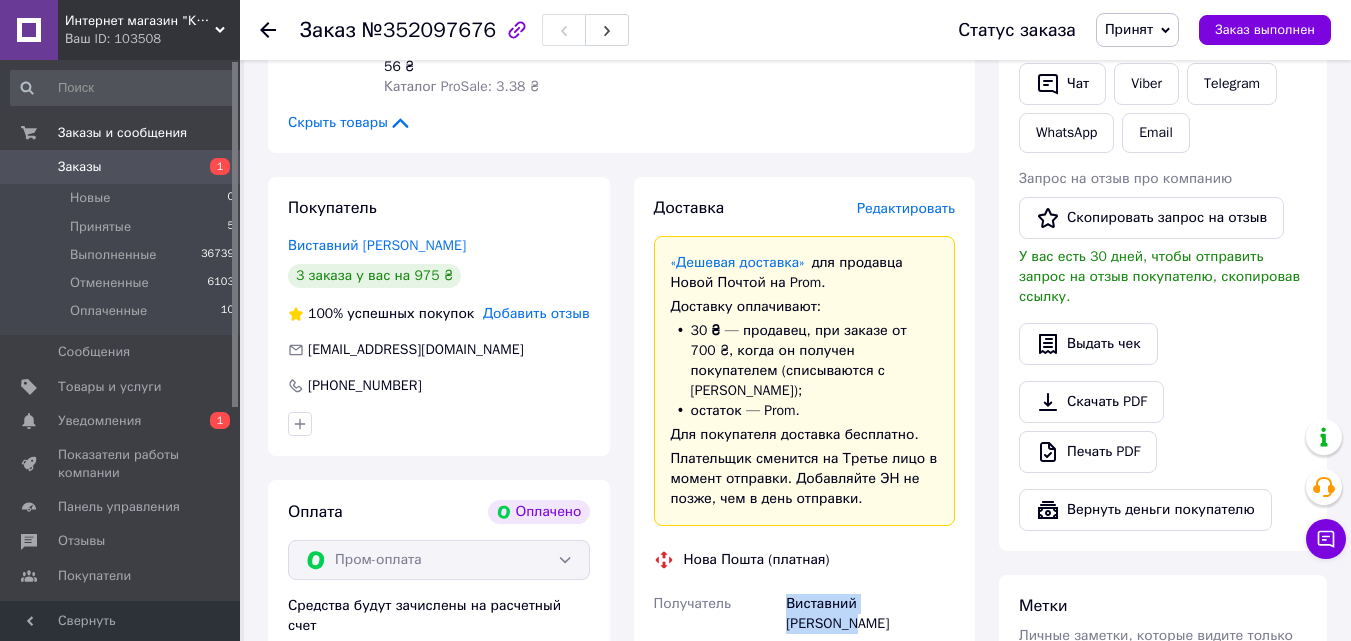 drag, startPoint x: 786, startPoint y: 582, endPoint x: 938, endPoint y: 574, distance: 152.21039 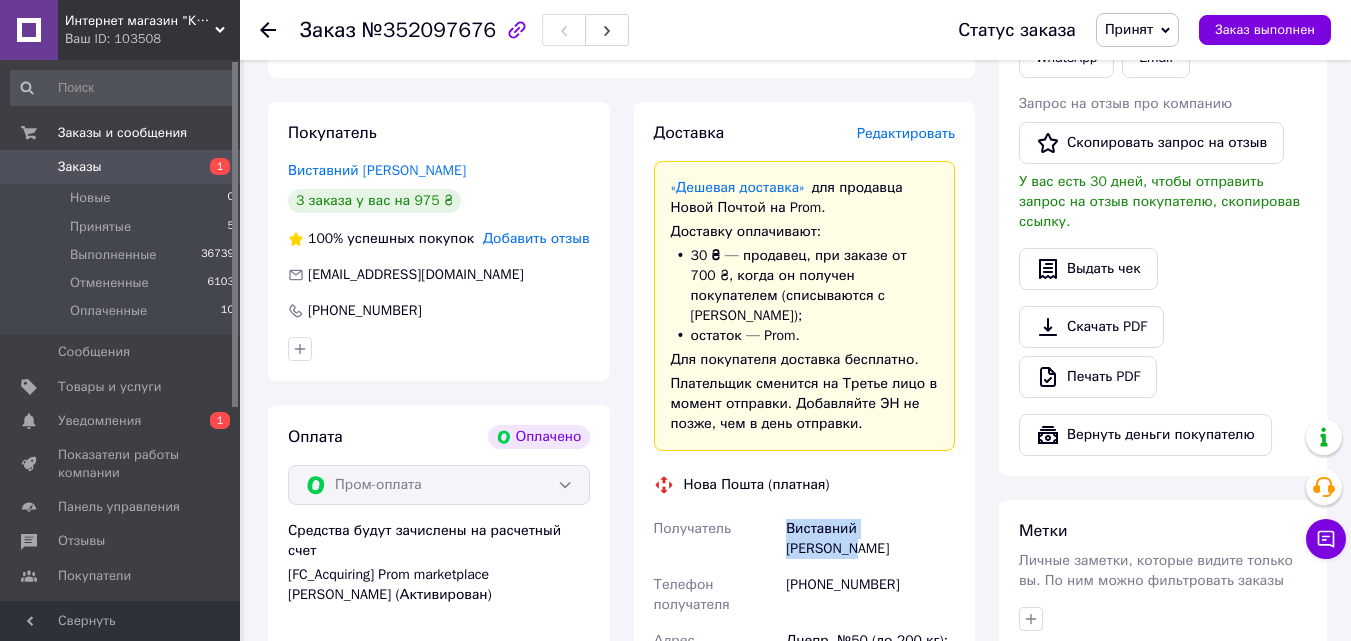 scroll, scrollTop: 800, scrollLeft: 0, axis: vertical 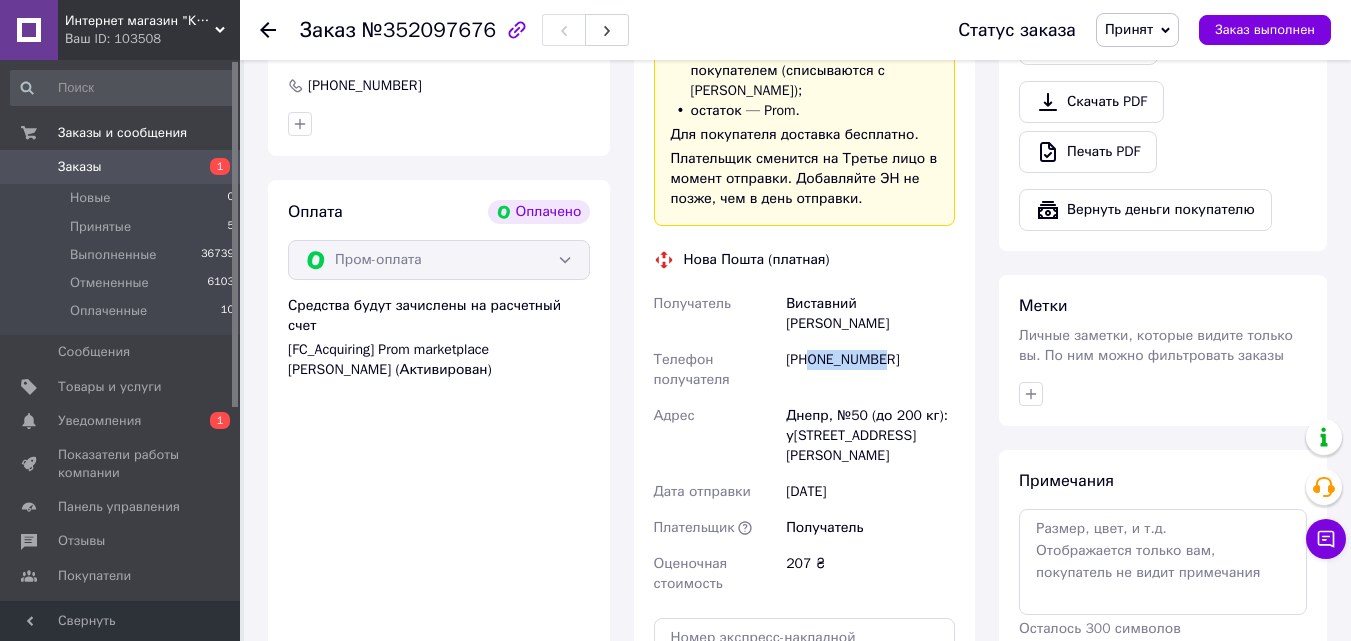drag, startPoint x: 813, startPoint y: 320, endPoint x: 880, endPoint y: 321, distance: 67.00746 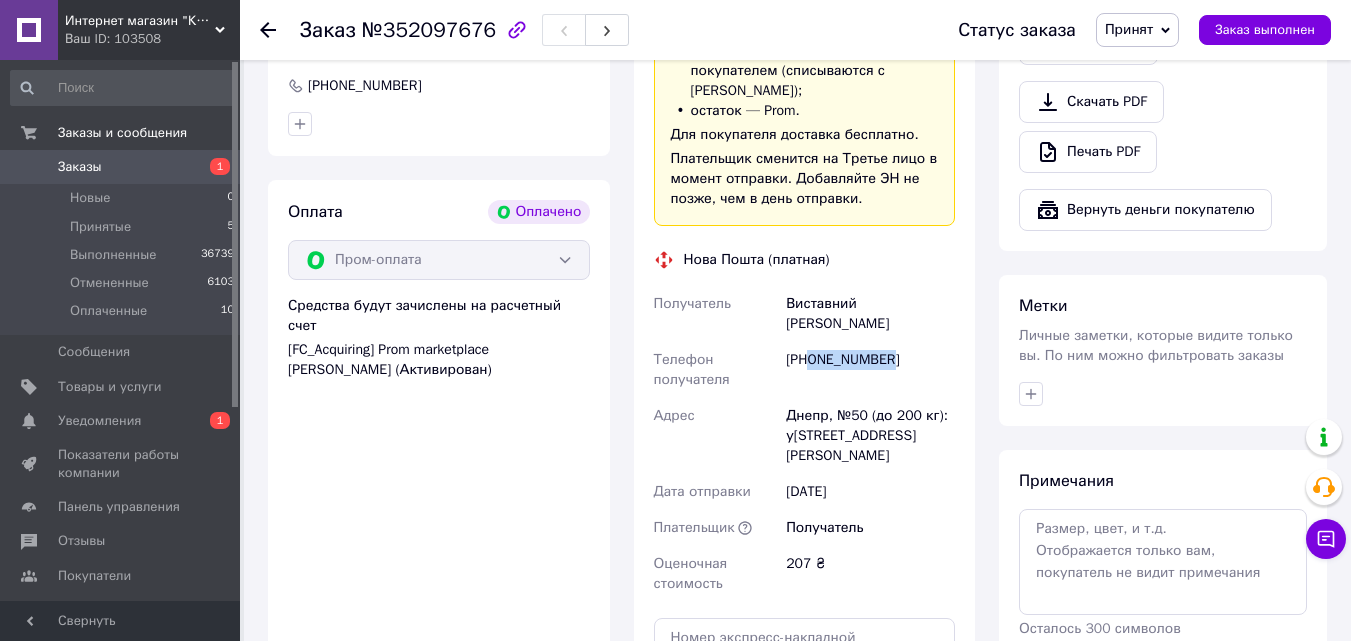 drag, startPoint x: 892, startPoint y: 323, endPoint x: 813, endPoint y: 323, distance: 79 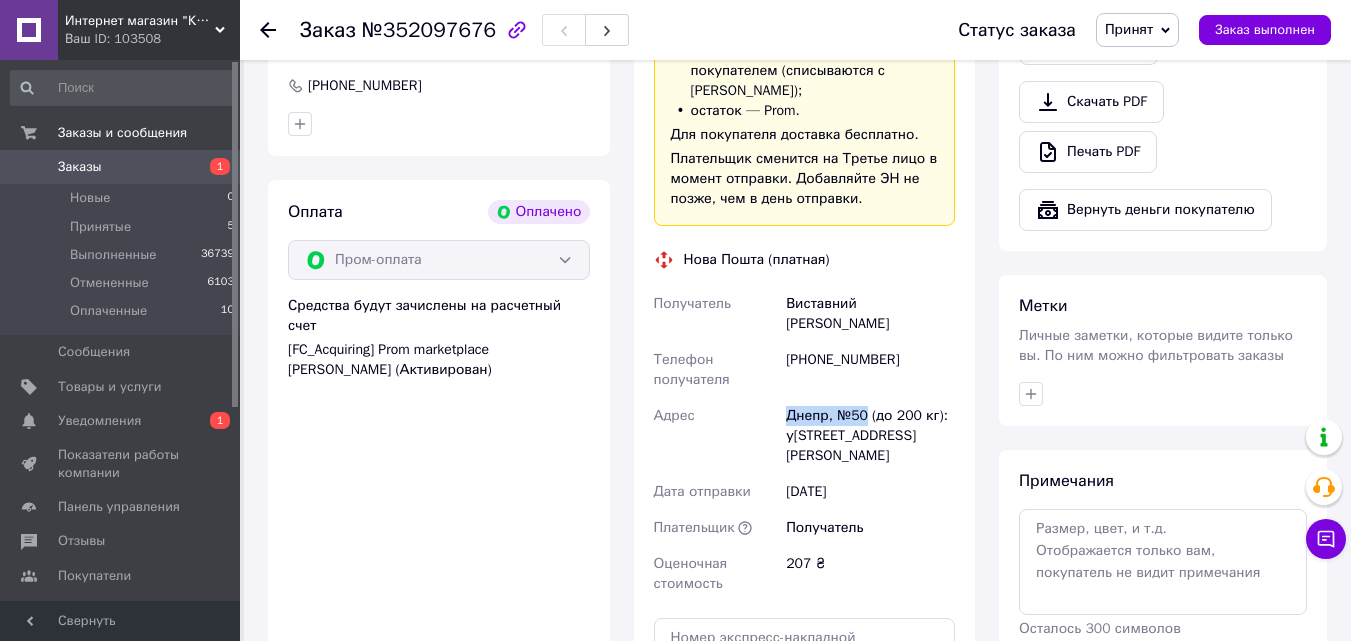 drag, startPoint x: 785, startPoint y: 379, endPoint x: 864, endPoint y: 376, distance: 79.05694 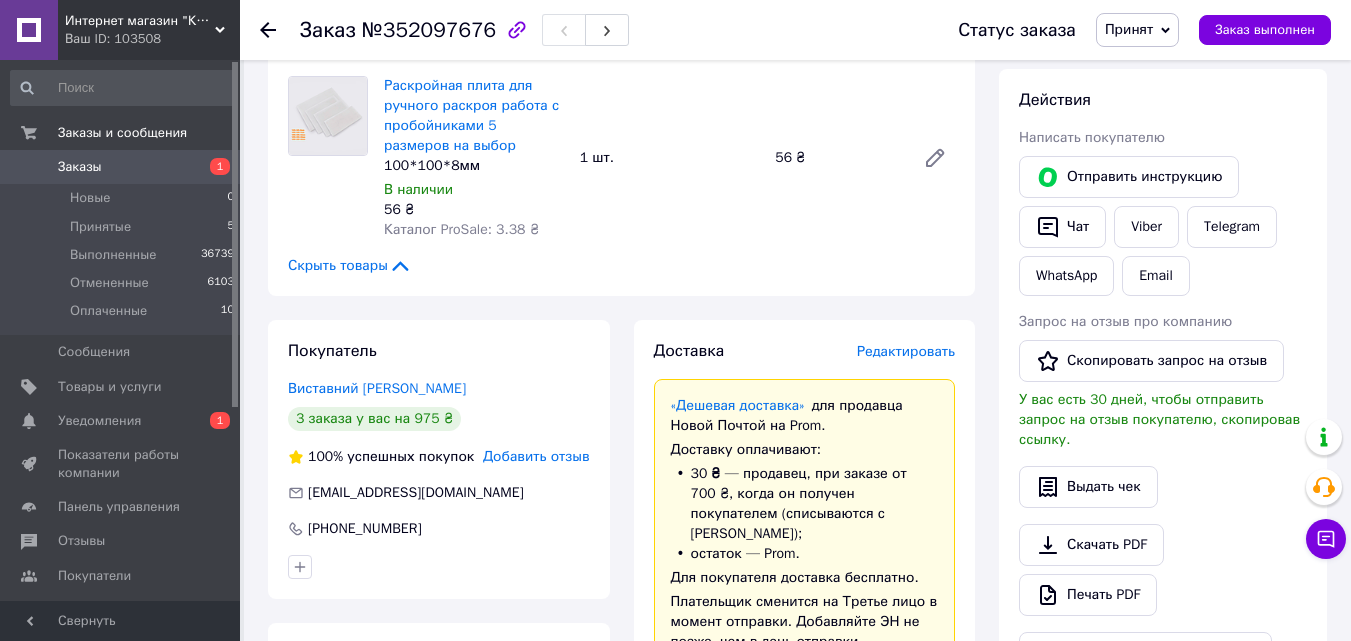 scroll, scrollTop: 0, scrollLeft: 0, axis: both 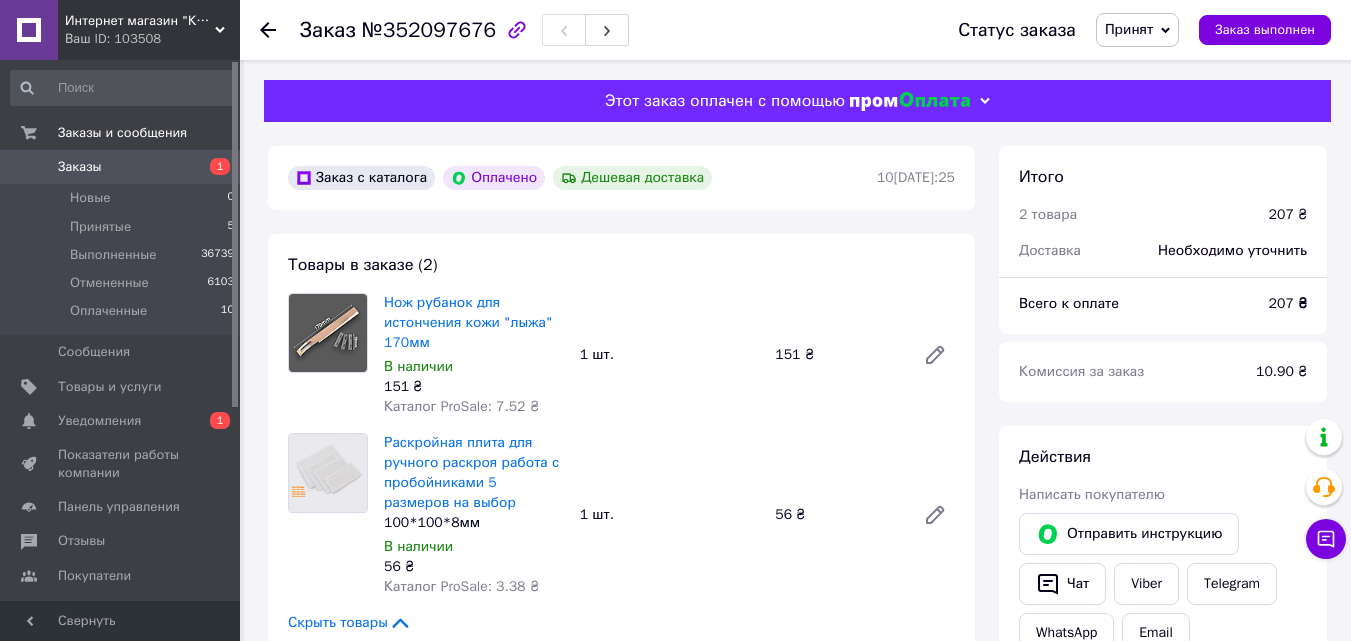 click on "Нож рубанок для истончения кожи "лыжа" 170мм В наличии 151 ₴ Каталог ProSale: 7.52 ₴  1 шт. 151 ₴" at bounding box center (669, 355) 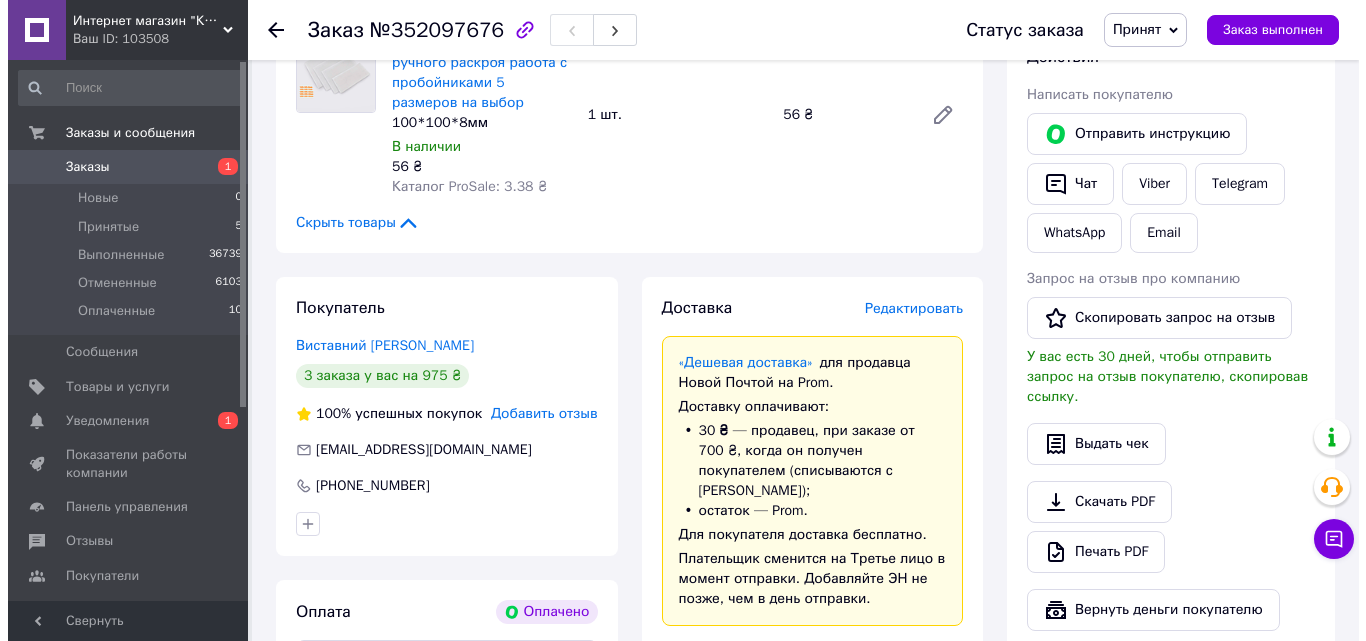 scroll, scrollTop: 500, scrollLeft: 0, axis: vertical 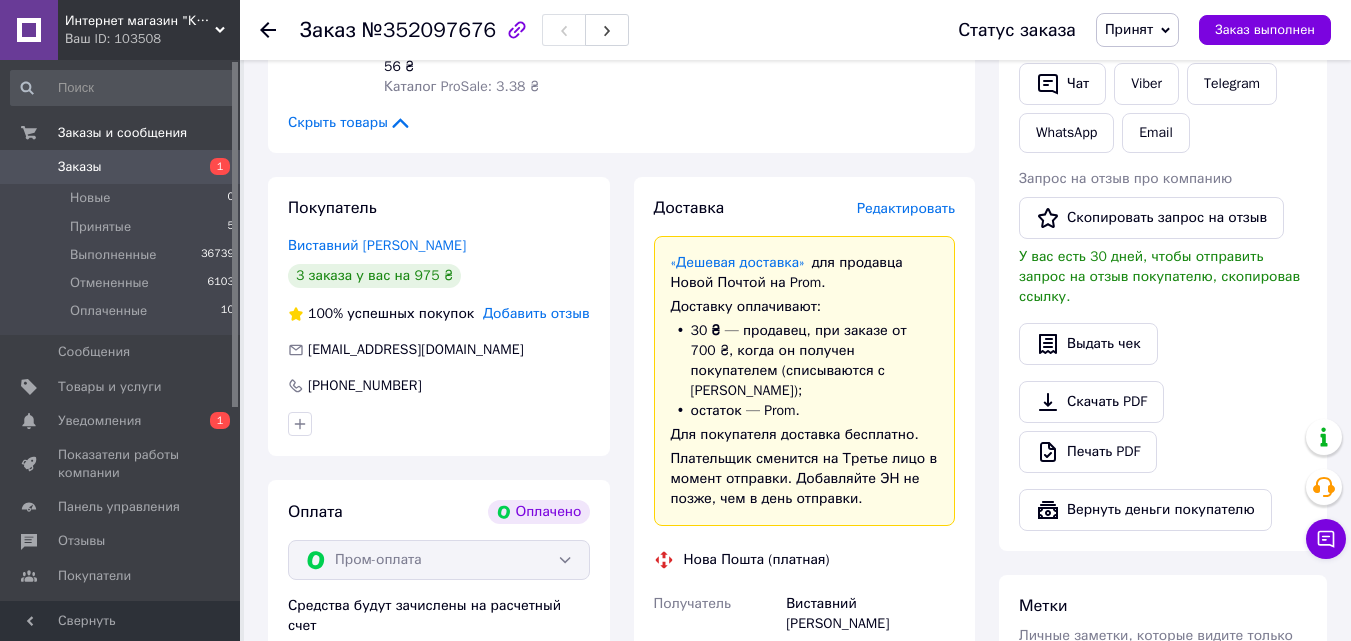 click on "«Дешевая доставка»   для продавца [GEOGRAPHIC_DATA] на Prom. Доставку оплачивают: 30 ₴   — продавец , при заказе от 700 ₴, когда он
получен покупателем (списываются с [PERSON_NAME]); остаток — Prom. Для покупателя доставка бесплатно. Плательщик сменится на Третье лицо в момент отправки.
Добавляйте ЭН не позже, чем в день отправки." at bounding box center (805, 381) 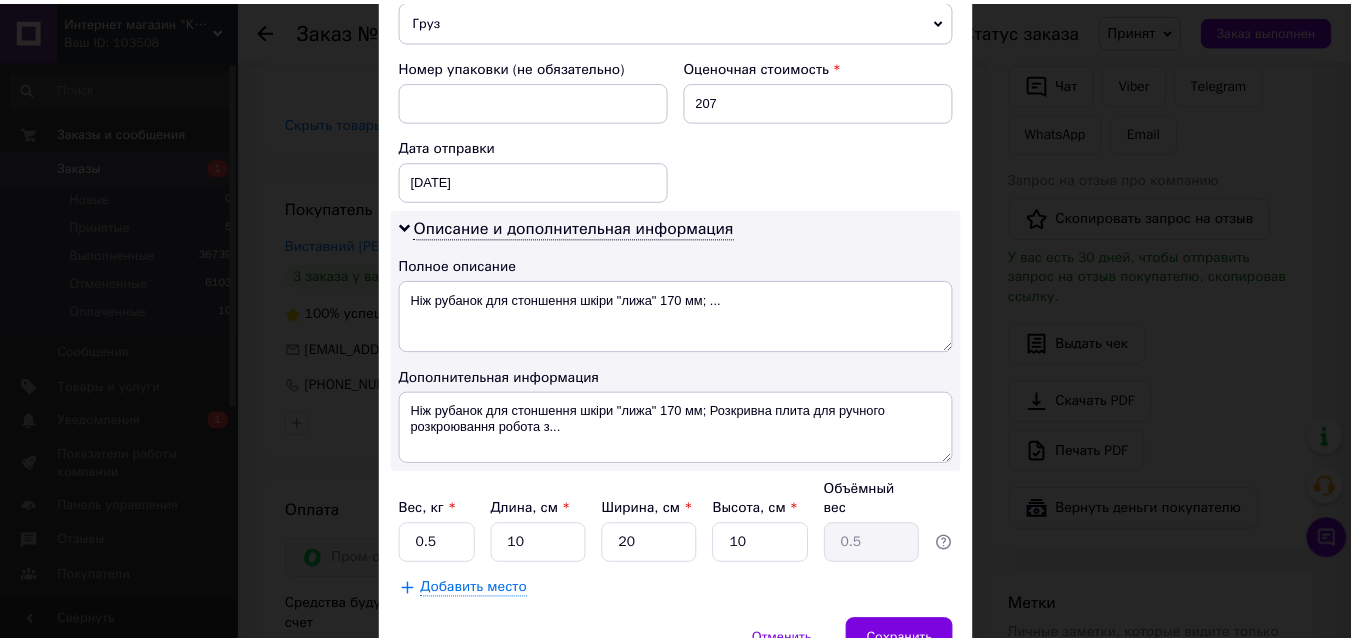 scroll, scrollTop: 911, scrollLeft: 0, axis: vertical 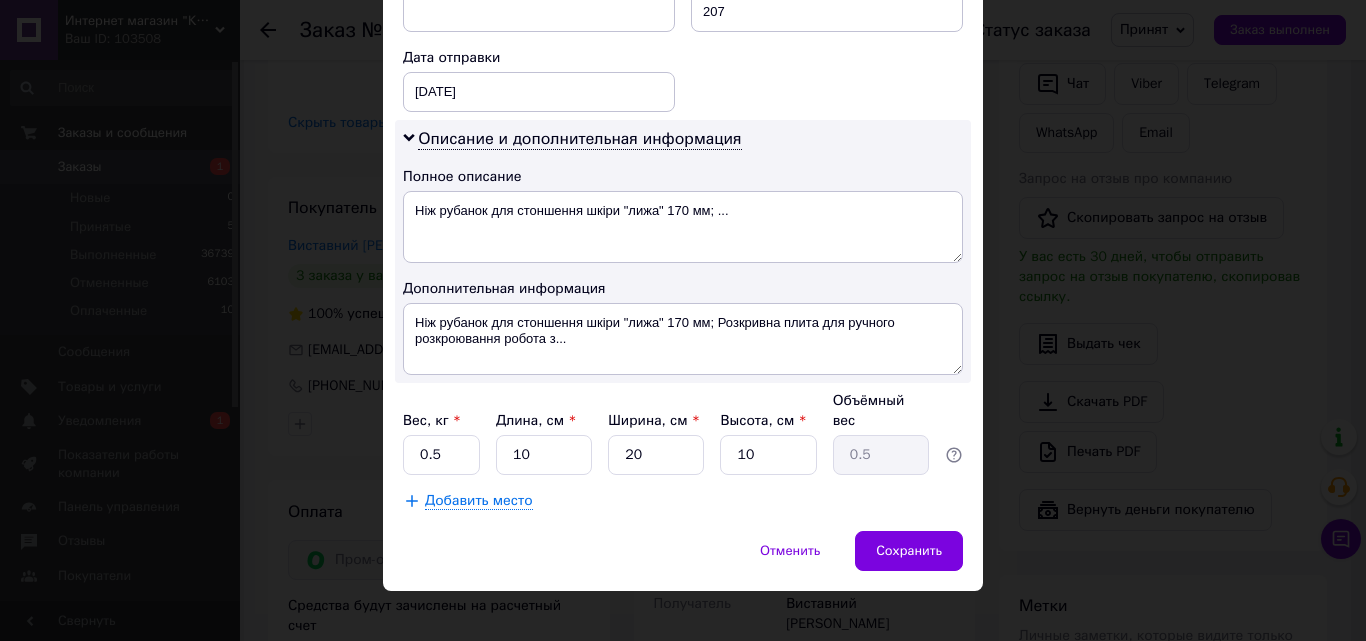 click on "Способ доставки Нова Пошта (платная) Плательщик Получатель Отправитель Фамилия получателя Виставний Имя получателя [PERSON_NAME] Отчество получателя Телефон получателя [PHONE_NUMBER] Тип доставки В отделении Курьером В почтомате Город Днепр Отделение №50 (до 200 кг): у[STREET_ADDRESS][PERSON_NAME]�есто отправки м. [GEOGRAPHIC_DATA] ([GEOGRAPHIC_DATA].): №247: просп. С[STREET_ADDRESS]�вітловодськ: №2: вул. Героїв Чорнобиля, 9Г м. [GEOGRAPHIC_DATA] ([GEOGRAPHIC_DATA].): №225 (до 30 кг на одне місце): просп. С[STREET_ADDRESS]маг."Ашан") Добавить еще место отправки Тип посылки Груз Документы Оценочная стоимость 207 < 2025 >" at bounding box center [683, -125] 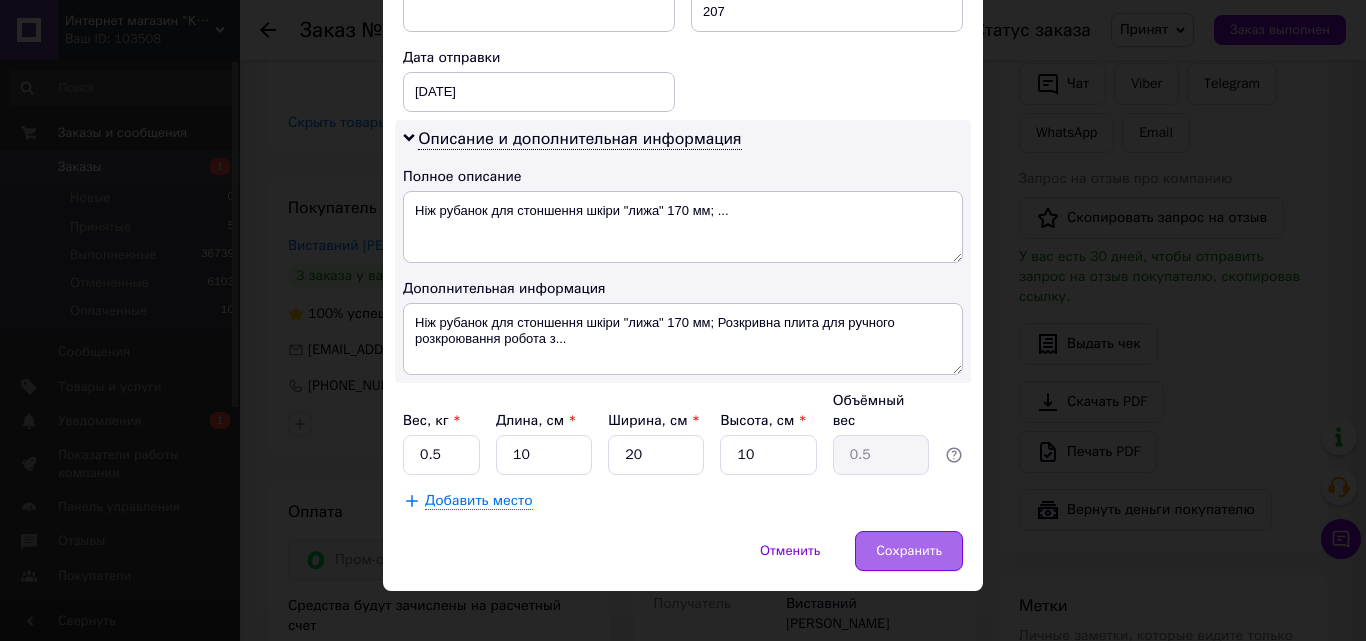 click on "Сохранить" at bounding box center [909, 551] 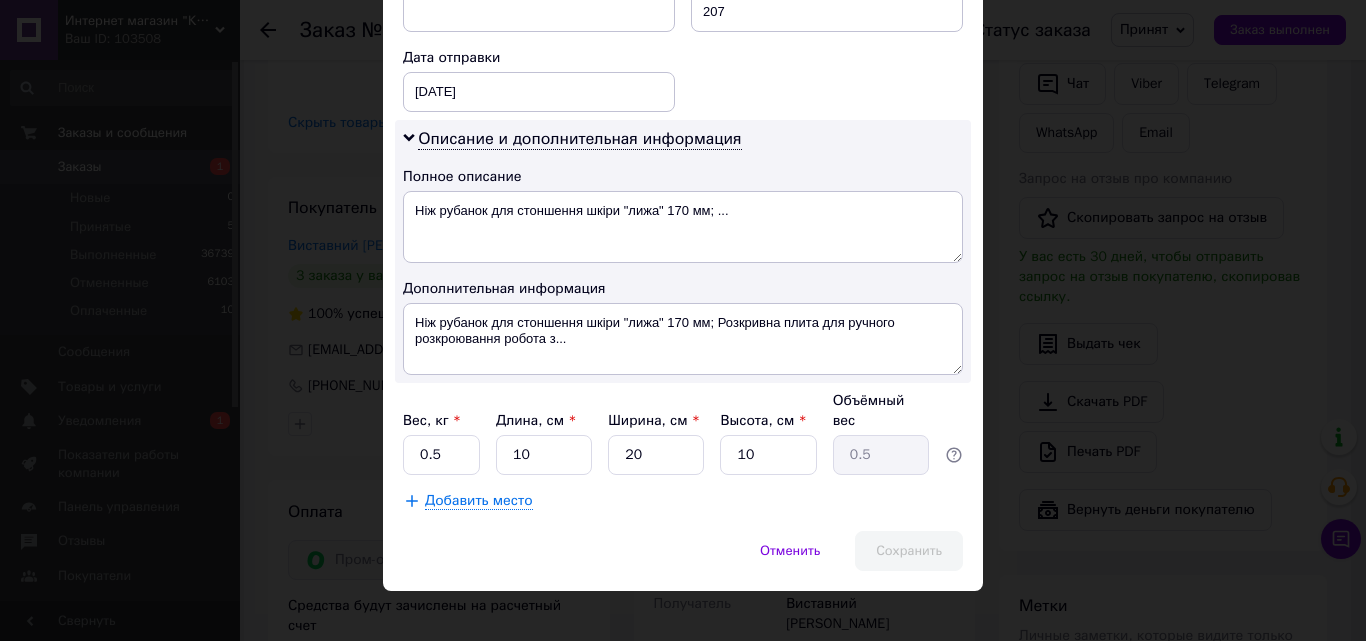 click on "Способ доставки Нова Пошта (платная) Плательщик Получатель Отправитель Фамилия получателя Виставний Имя получателя [PERSON_NAME] Отчество получателя Телефон получателя [PHONE_NUMBER] Тип доставки В отделении Курьером В почтомате Город Днепр Отделение №50 (до 200 кг): у[STREET_ADDRESS][PERSON_NAME]�есто отправки м. [GEOGRAPHIC_DATA] ([GEOGRAPHIC_DATA].): №247: просп. С[STREET_ADDRESS]�вітловодськ: №2: вул. Героїв Чорнобиля, 9Г м. [GEOGRAPHIC_DATA] ([GEOGRAPHIC_DATA].): №225 (до 30 кг на одне місце): просп. С[STREET_ADDRESS]маг."Ашан") Добавить еще место отправки Тип посылки Груз Документы Оценочная стоимость 207 < 2025 >" at bounding box center [683, -125] 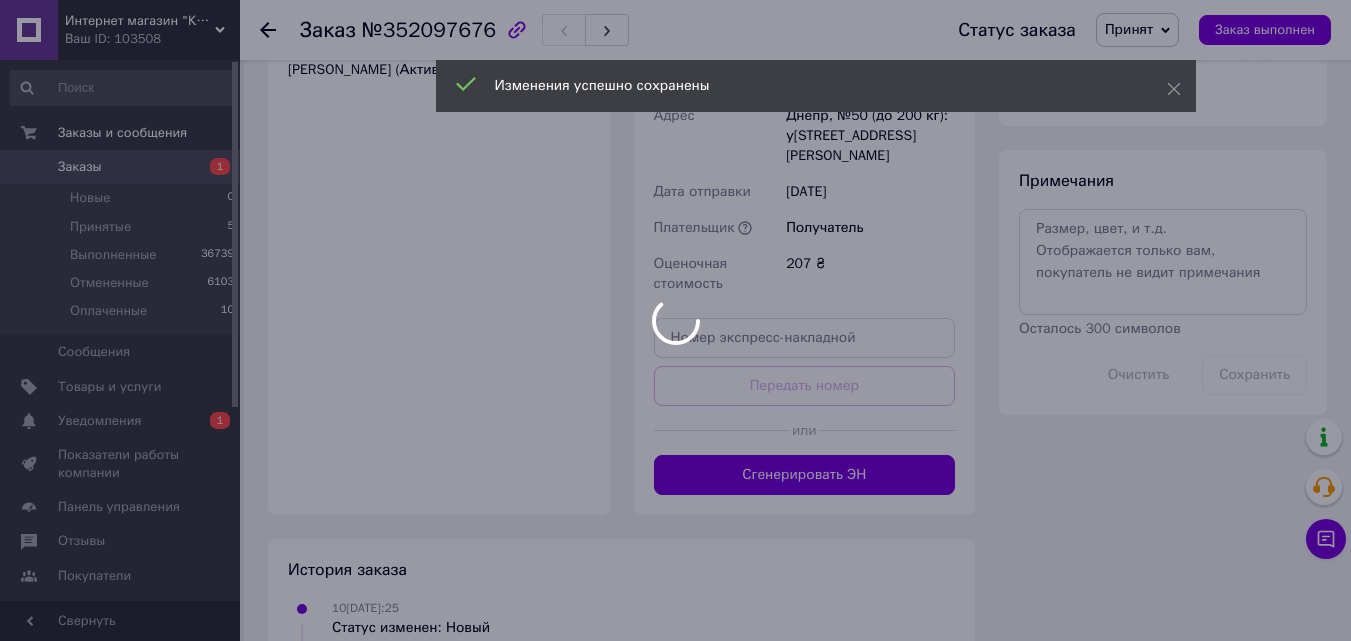 click on "Доставка Редактировать «Дешевая доставка»   для продавца [GEOGRAPHIC_DATA] на Prom. Доставку оплачивают: 30 ₴   — продавец , при заказе от 700 ₴, когда он
получен покупателем (списываются с [PERSON_NAME]); остаток — Prom. Для покупателя доставка бесплатно. Плательщик сменится на Третье лицо в момент отправки.
Добавляйте ЭН не позже, чем в день отправки. Нова Пошта (платная) Получатель Виставний [PERSON_NAME] Телефон получателя [PHONE_NUMBER] Адрес Днепр, №50 (до 200 кг): [STREET_ADDRESS] Дата отправки [DATE] Плательщик   Получатель Оценочная стоимость 207 ₴ или Город <" at bounding box center [805, 46] 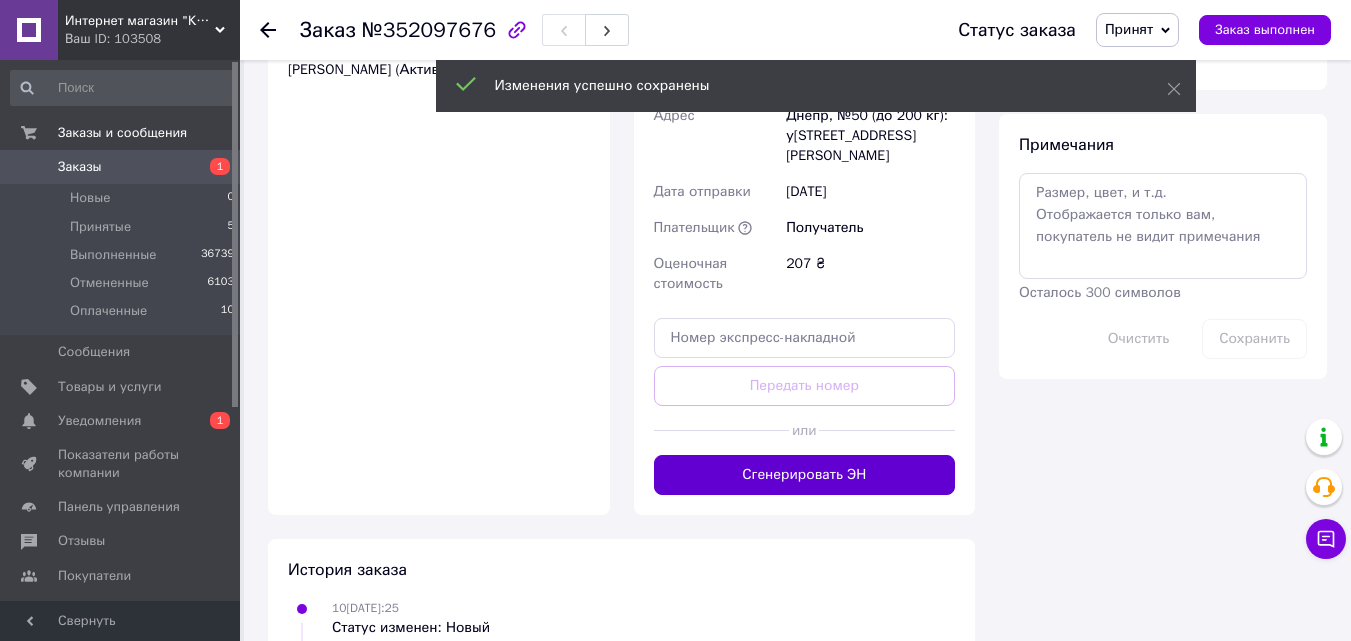 click on "Сгенерировать ЭН" at bounding box center (805, 475) 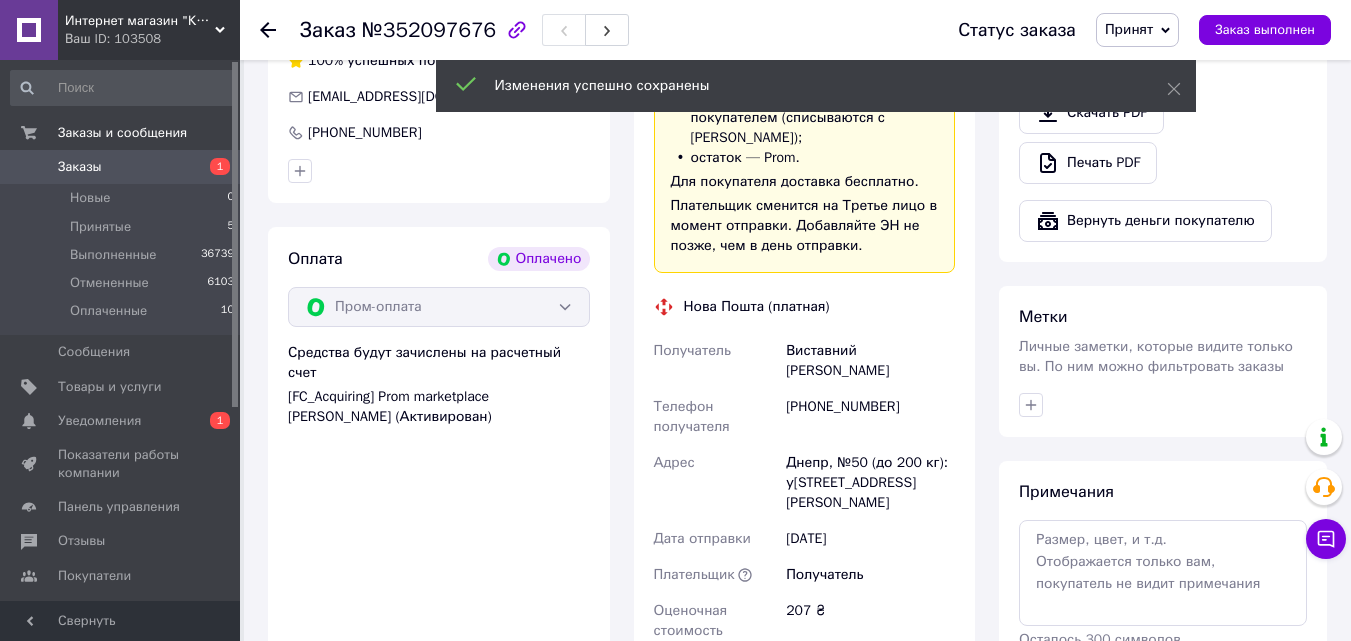 scroll, scrollTop: 600, scrollLeft: 0, axis: vertical 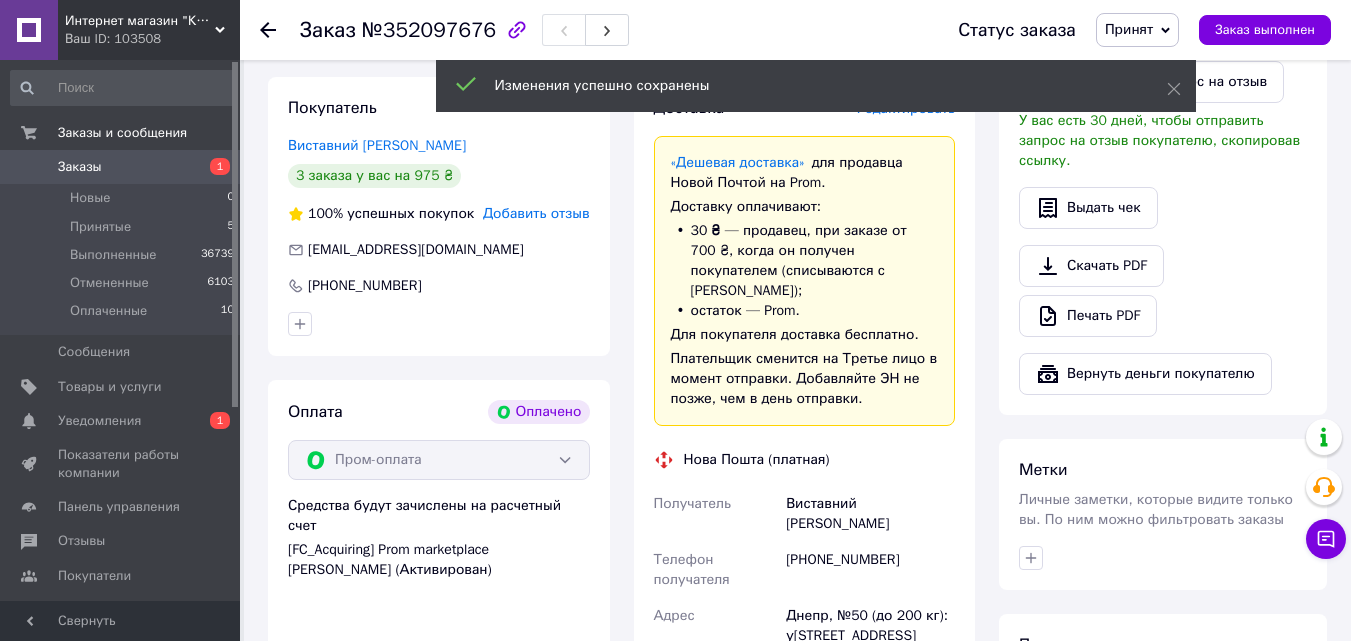 click on "Доставка Редактировать «Дешевая доставка»   для продавца [GEOGRAPHIC_DATA] на Prom. Доставку оплачивают: 30 ₴   — продавец , при заказе от 700 ₴, когда он
получен покупателем (списываются с [PERSON_NAME]); остаток — Prom. Для покупателя доставка бесплатно. Плательщик сменится на Третье лицо в момент отправки.
Добавляйте ЭН не позже, чем в день отправки. Нова Пошта (платная) Получатель Виставний [PERSON_NAME] Телефон получателя [PHONE_NUMBER] Адрес Днепр, №50 (до 200 кг): [STREET_ADDRESS] Дата отправки [DATE] Плательщик   Получатель Оценочная стоимость 207 ₴ или Город <" at bounding box center (805, 546) 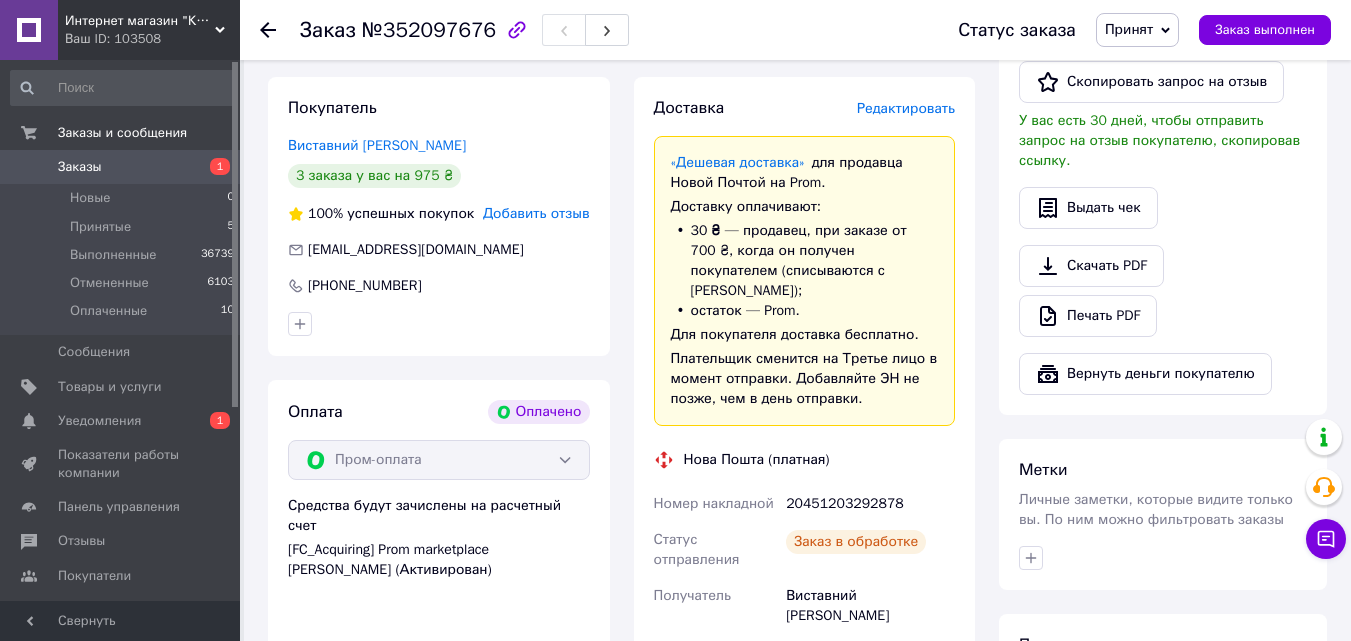 click on "20451203292878" at bounding box center (870, 504) 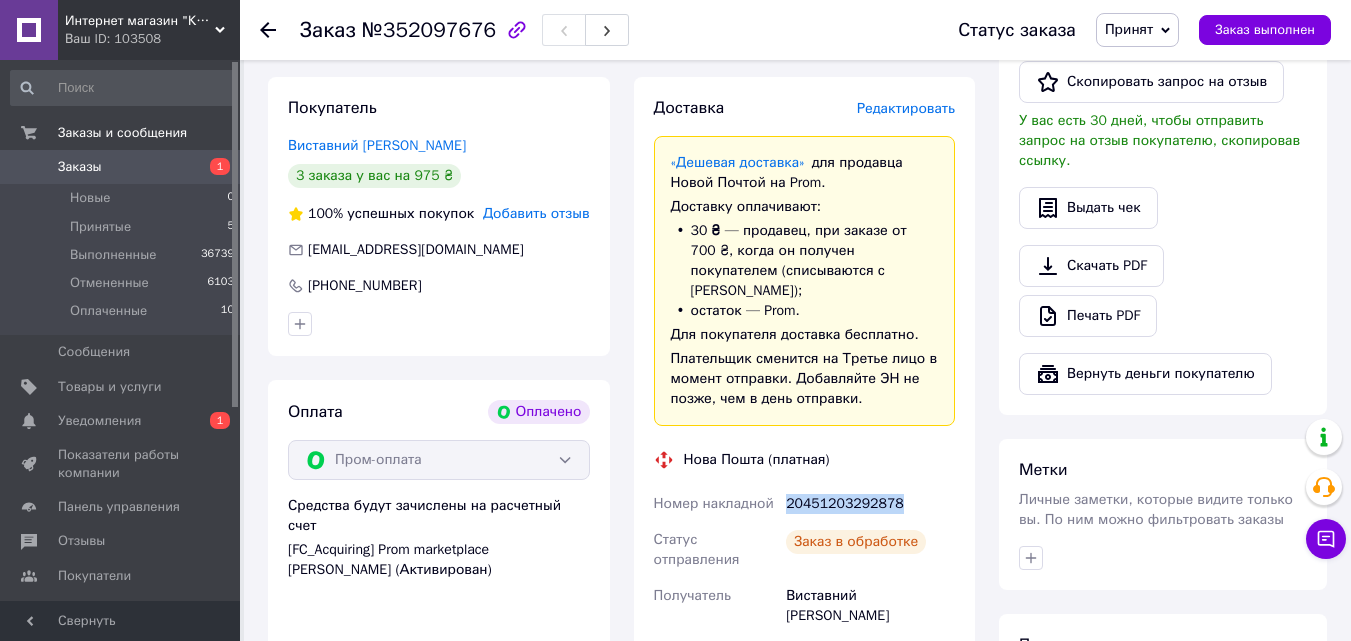 click on "20451203292878" at bounding box center [870, 504] 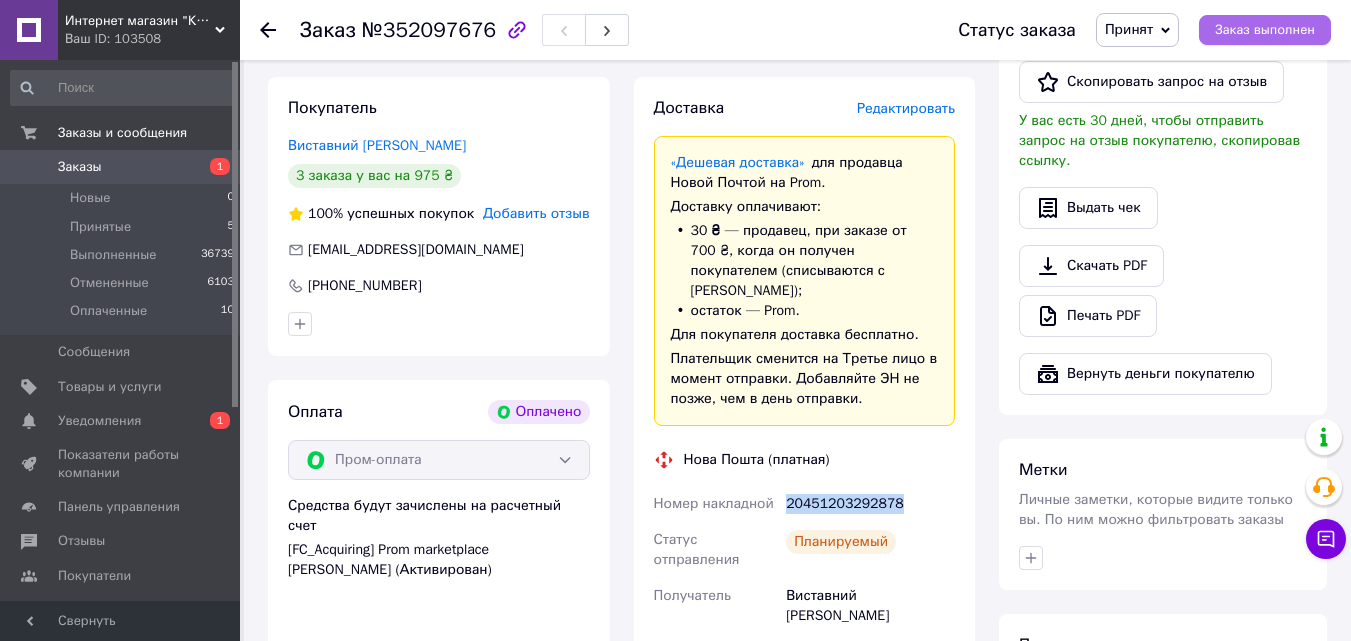 click on "Заказ выполнен" at bounding box center (1265, 30) 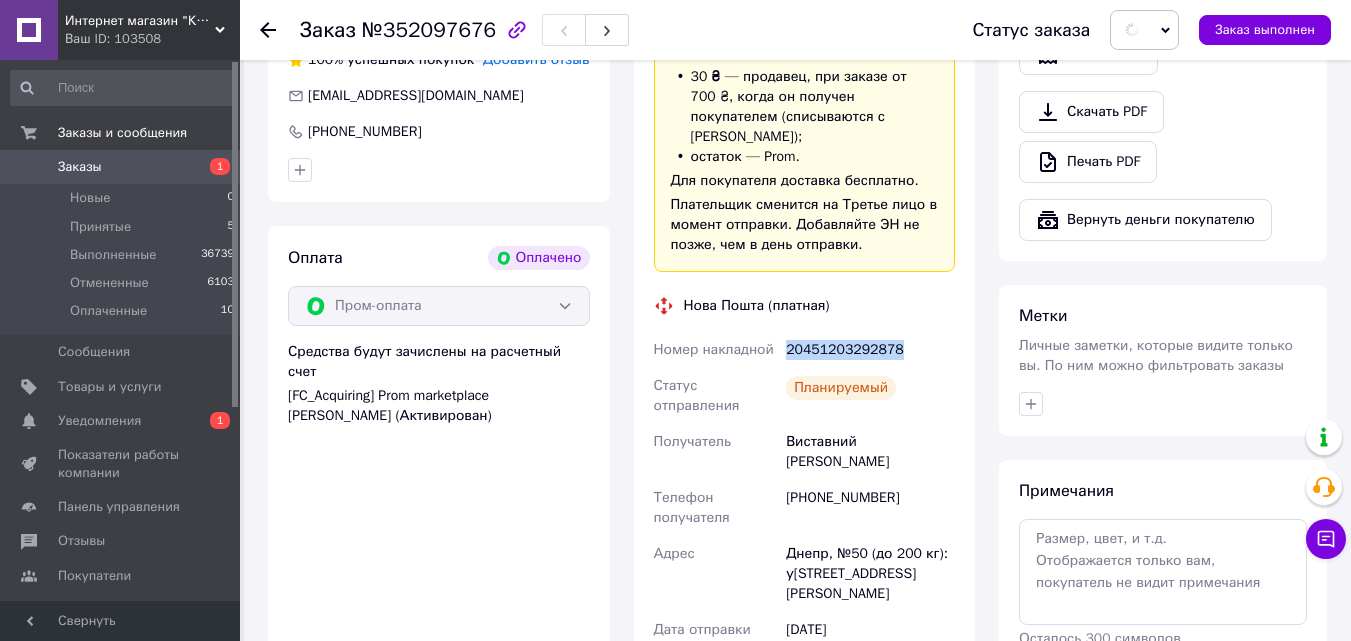 scroll, scrollTop: 1000, scrollLeft: 0, axis: vertical 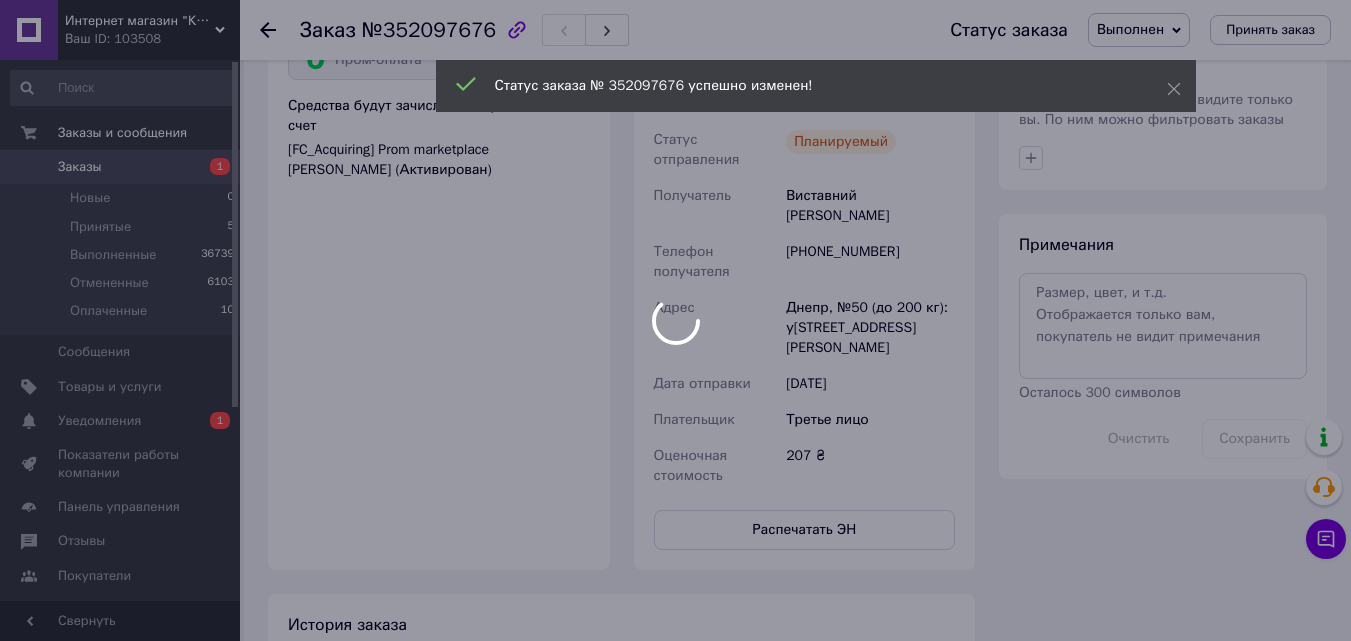 click at bounding box center (675, 320) 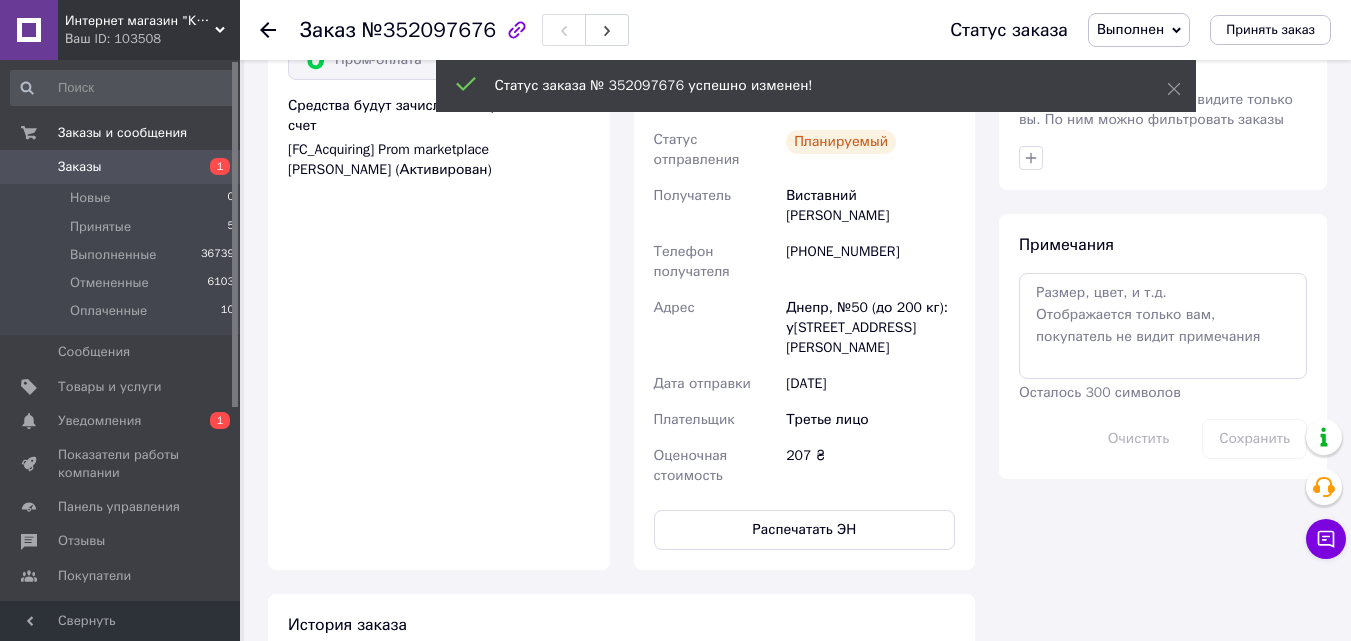 click on "207 ₴" at bounding box center [870, 466] 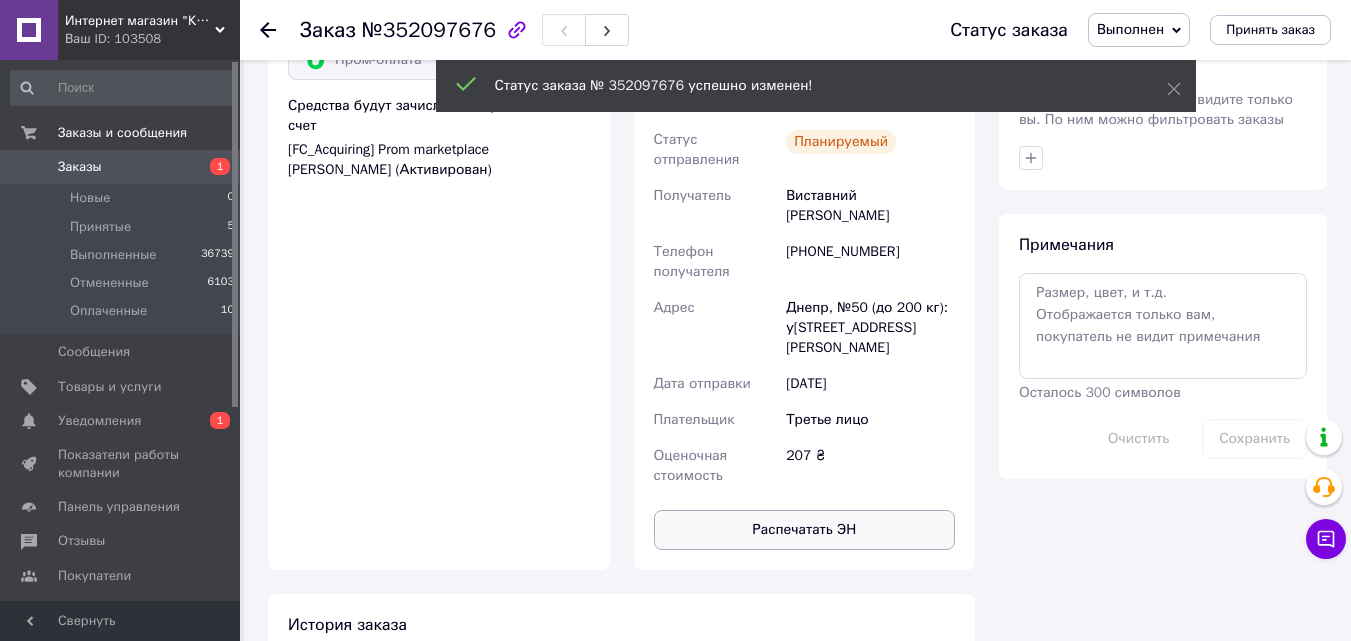 click on "Распечатать ЭН" at bounding box center (805, 530) 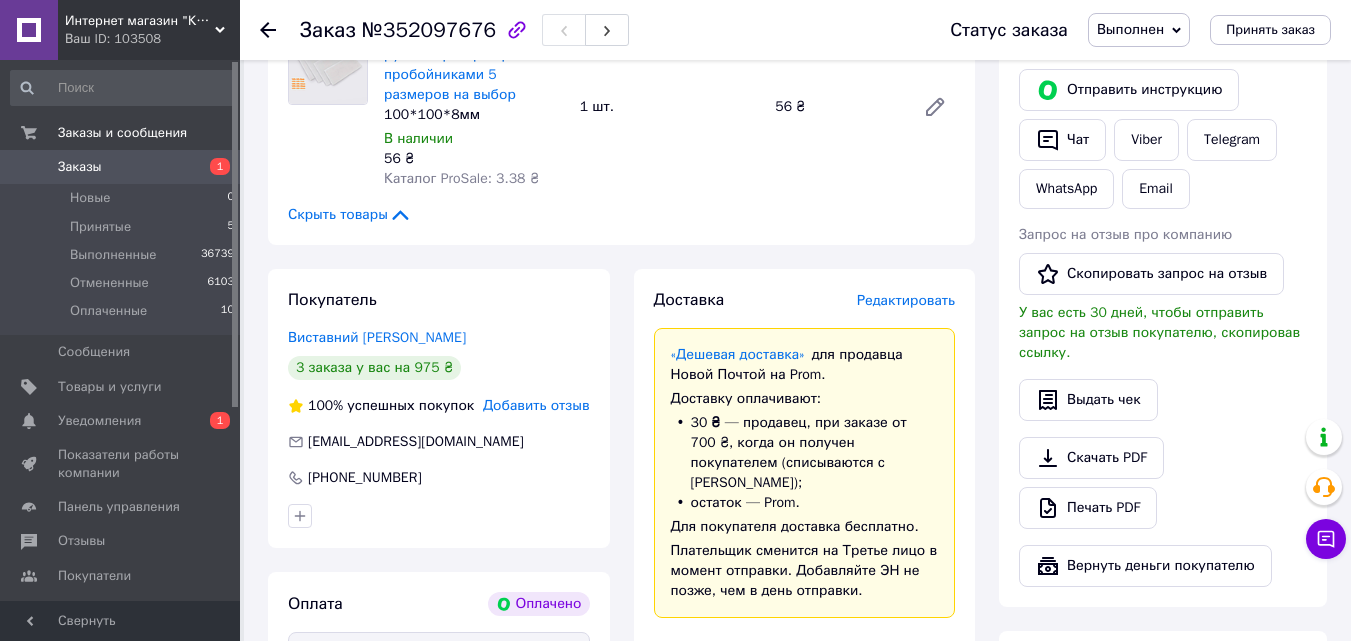 scroll, scrollTop: 400, scrollLeft: 0, axis: vertical 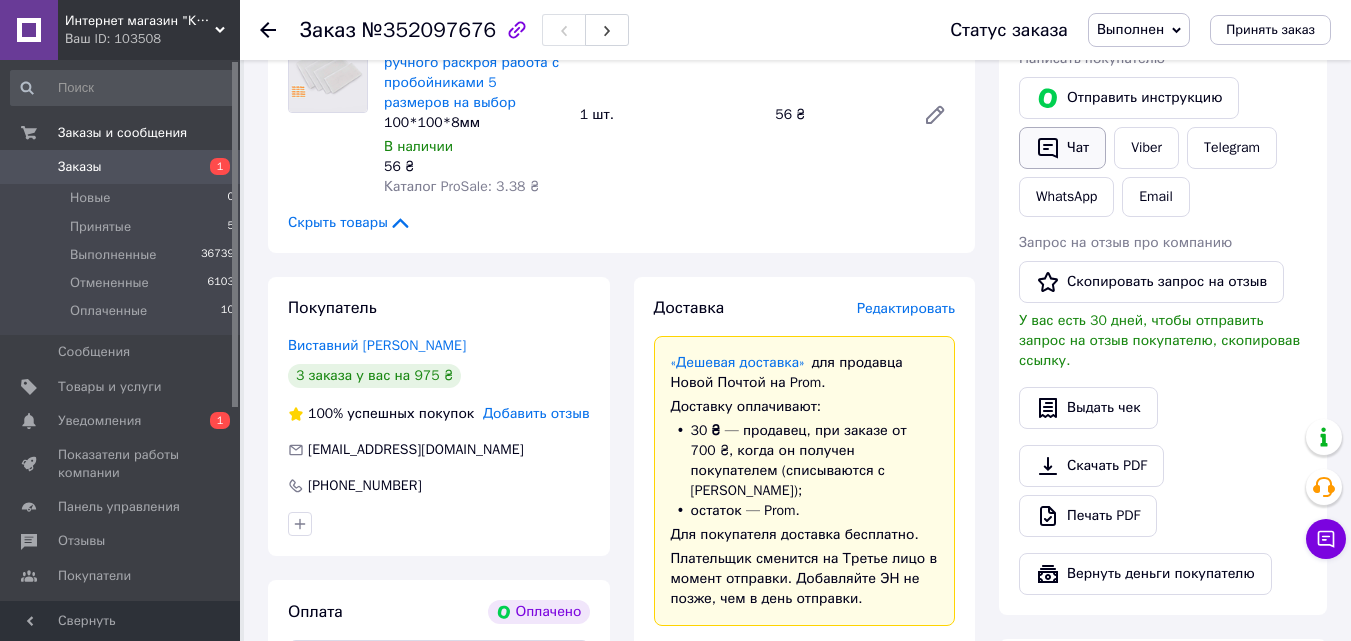 click on "Чат" at bounding box center (1062, 148) 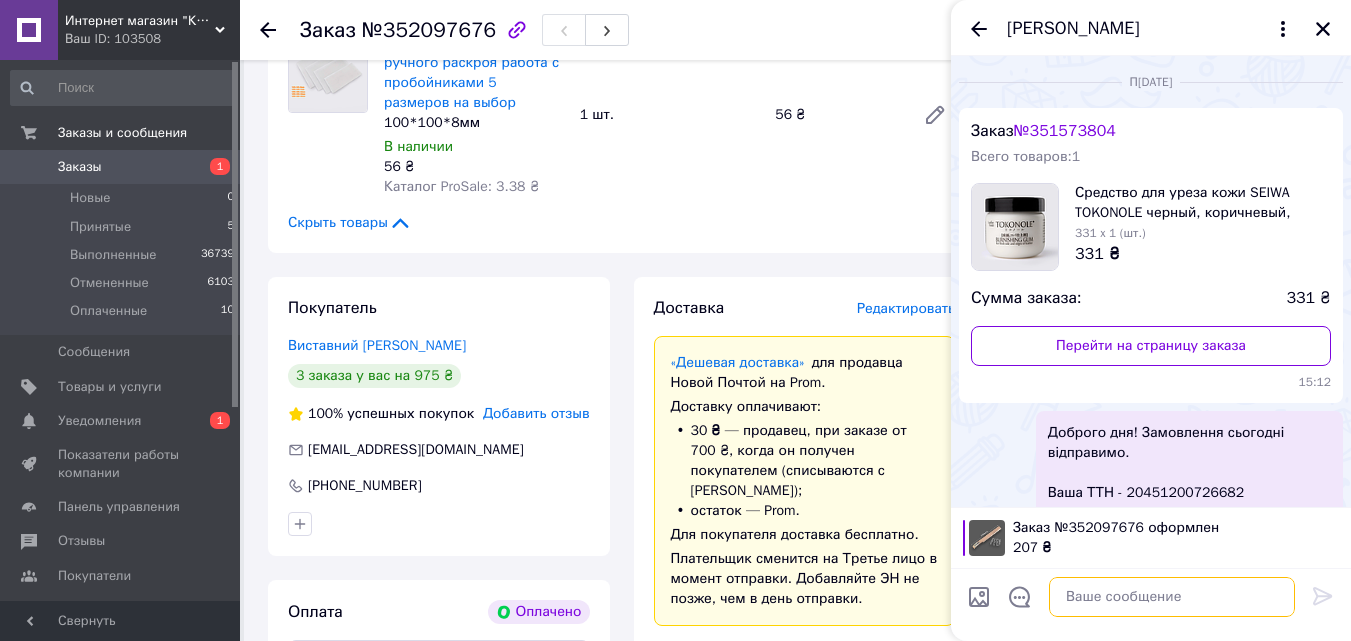 click at bounding box center (1172, 597) 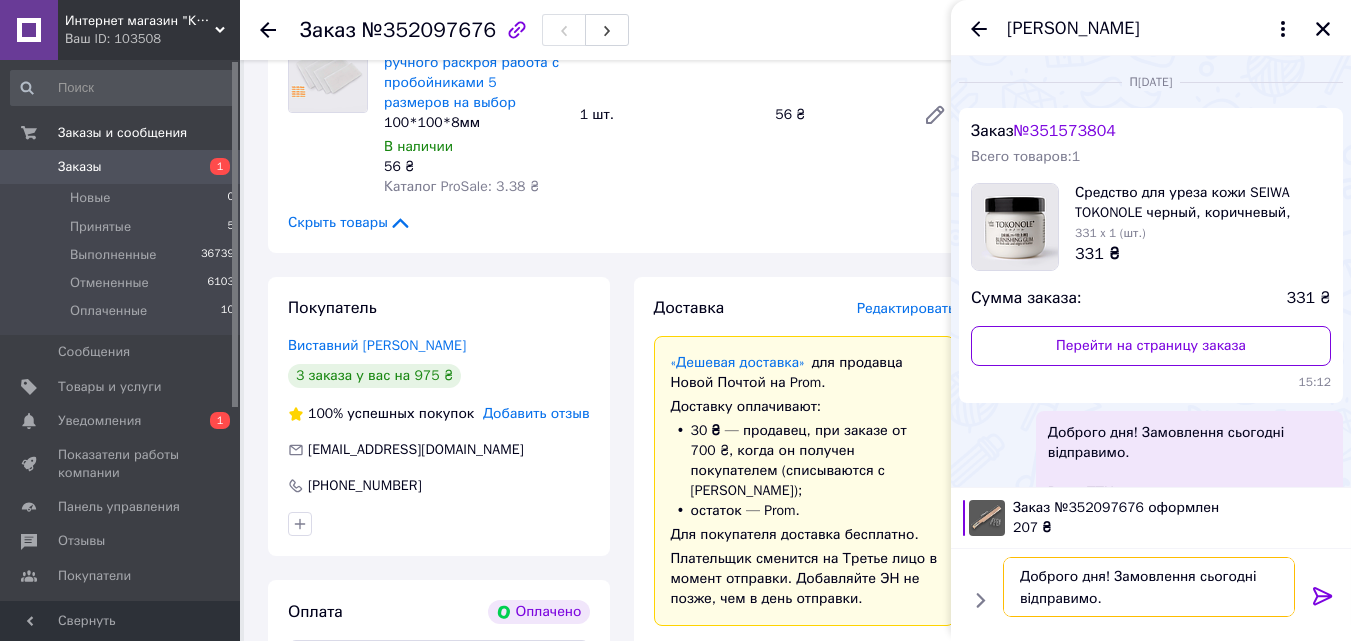 scroll, scrollTop: 36, scrollLeft: 0, axis: vertical 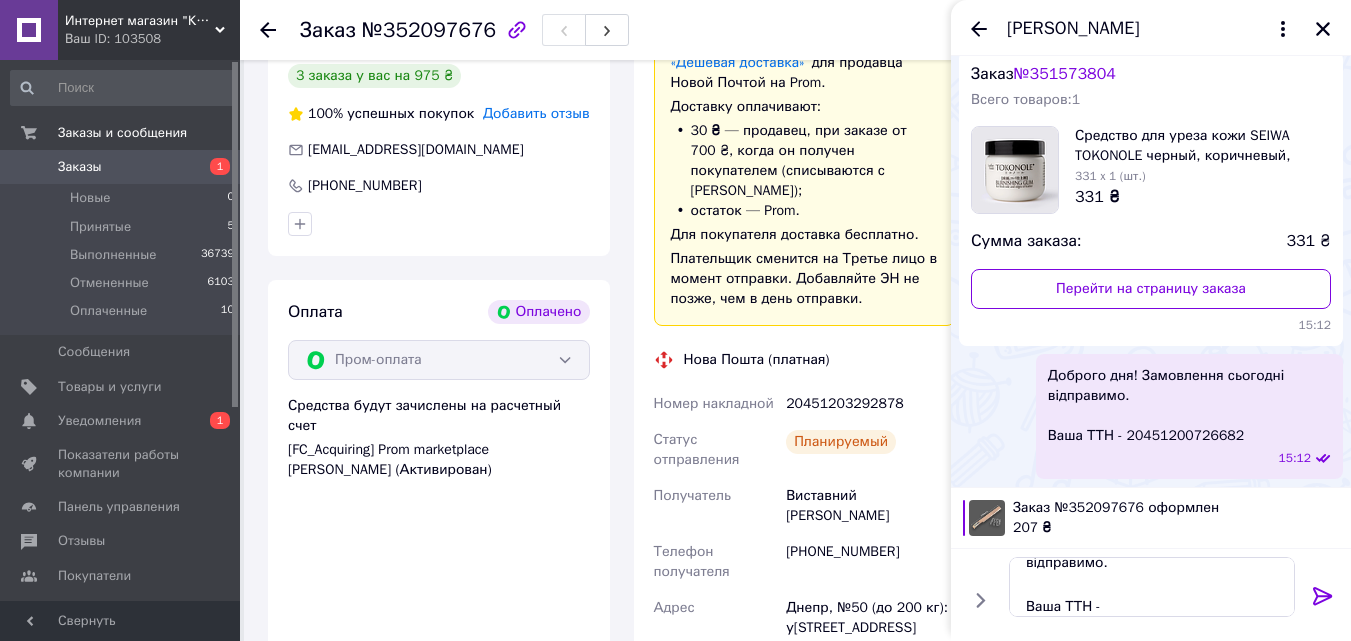 click on "20451203292878" at bounding box center [870, 404] 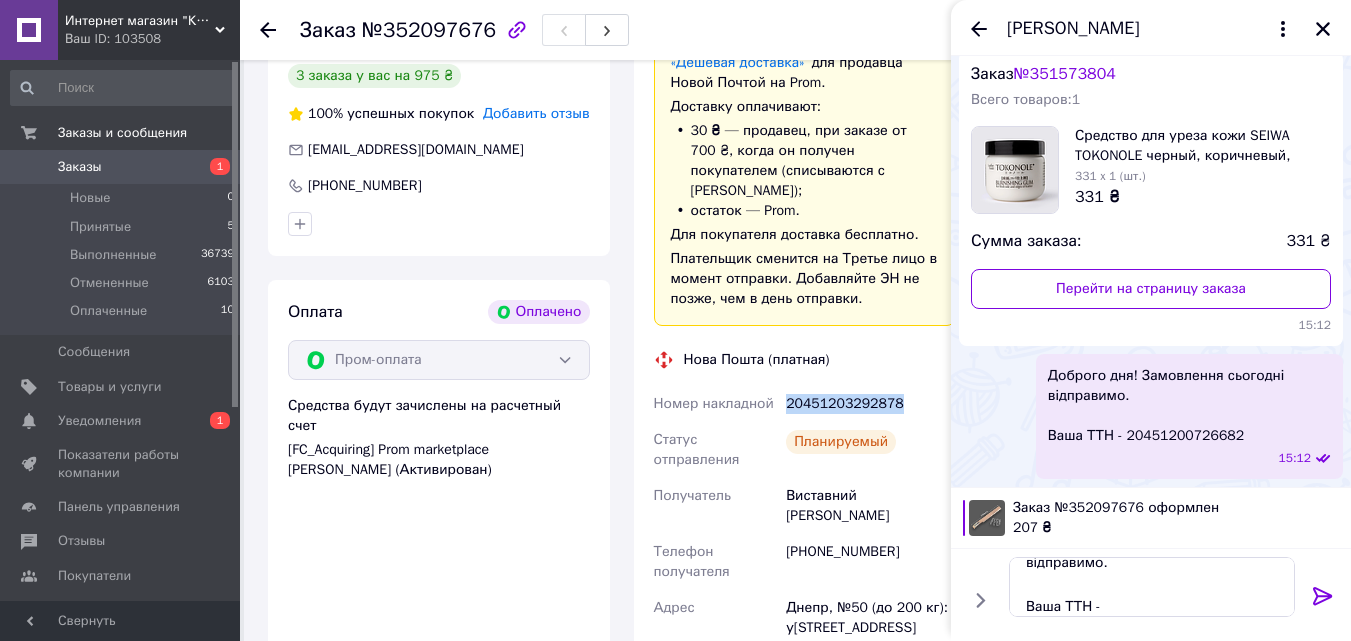 click on "20451203292878" at bounding box center [870, 404] 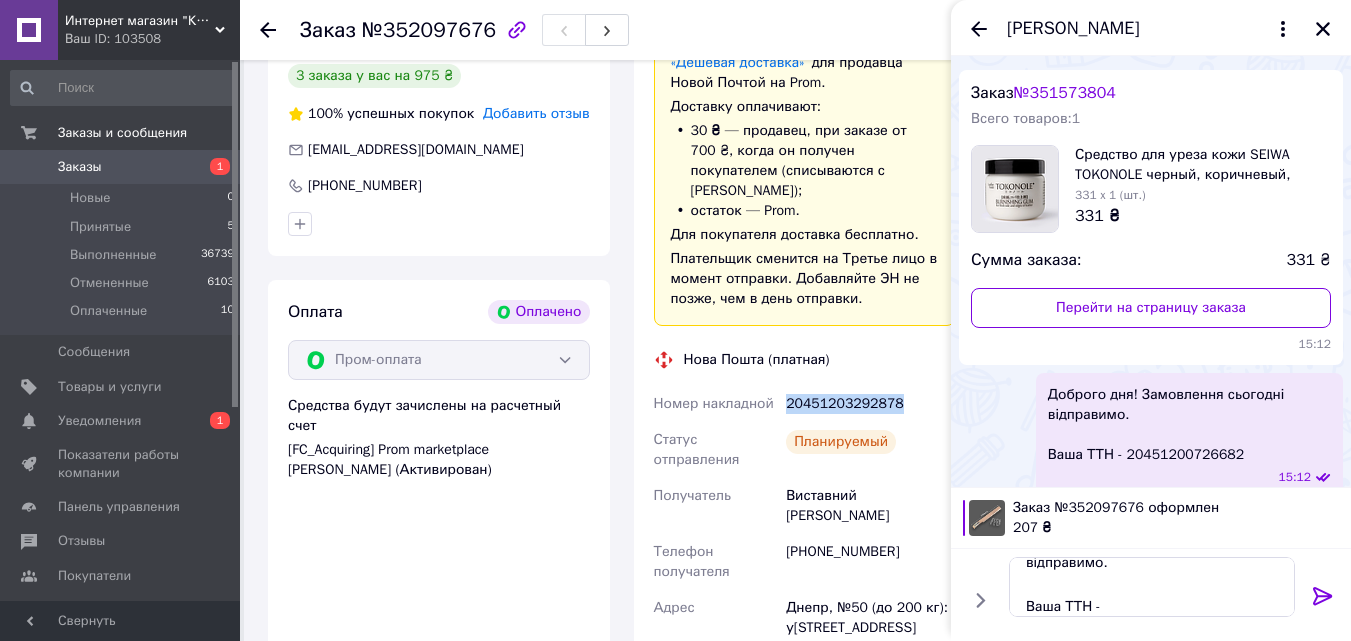 scroll, scrollTop: 57, scrollLeft: 0, axis: vertical 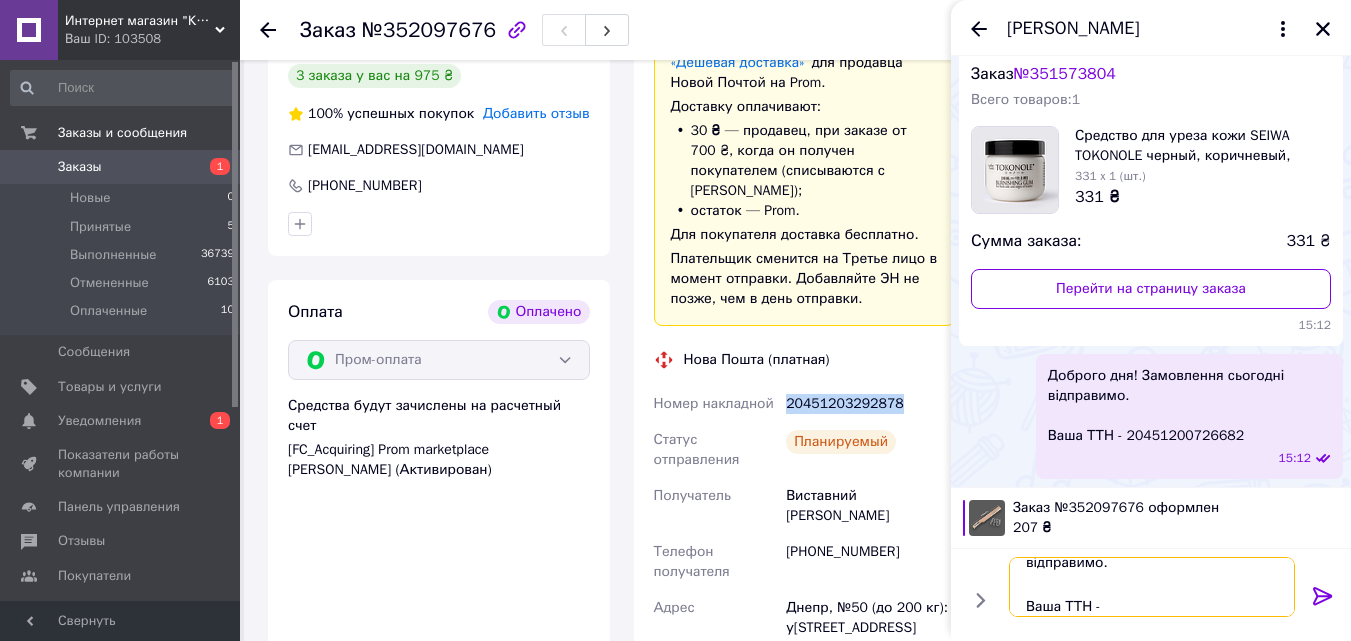 click on "Доброго дня! Замовлення сьогодні відправимо.
Ваша ТТН -" at bounding box center (1152, 587) 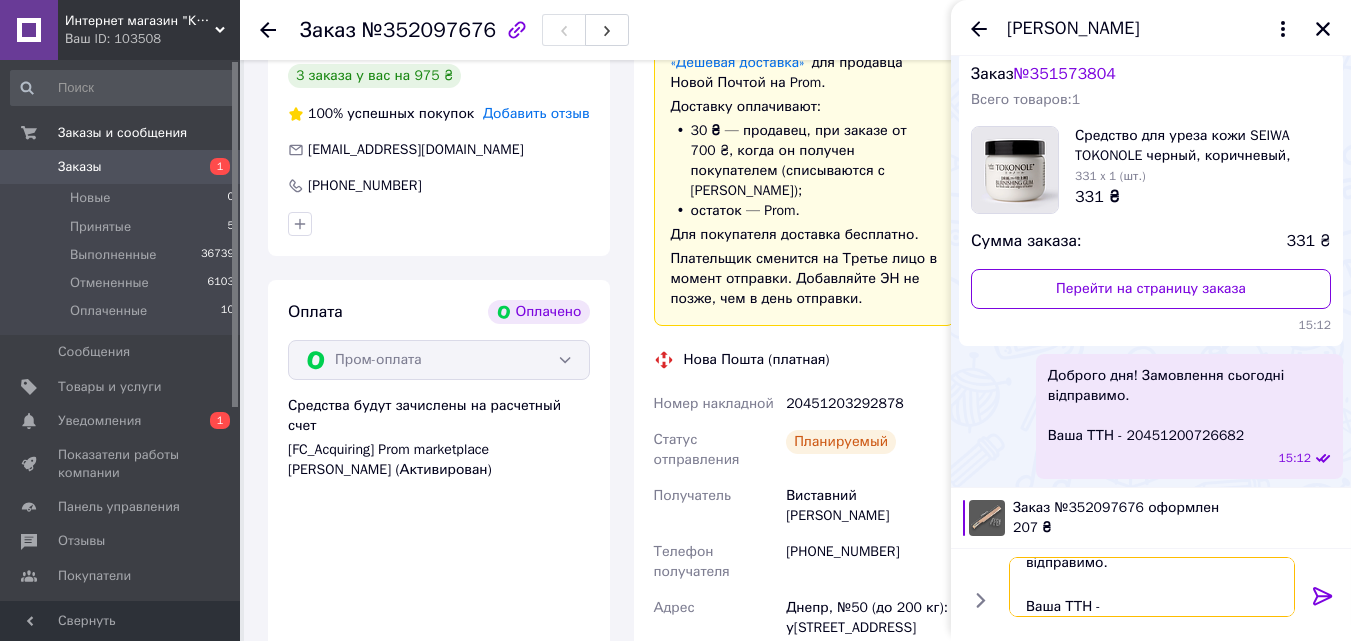 paste on "20451203292878" 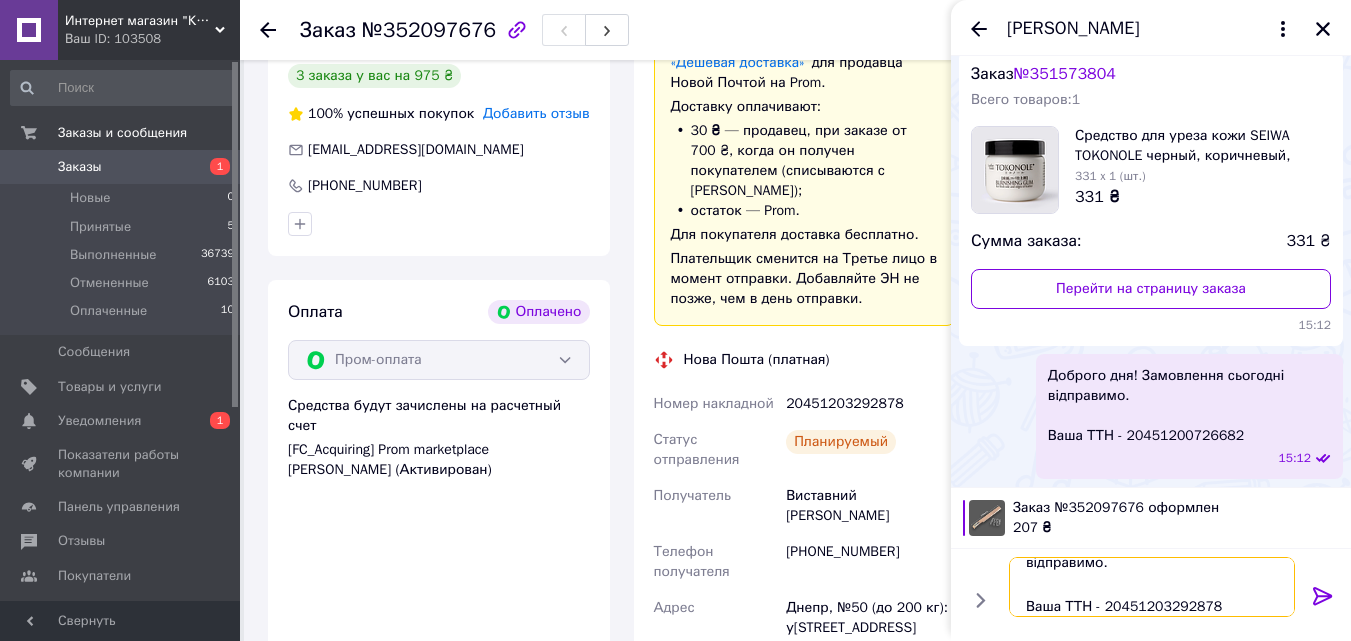 scroll, scrollTop: 24, scrollLeft: 0, axis: vertical 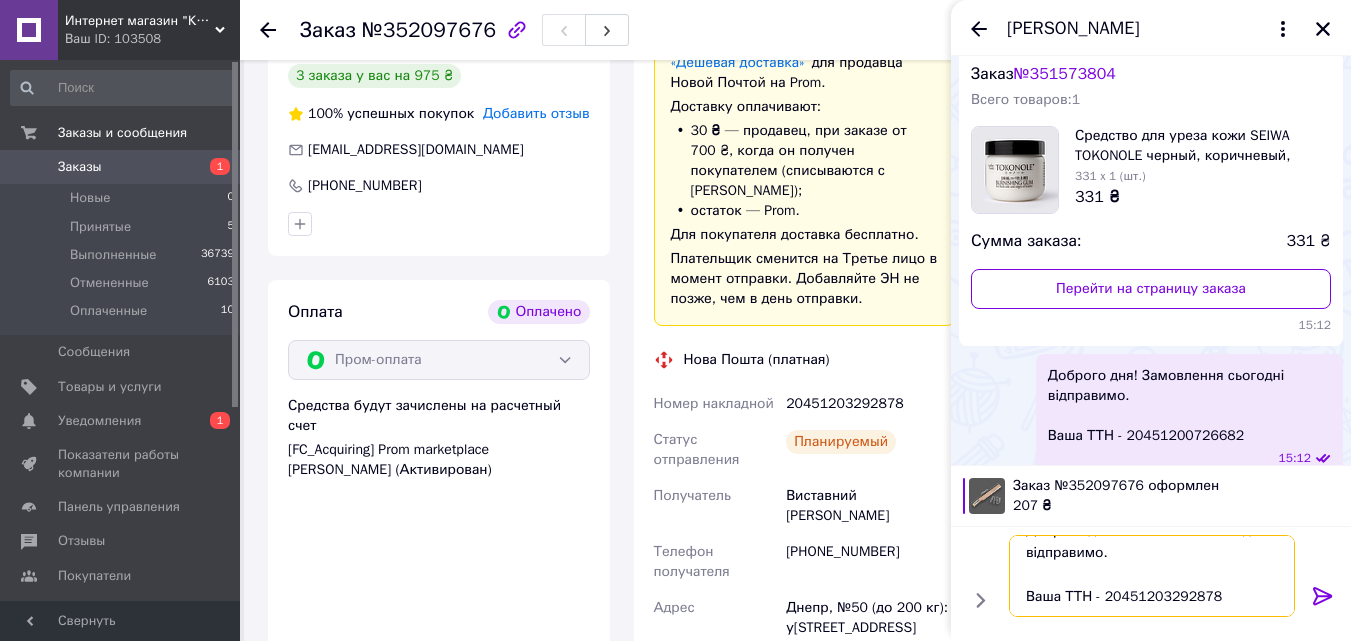 type on "Доброго дня! Замовлення сьогодні відправимо.
Ваша ТТН - 20451203292878" 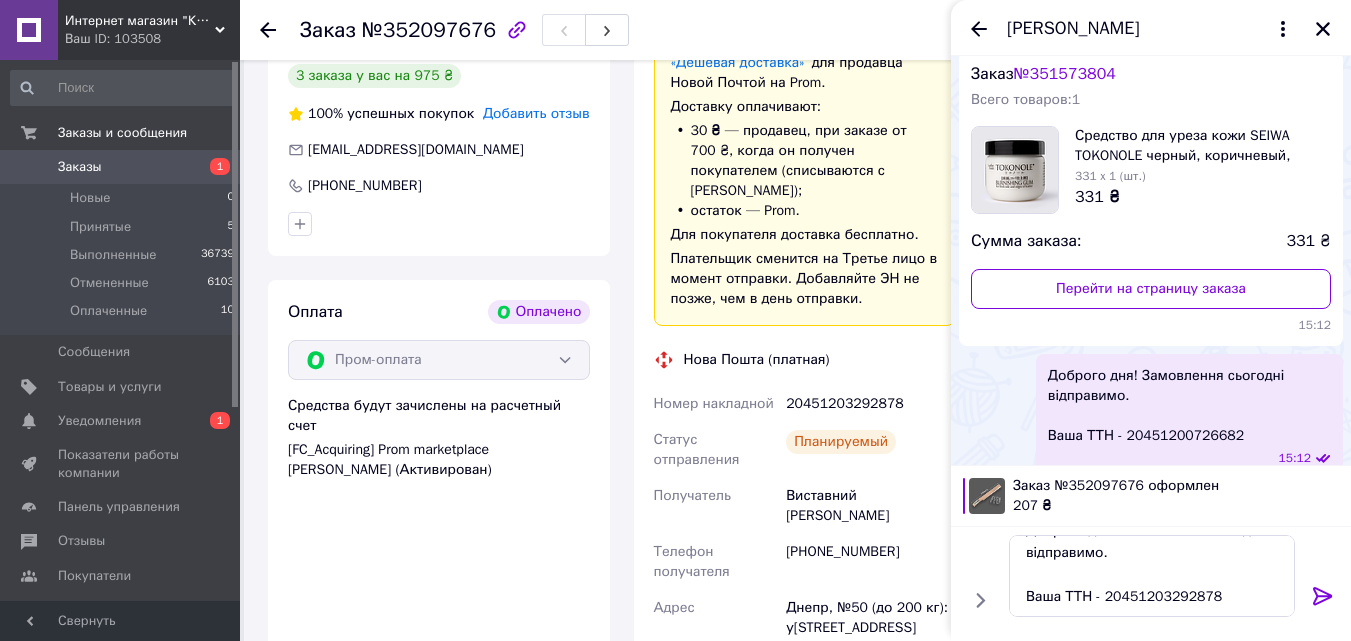 click 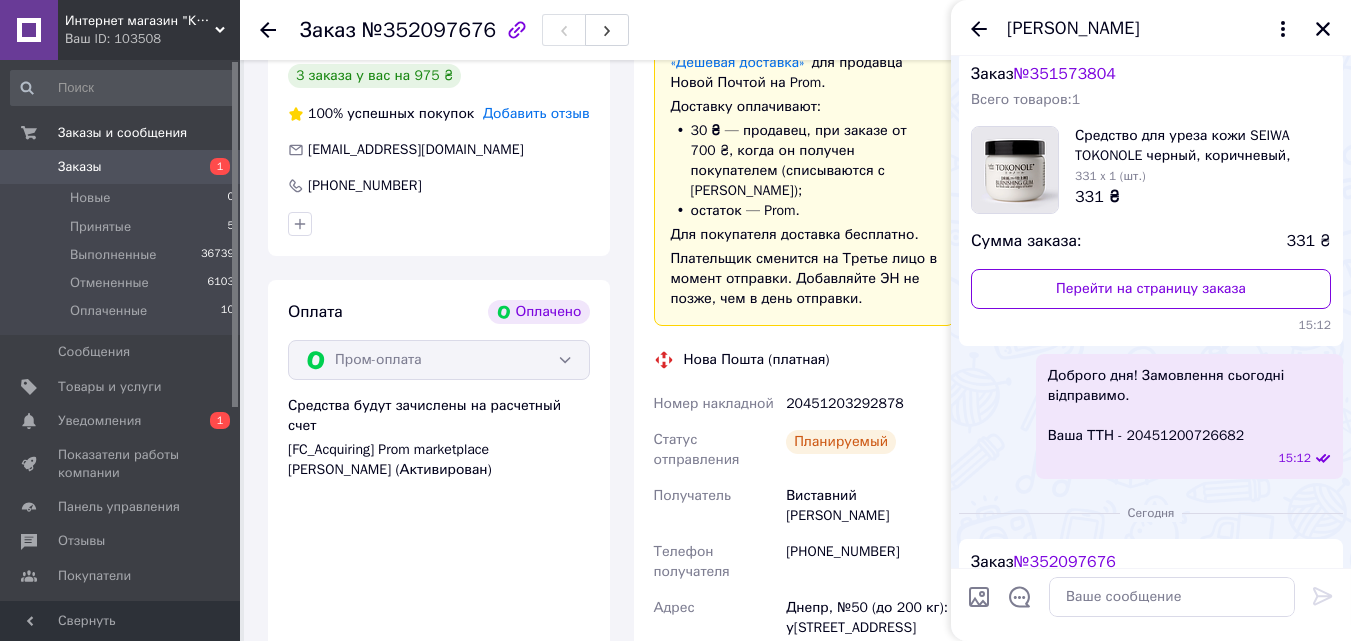 scroll, scrollTop: 0, scrollLeft: 0, axis: both 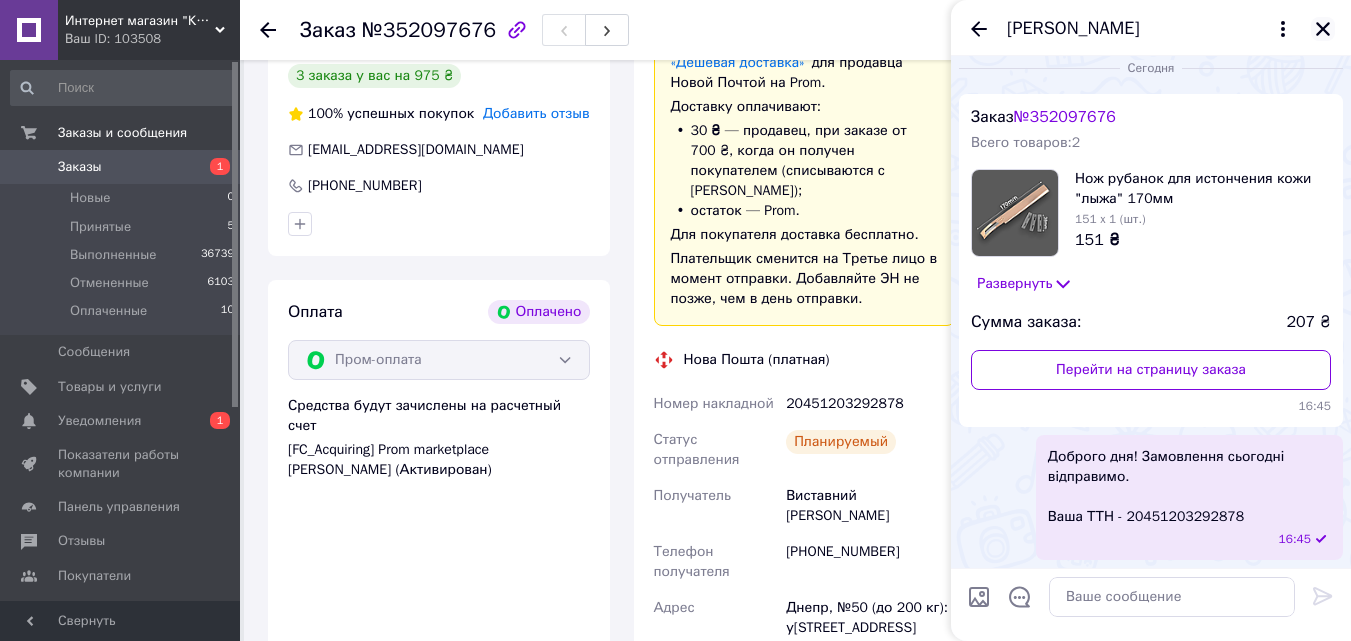 click 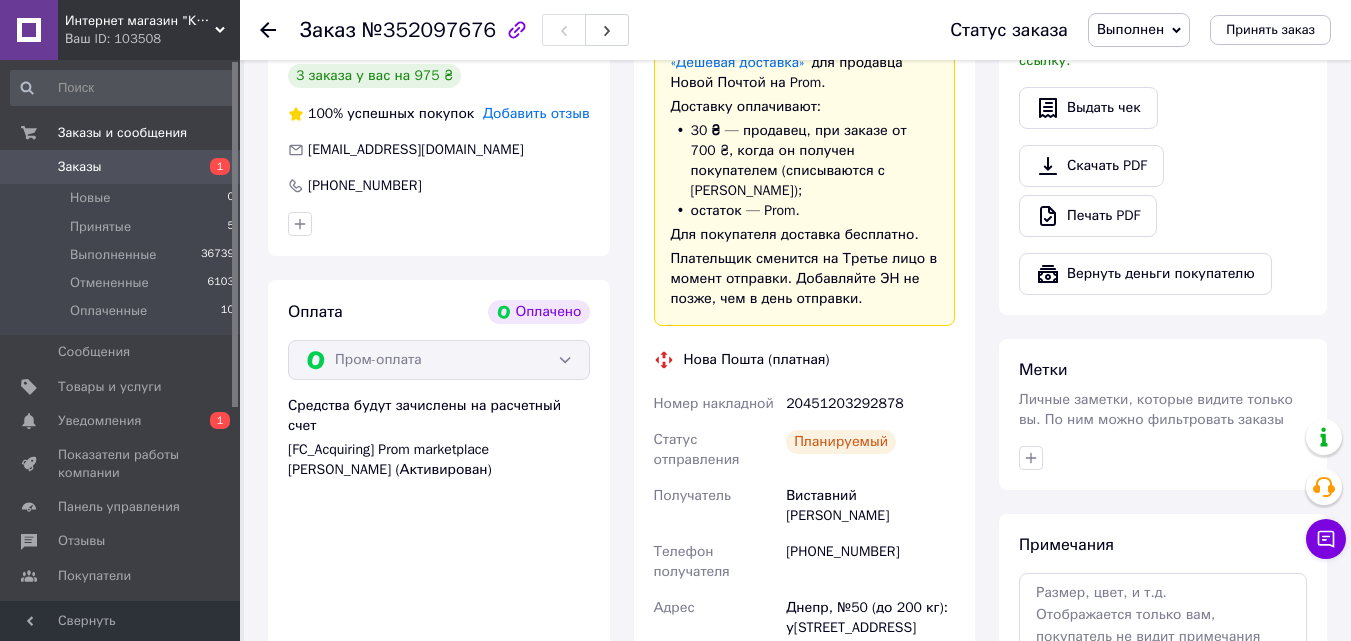 click on "20451203292878" at bounding box center [870, 404] 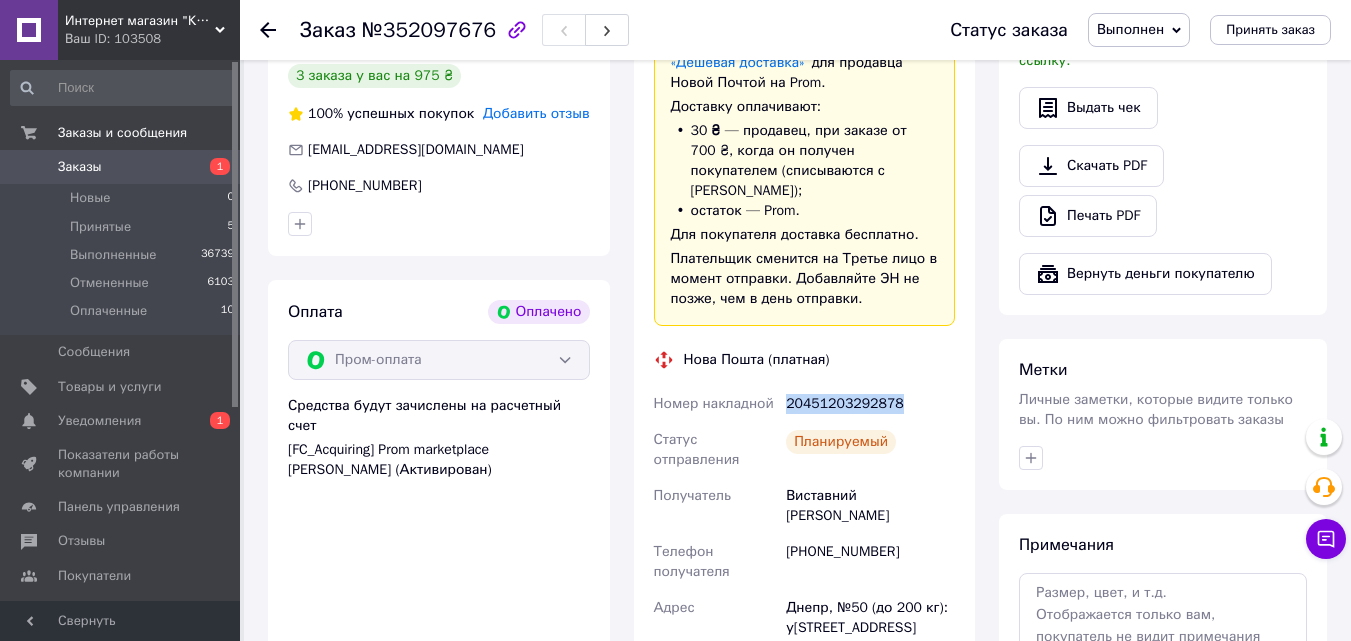 click on "20451203292878" at bounding box center (870, 404) 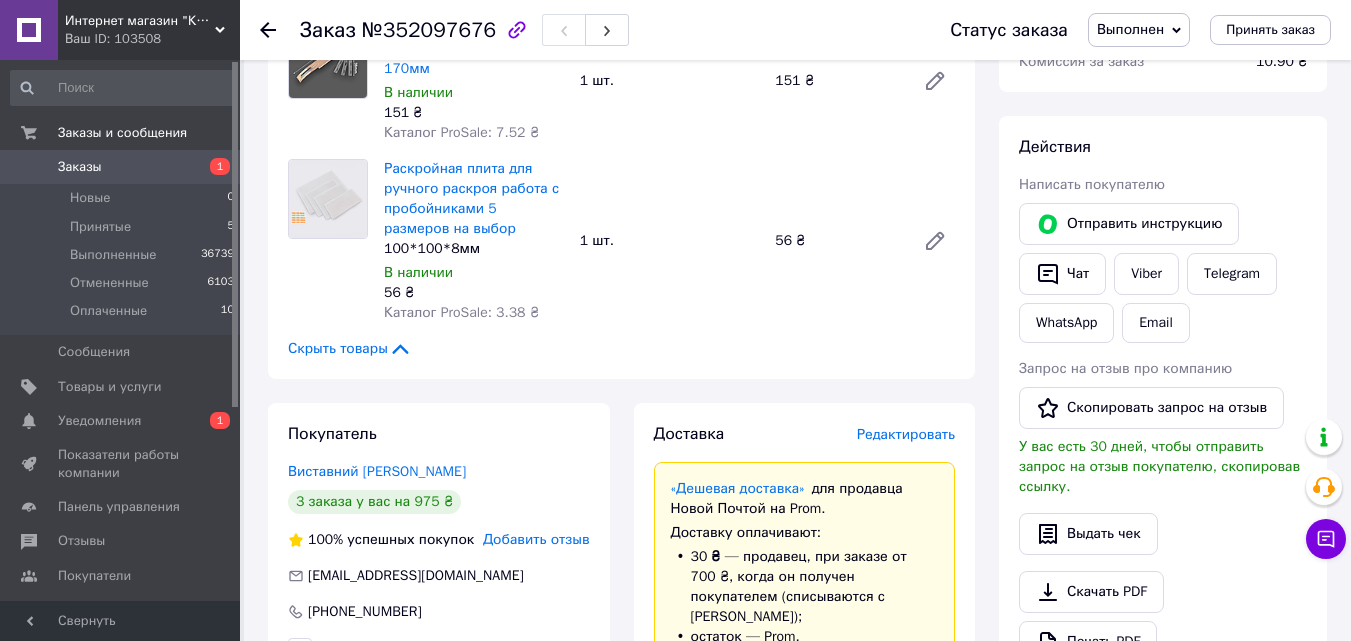 scroll, scrollTop: 0, scrollLeft: 0, axis: both 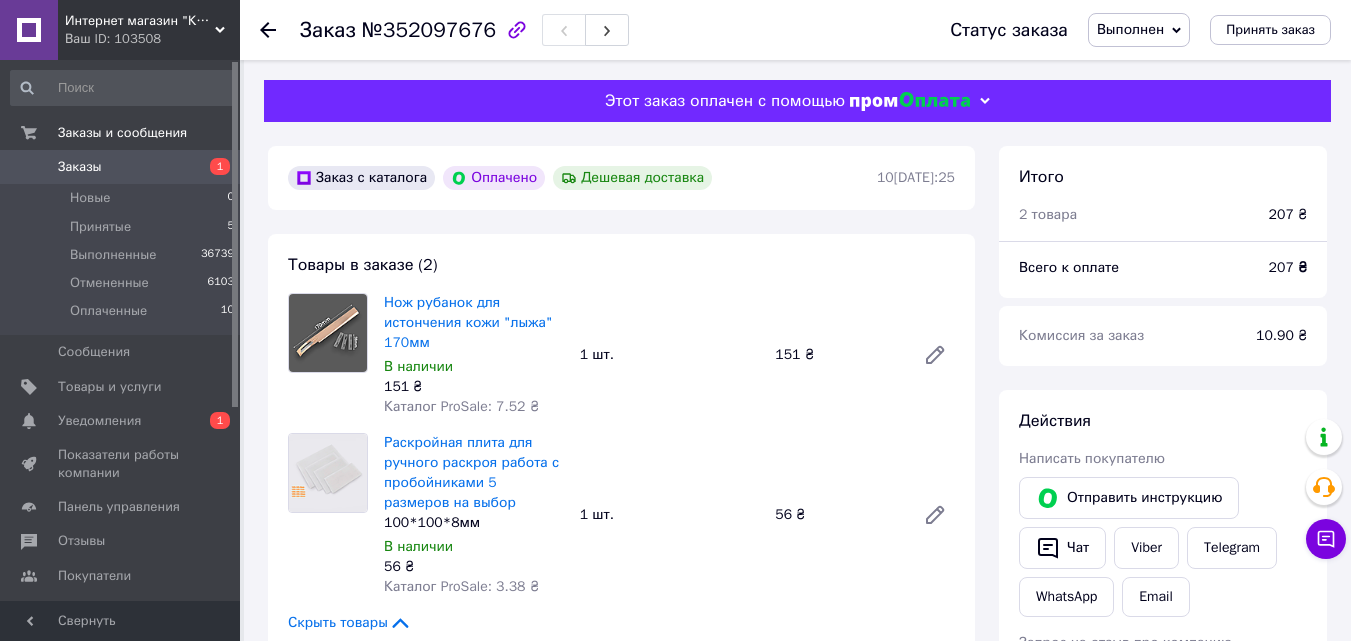 click on "Нож рубанок для истончения кожи "лыжа" 170мм В наличии 151 ₴ Каталог ProSale: 7.52 ₴  1 шт. 151 ₴" at bounding box center [669, 355] 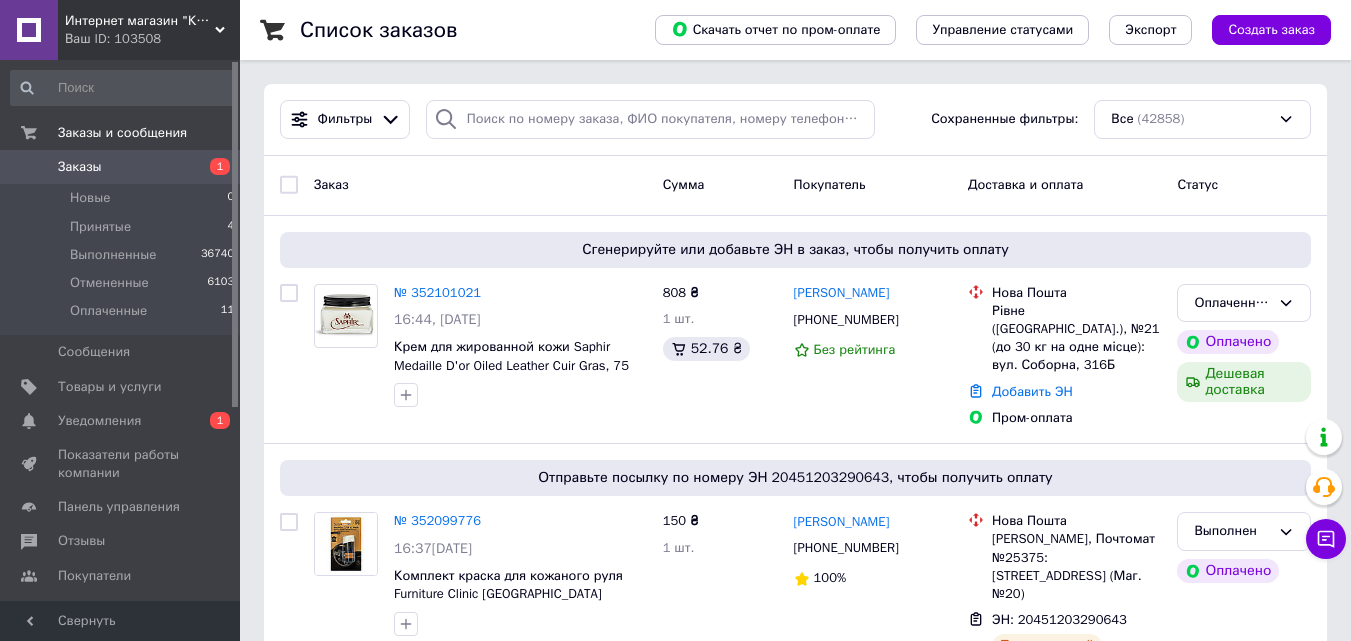 click on "Заказ Сумма Покупатель Доставка и оплата Статус" at bounding box center [795, 186] 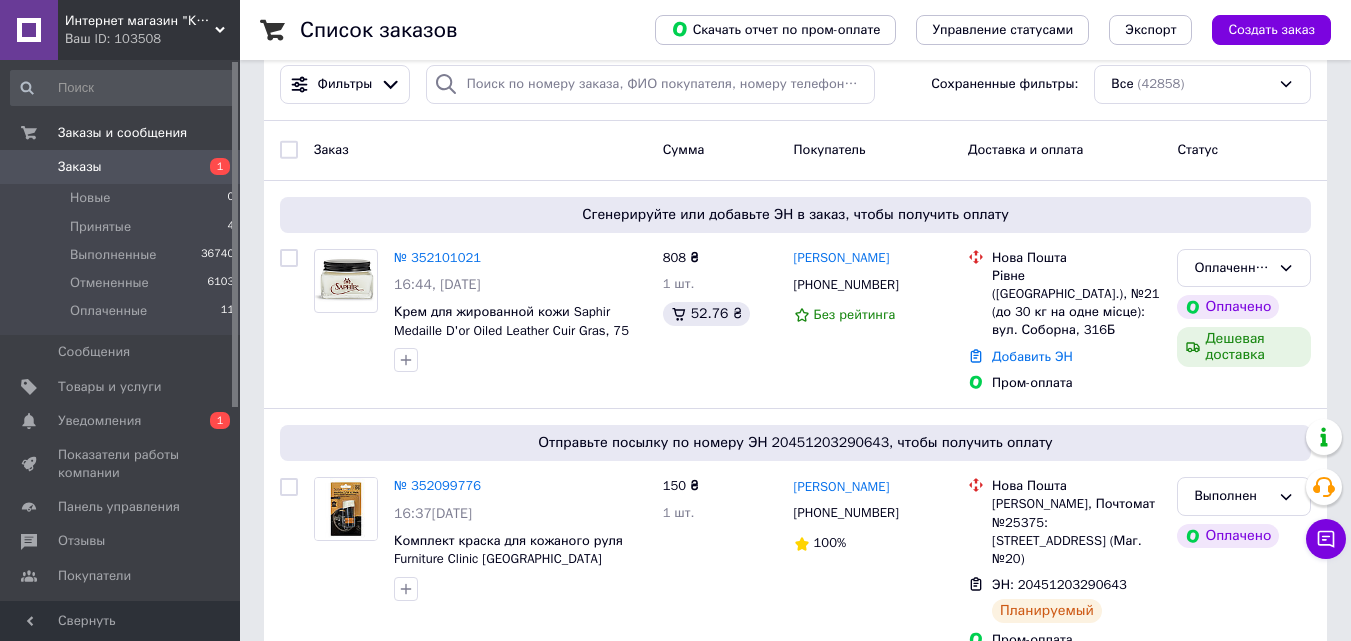 scroll, scrollTop: 0, scrollLeft: 0, axis: both 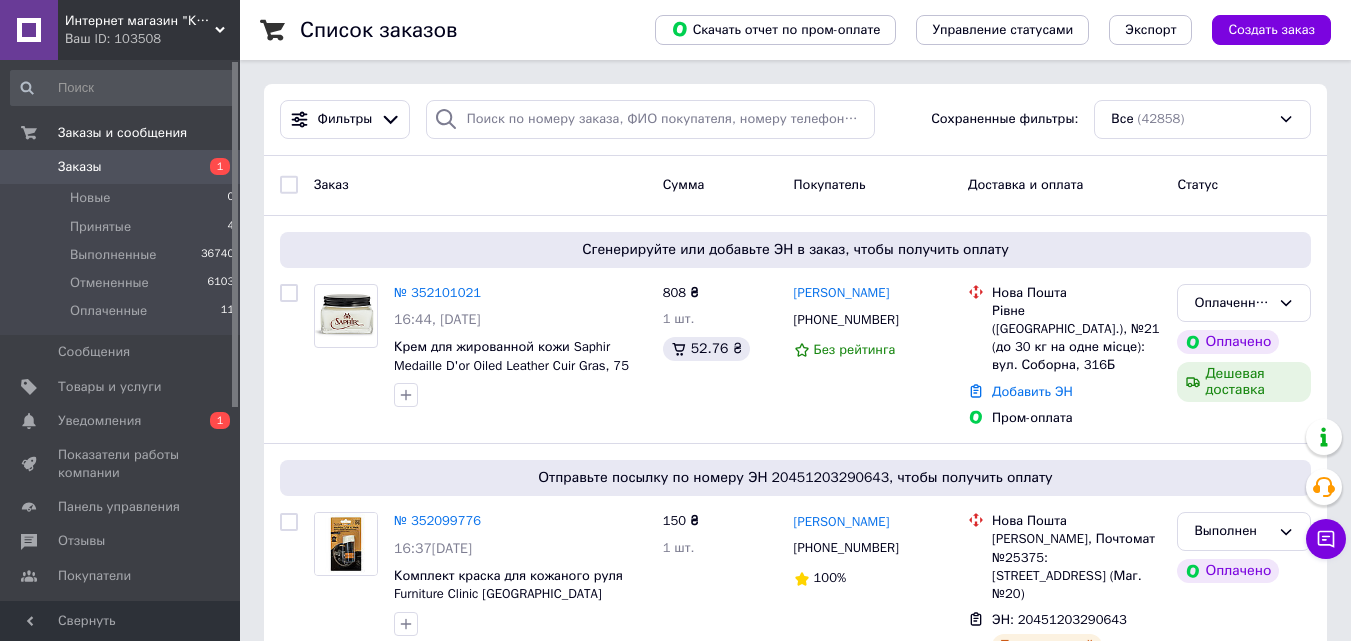 click on "Заказ" at bounding box center (480, 185) 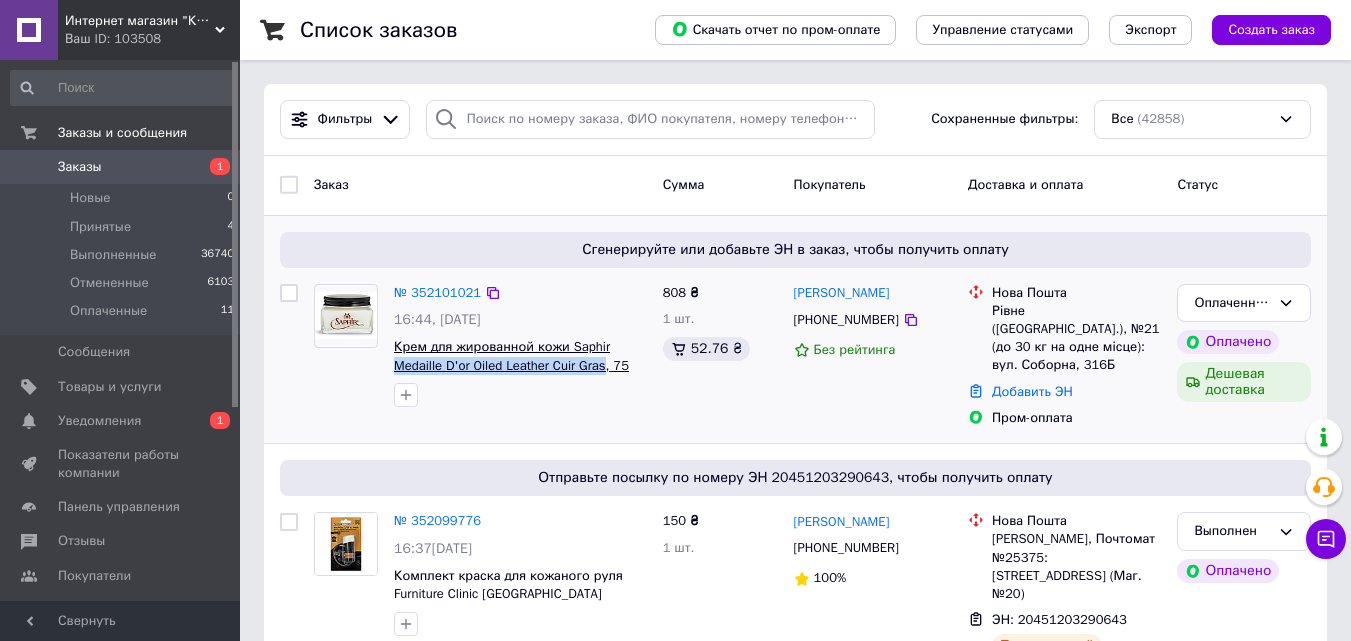 drag, startPoint x: 393, startPoint y: 369, endPoint x: 605, endPoint y: 361, distance: 212.1509 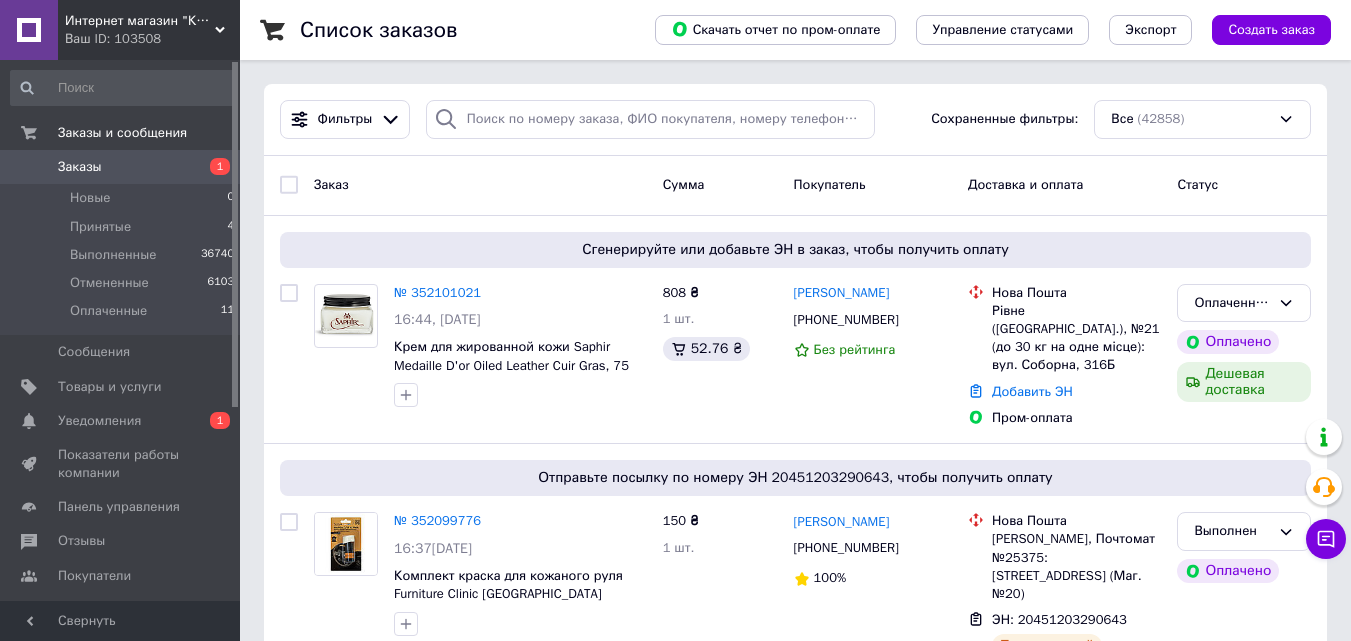 click on "Сумма" at bounding box center [684, 184] 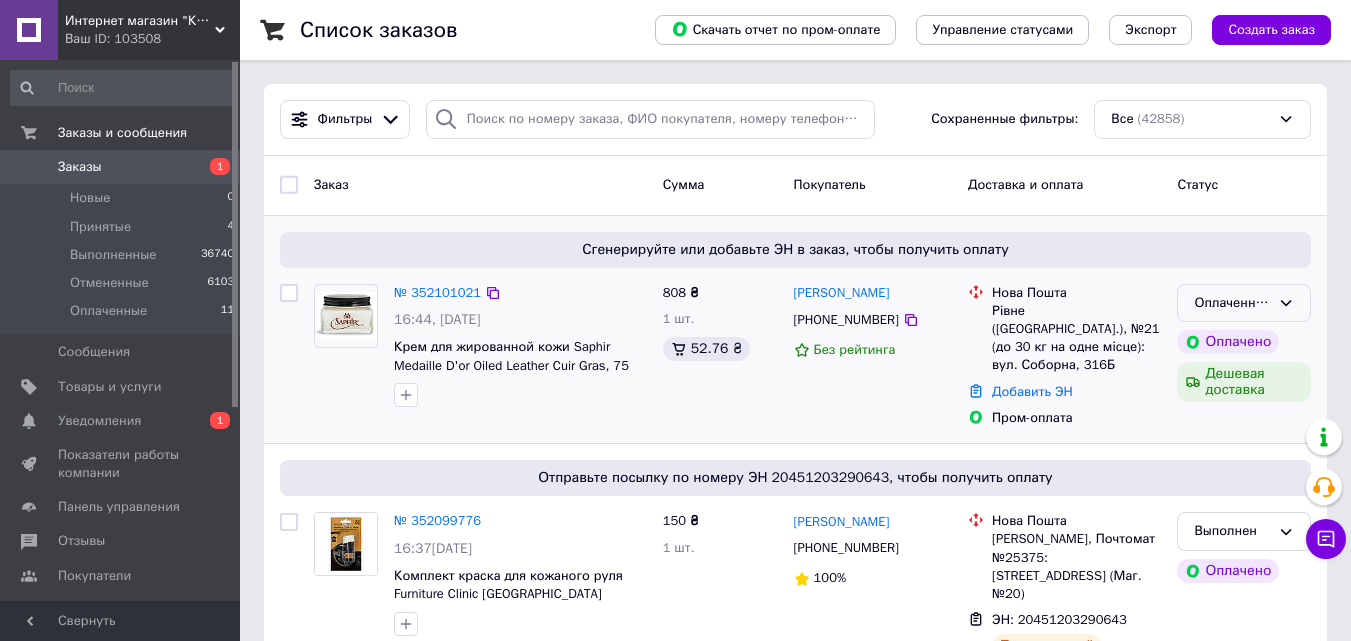 click 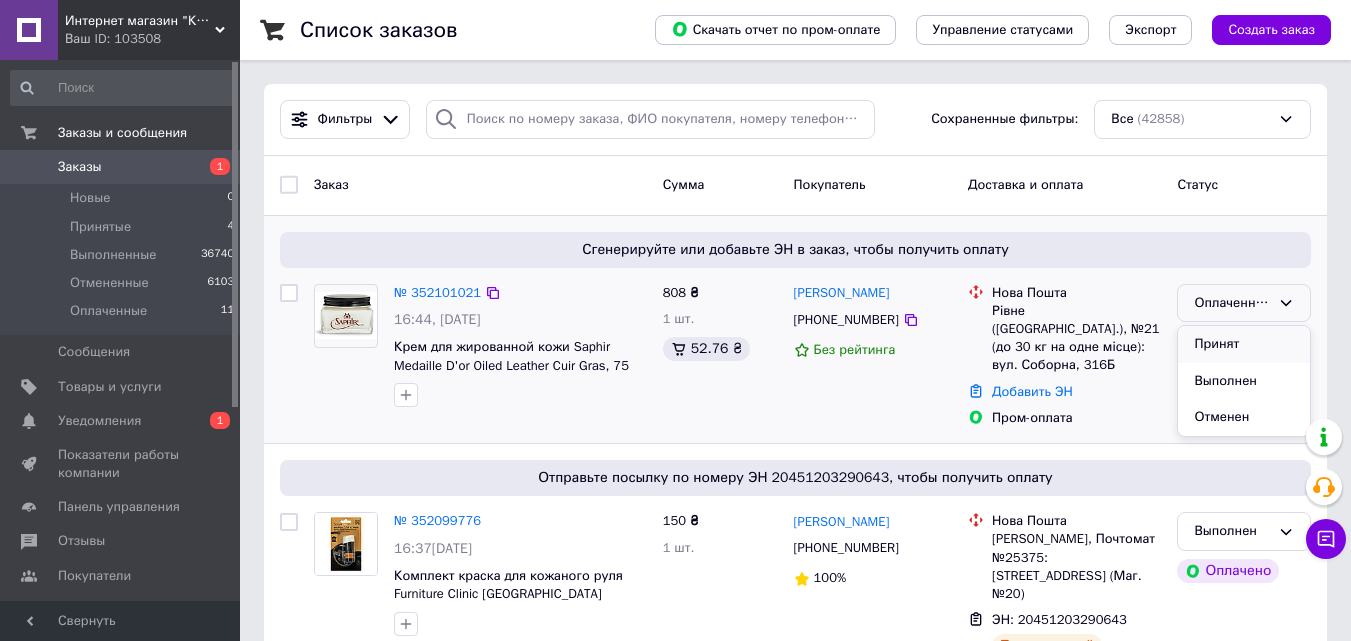 click on "Принят" at bounding box center [1244, 344] 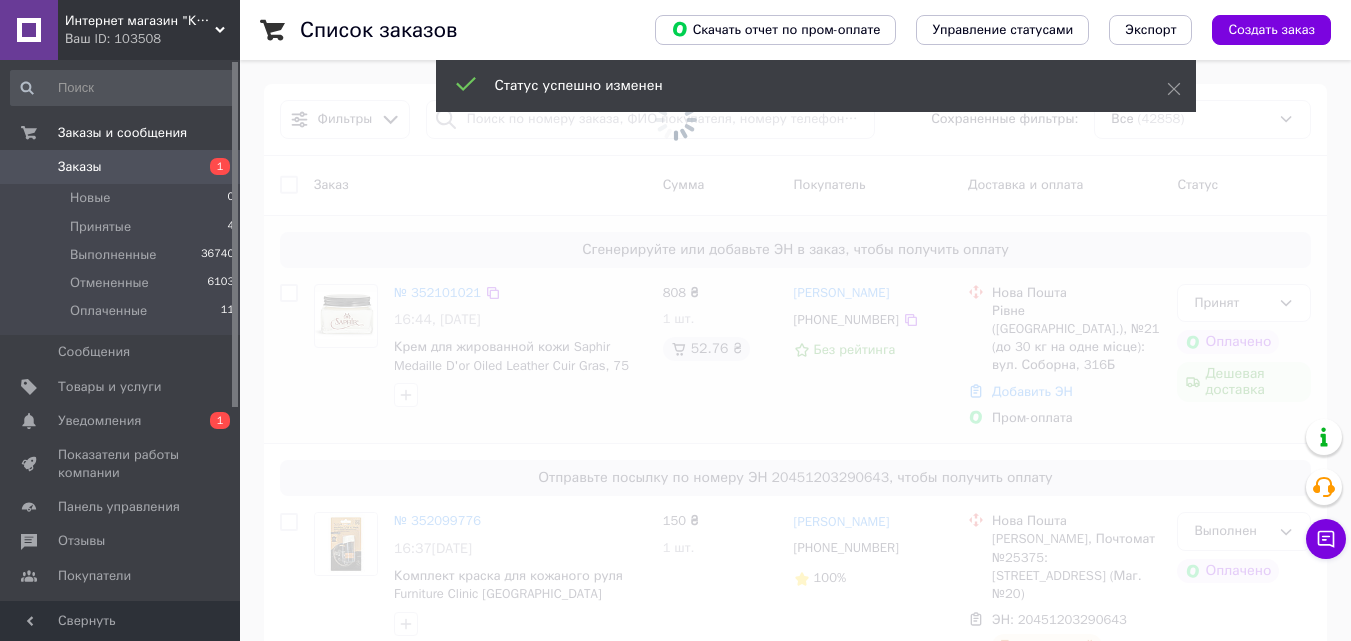 click at bounding box center (675, 120) 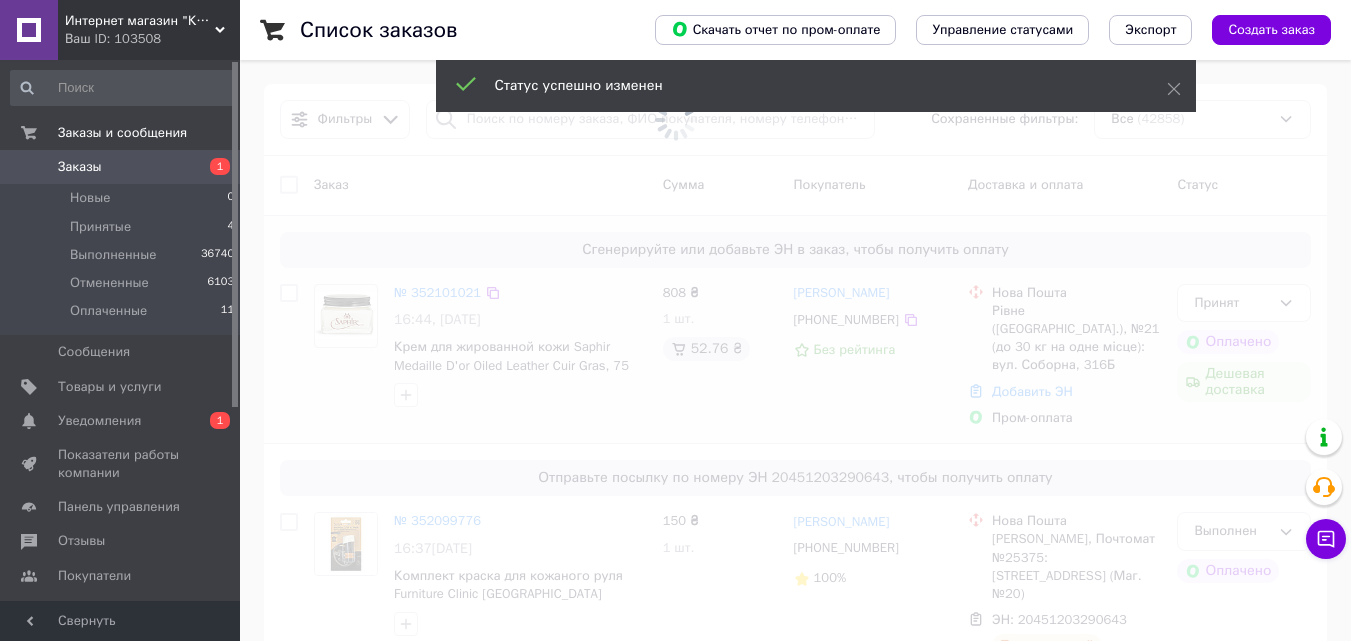 click on "Заказ" at bounding box center (480, 185) 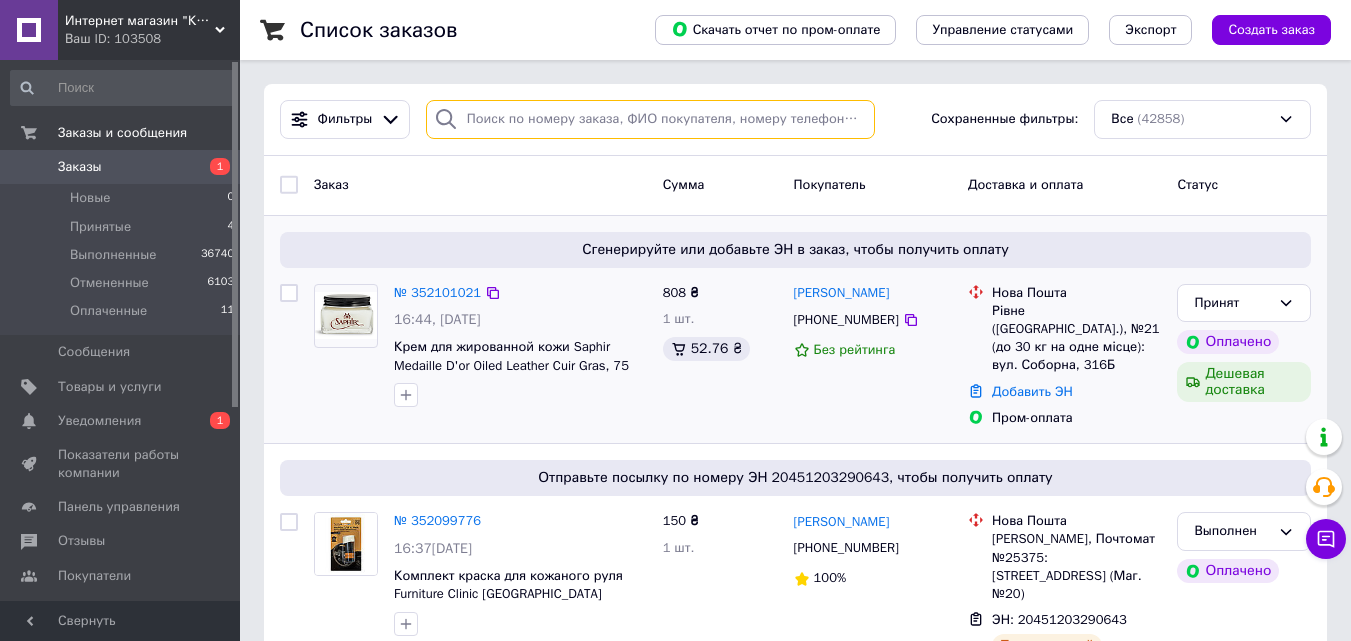 click at bounding box center (650, 119) 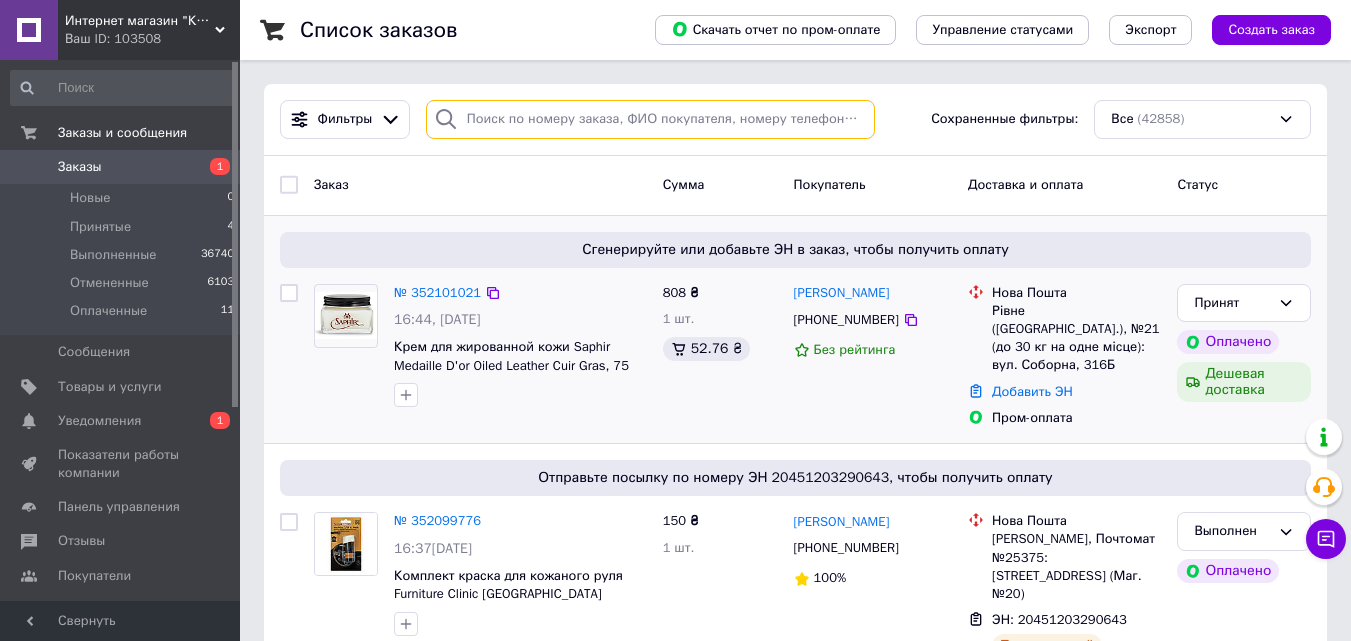click at bounding box center [650, 119] 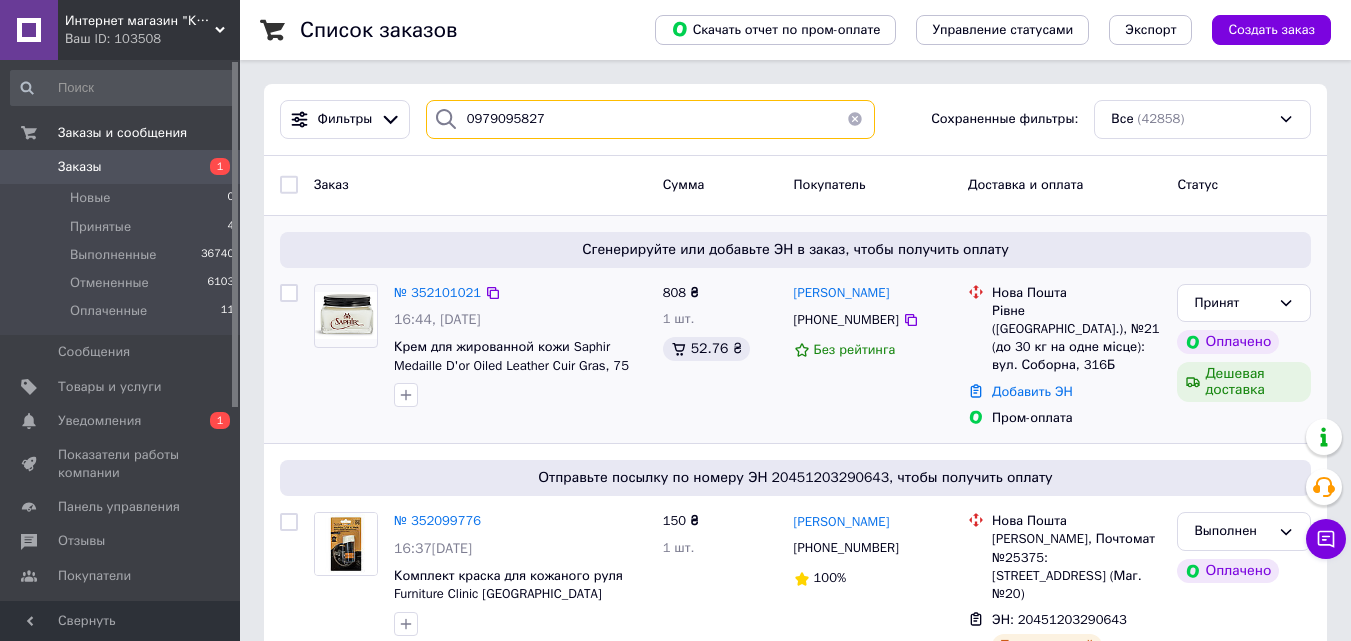 type on "0979095827" 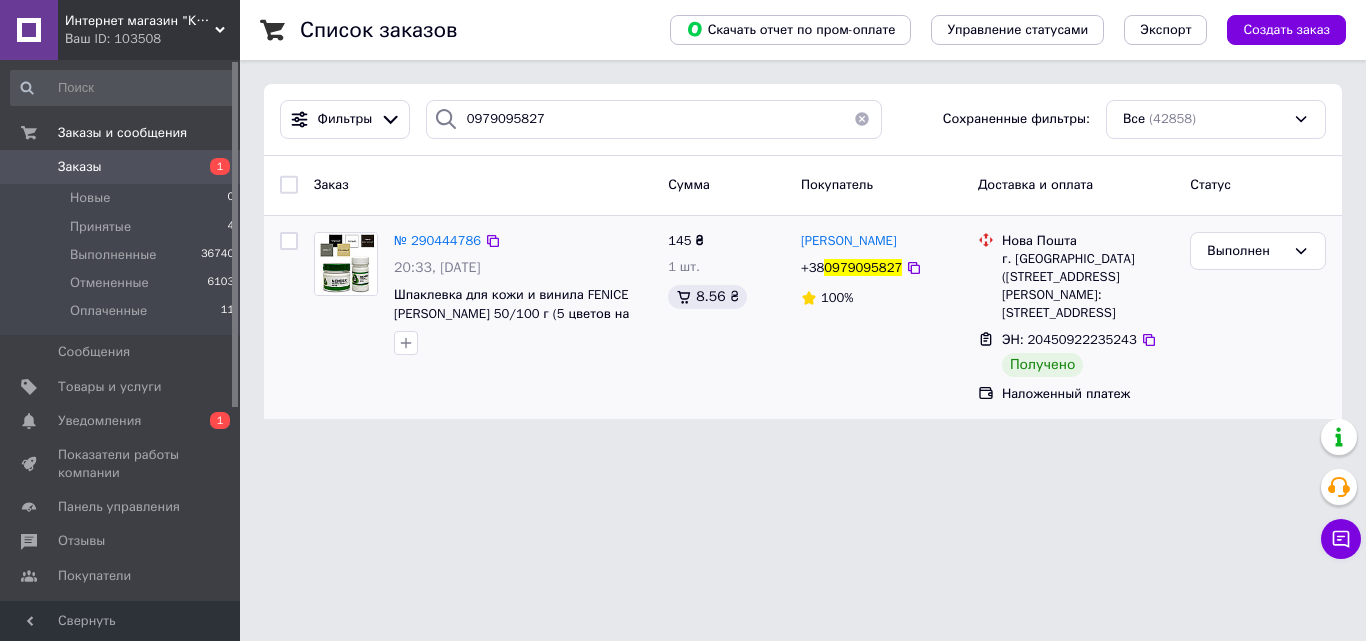 click on "№ 290444786 20:33, [DATE]�аклевка для кожи и винила FENICE [PERSON_NAME] 50/100 г (5 цветов на выбор) Черный, 50" at bounding box center [523, 294] 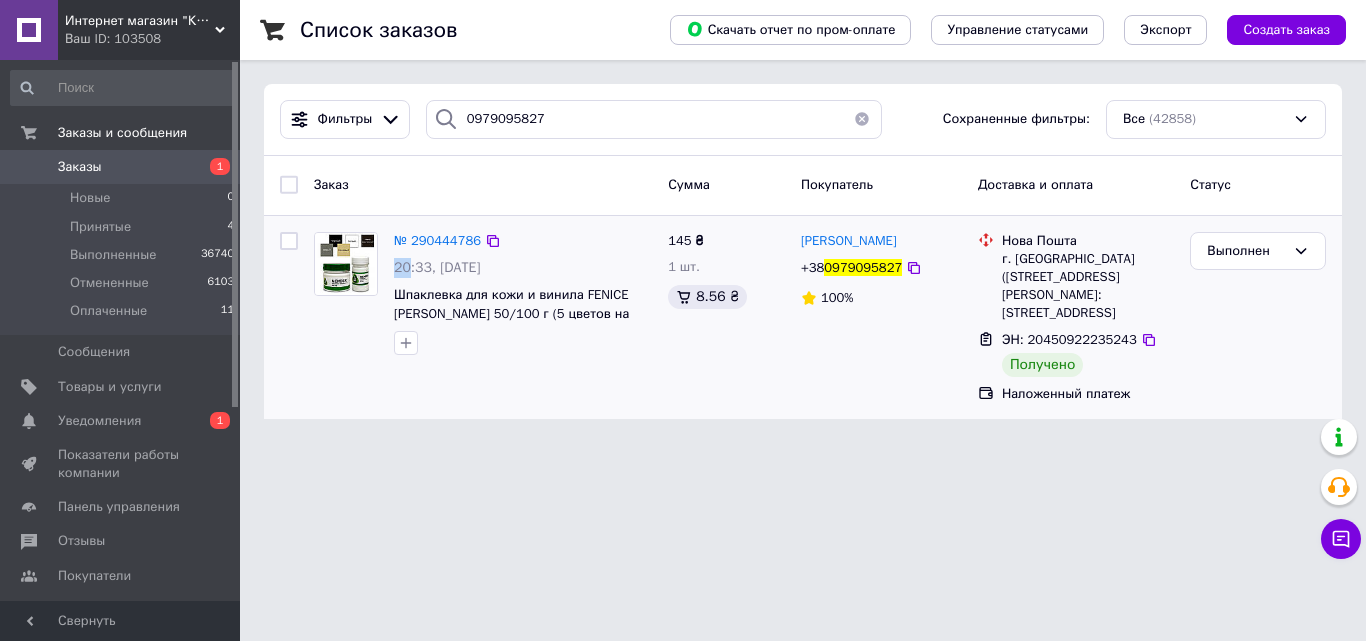 click on "№ 290444786 20:33, [DATE]�аклевка для кожи и винила FENICE [PERSON_NAME] 50/100 г (5 цветов на выбор) Черный, 50" at bounding box center (523, 294) 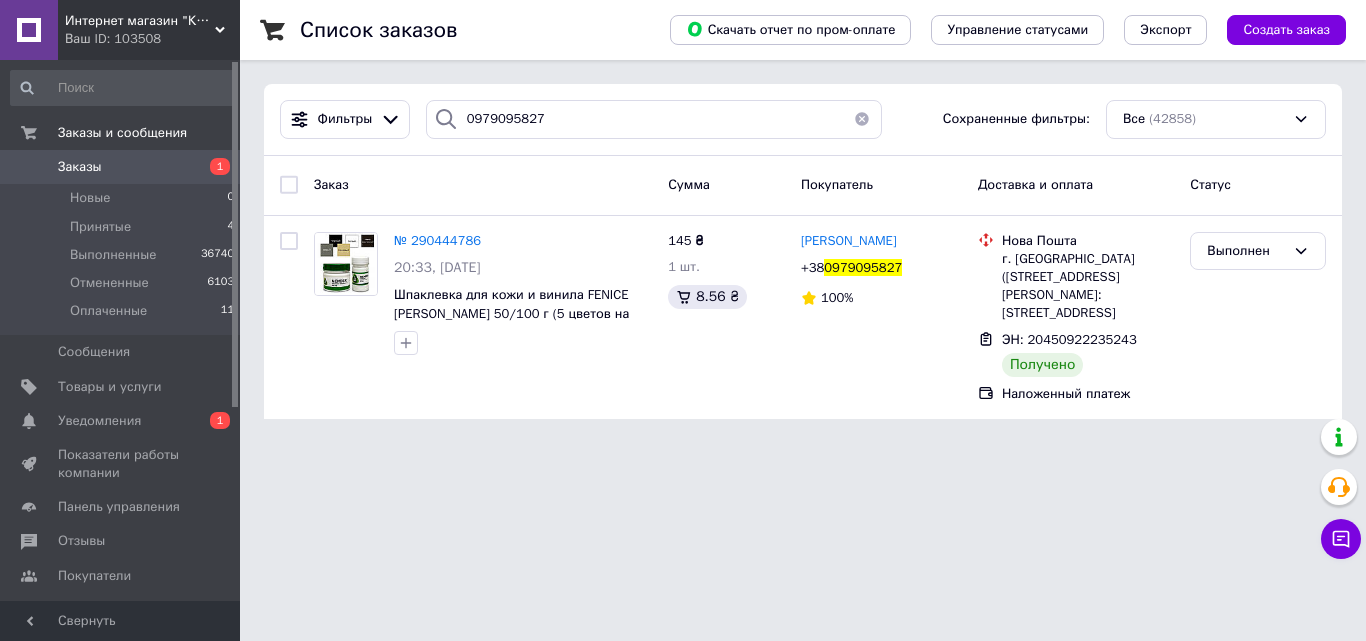 click on "Заказ" at bounding box center [483, 185] 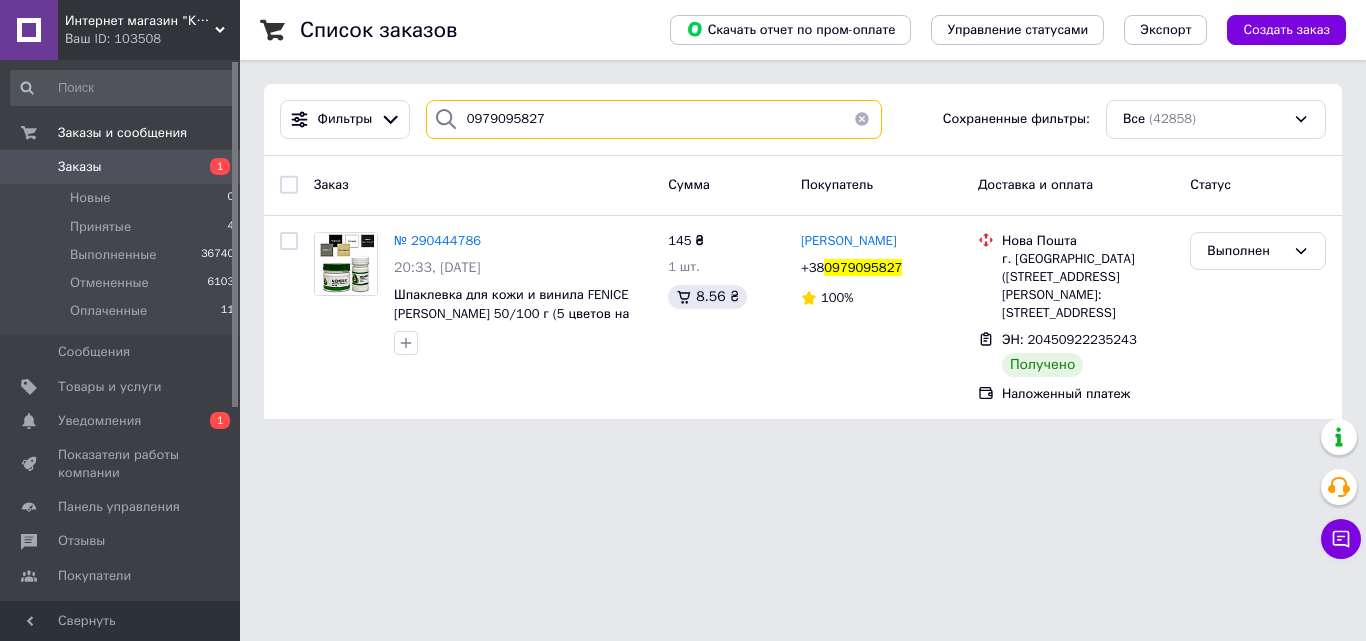 click on "0979095827" at bounding box center (654, 119) 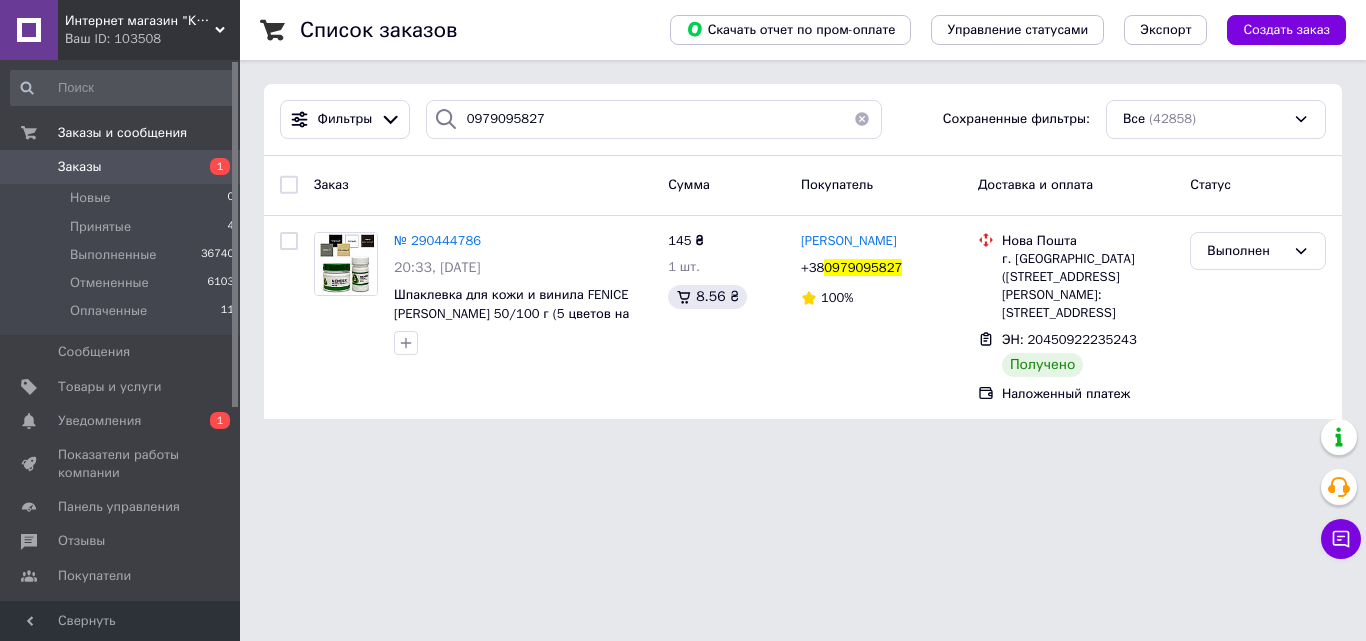click on "Заказ" at bounding box center (483, 185) 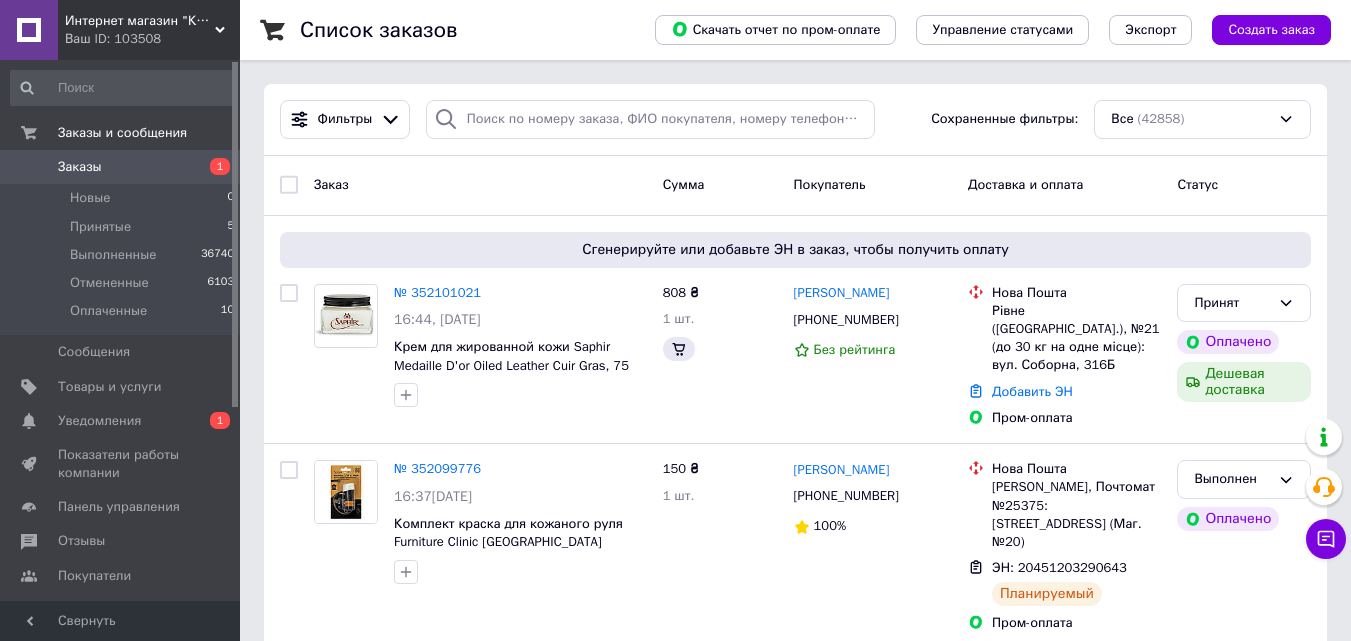 click on "Список заказов   Скачать отчет по пром-оплате Управление статусами Экспорт Создать заказ Фильтры Сохраненные фильтры: Все (42858) Заказ Сумма Покупатель Доставка и оплата Статус Сгенерируйте или добавьте ЭН в заказ, чтобы получить оплату № 352101021 16:44[DATE] Крем для жированной кожи Saphir Medaille D'or Oiled Leather Cuir Gras, 75 мл Бесцветный 808 ₴ 1 шт. [PERSON_NAME] [PHONE_NUMBER] Без рейтинга Нова Пошта Рівне ([GEOGRAPHIC_DATA].), №21 (до 30 кг на одне місце): вул. Соборна, 316Б Добавить ЭН Пром-оплата Принят Оплачено Дешевая доставка № 352099776 16:37[DATE] 150 ₴ 1 шт. [PERSON_NAME] [PHONE_NUMBER] 100% 305 ₴" at bounding box center [795, 10050] 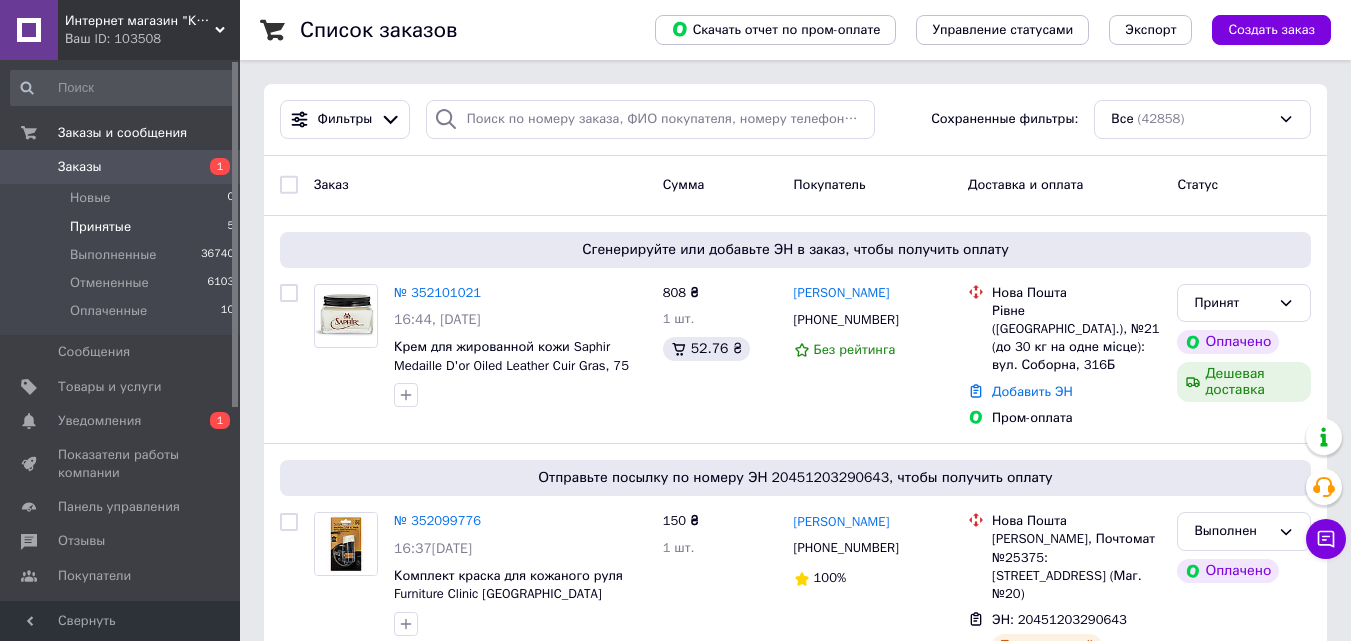 click on "Принятые 5" at bounding box center [123, 227] 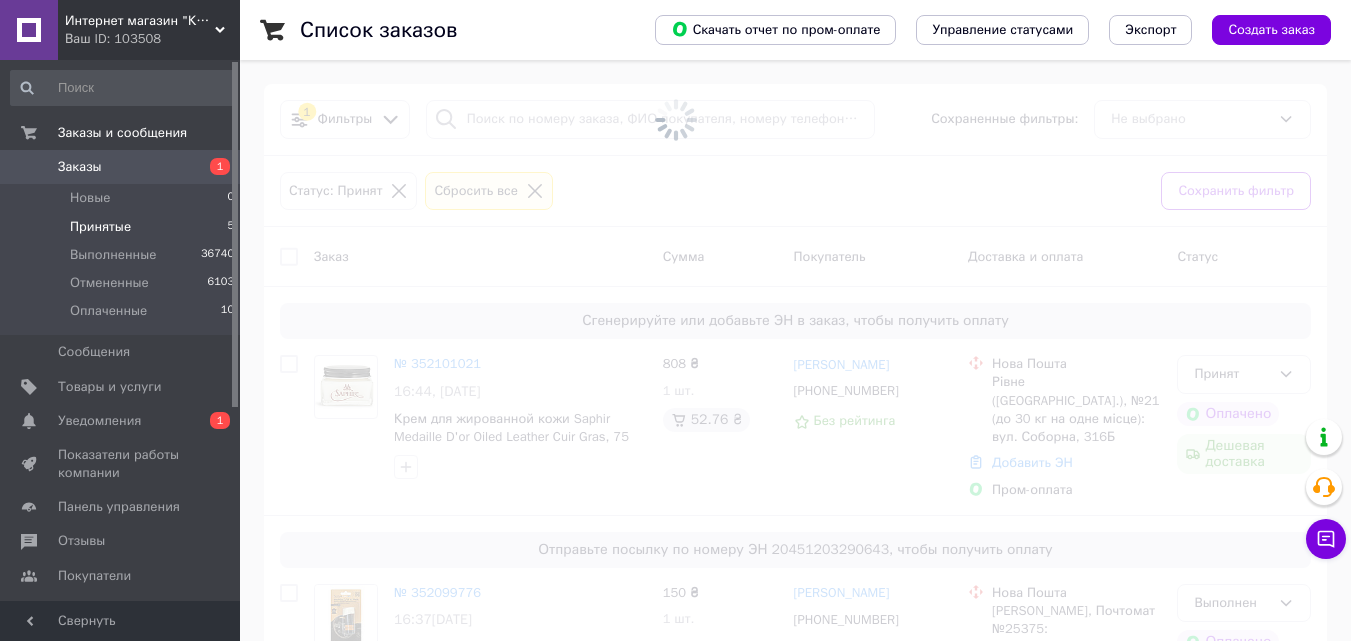 click at bounding box center [675, 120] 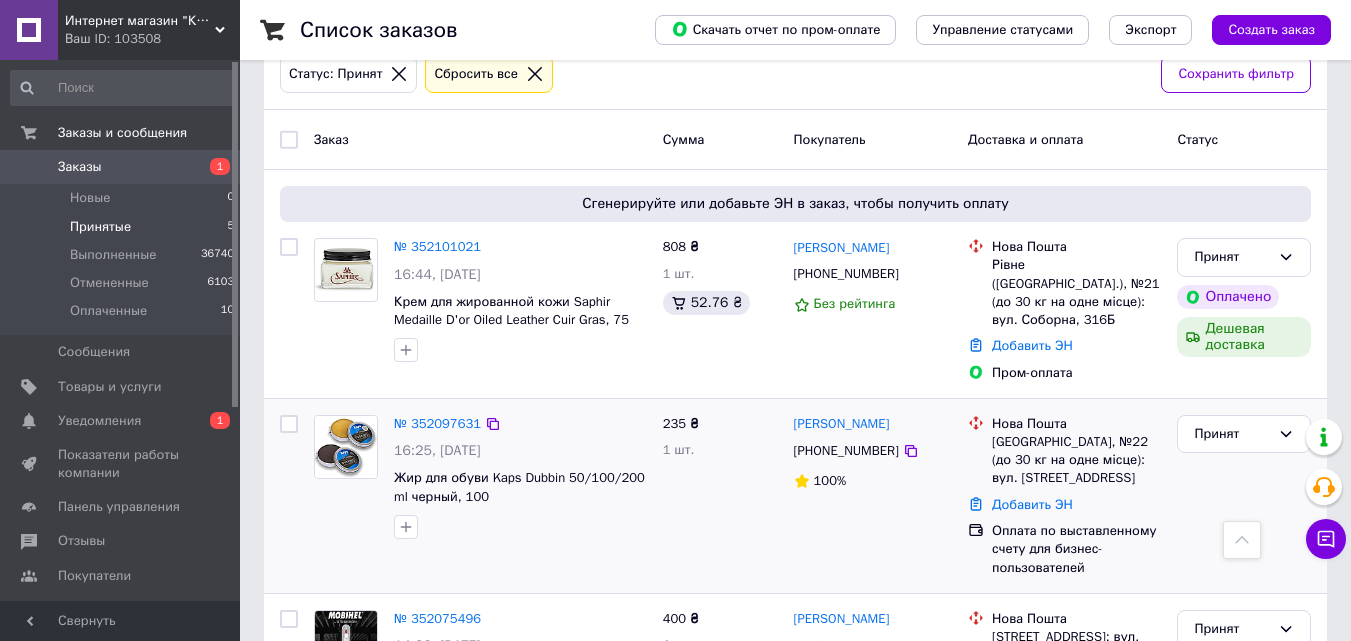 scroll, scrollTop: 0, scrollLeft: 0, axis: both 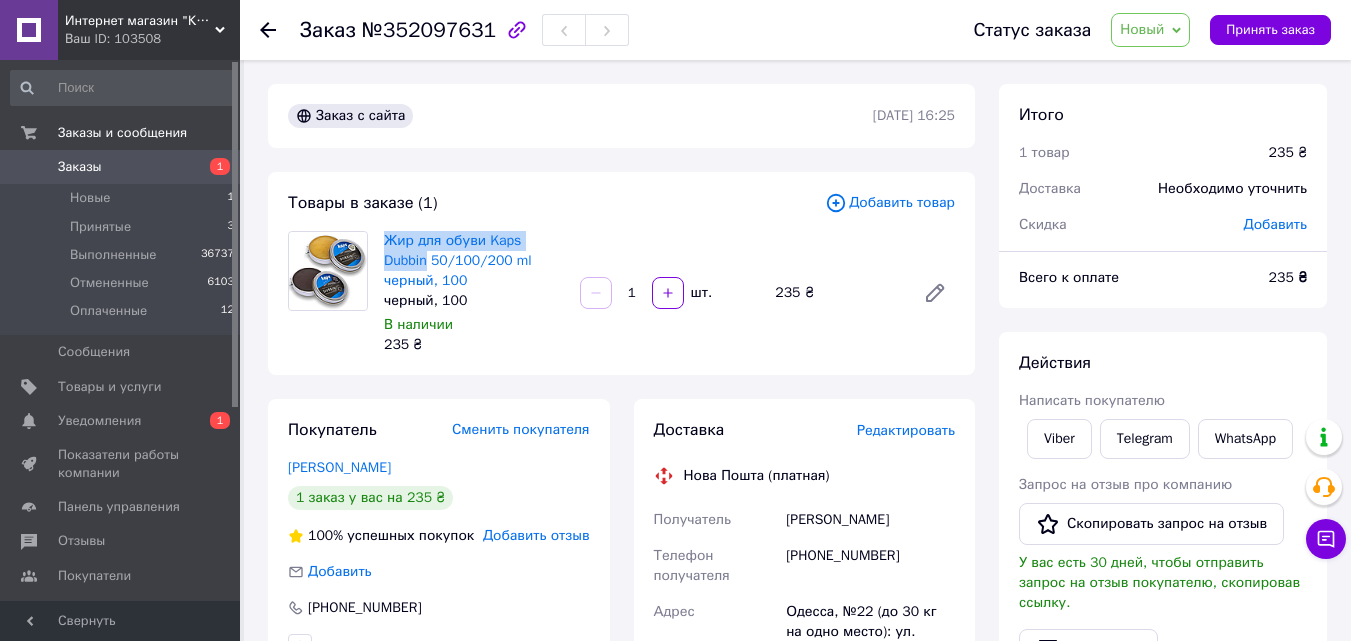 drag, startPoint x: 380, startPoint y: 238, endPoint x: 564, endPoint y: 232, distance: 184.0978 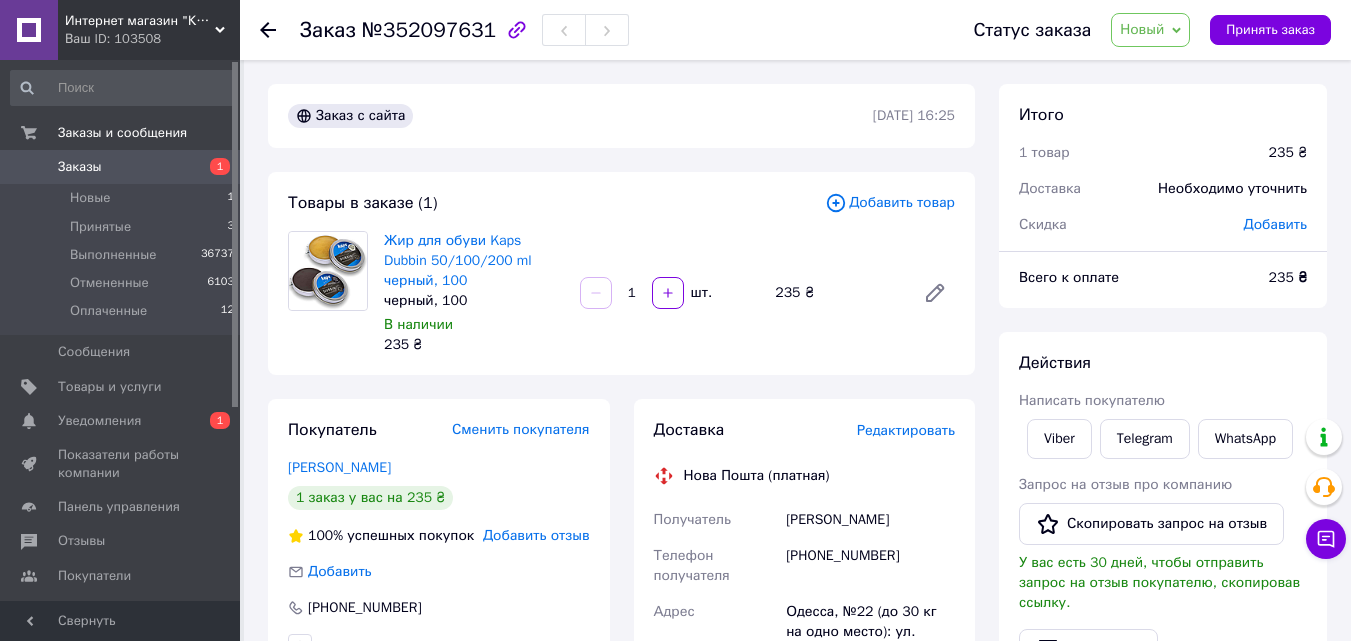 click on "Товары в заказе (1) Добавить товар Жир для обуви Kaps Dubbin 50/100/200 ml черный, 100 черный, 100 В наличии 235 ₴ 1   шт. 235 ₴" at bounding box center (621, 273) 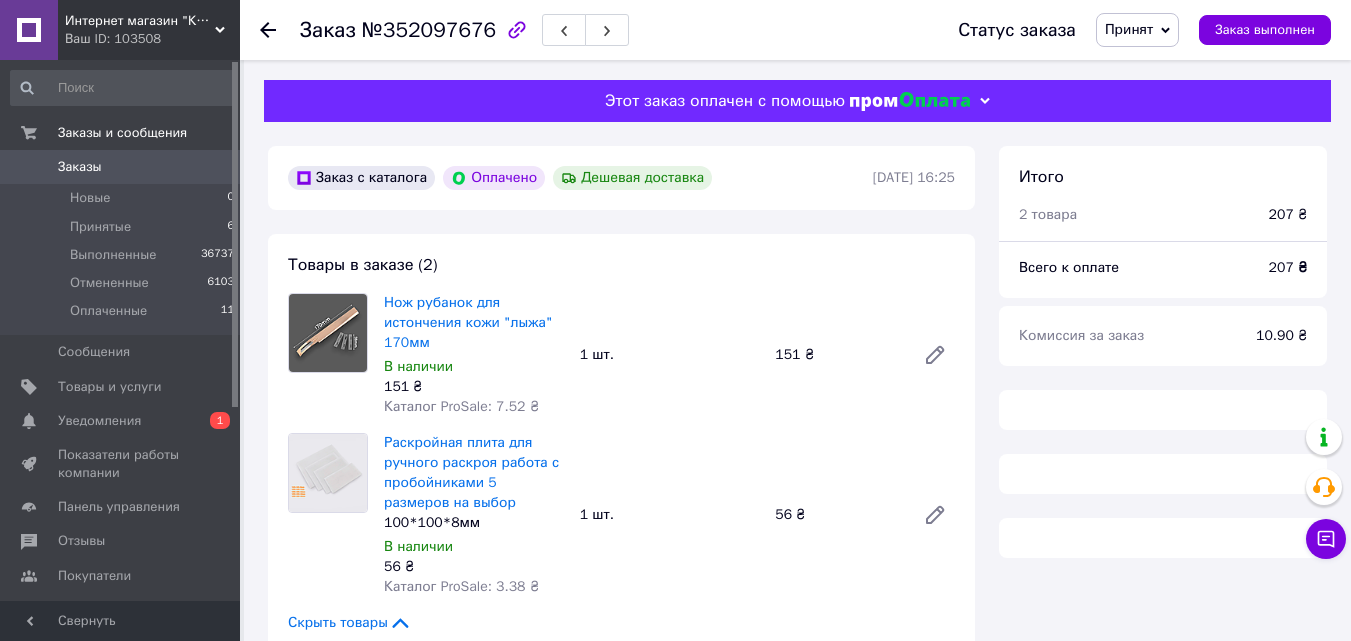 scroll, scrollTop: 0, scrollLeft: 0, axis: both 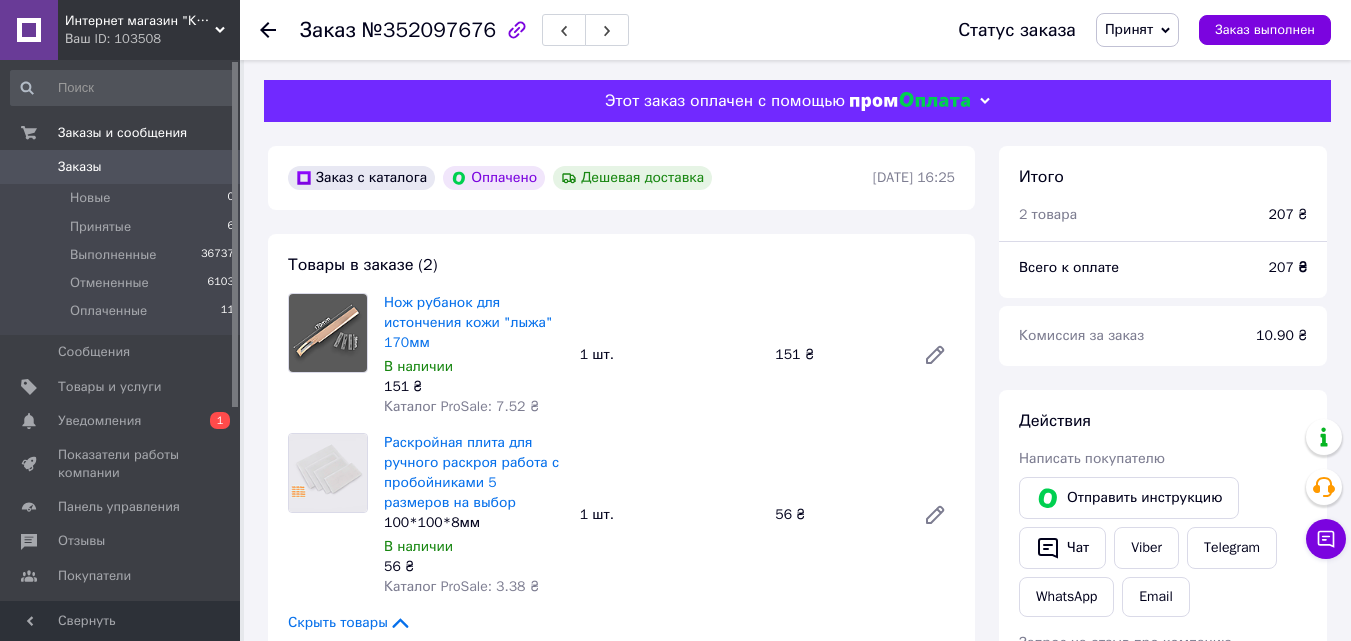 click on "Нож рубанок для истончения кожи "лыжа" 170мм В наличии 151 ₴ Каталог ProSale: 7.52 ₴  1 шт. 151 ₴" at bounding box center (669, 355) 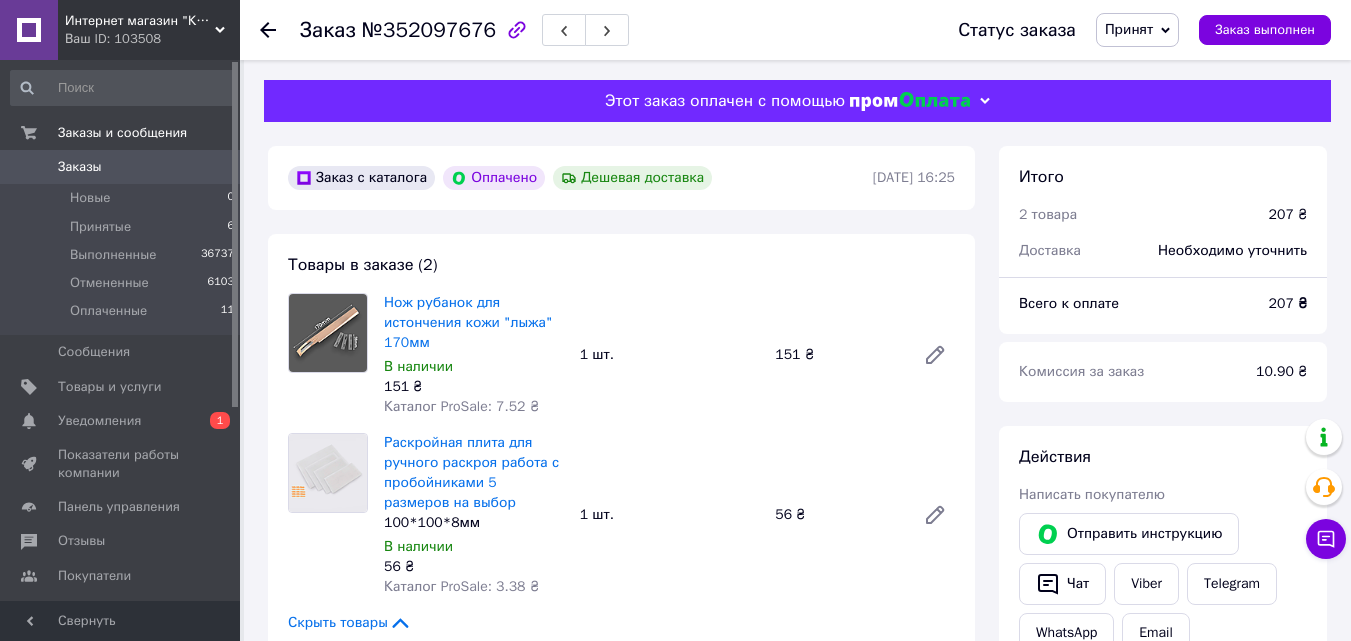 scroll, scrollTop: 100, scrollLeft: 0, axis: vertical 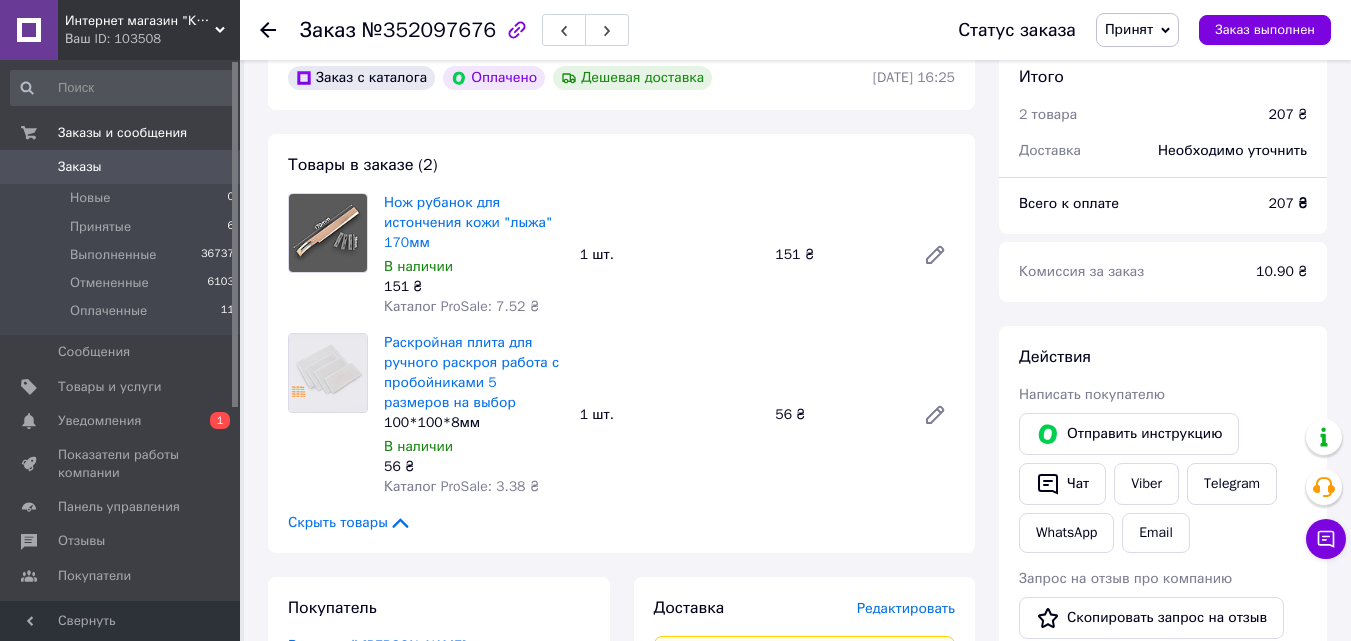 click on "Раскройная плита для ручного раскроя работа с пробойниками 5 размеров на выбор 100*100*8мм В наличии 56 ₴ Каталог ProSale: 3.38 ₴  1 шт. 56 ₴" at bounding box center (669, 415) 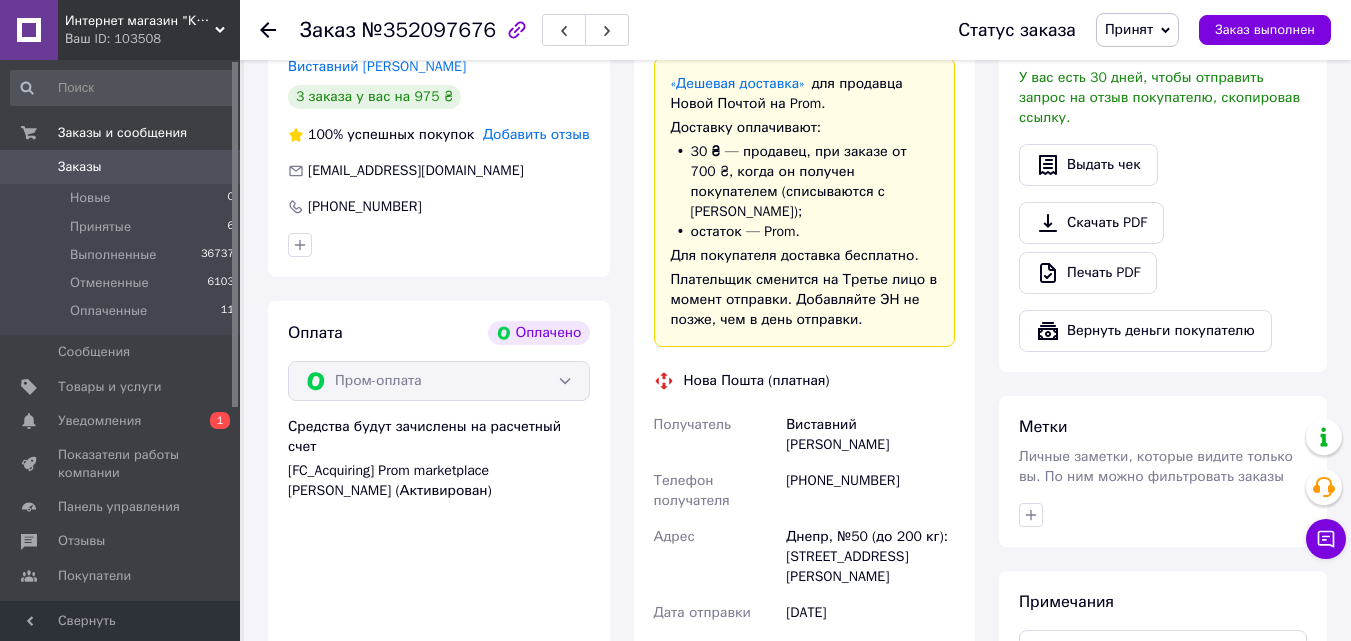 scroll, scrollTop: 700, scrollLeft: 0, axis: vertical 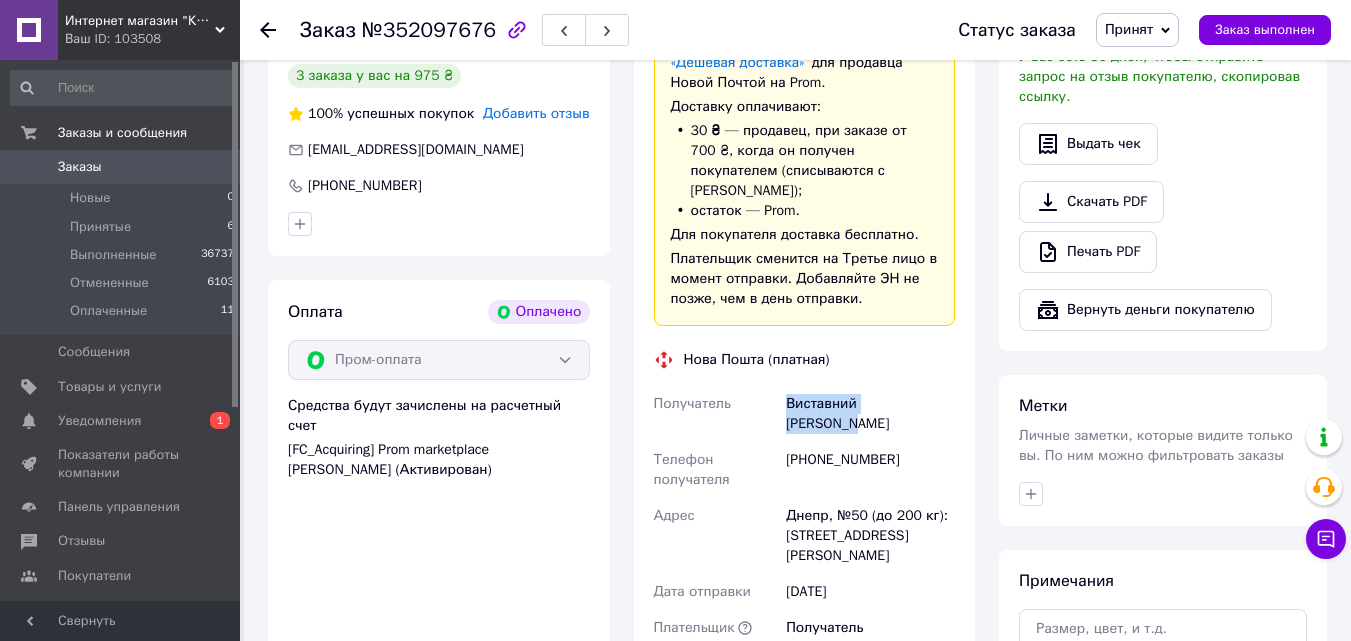 drag, startPoint x: 789, startPoint y: 383, endPoint x: 931, endPoint y: 388, distance: 142.088 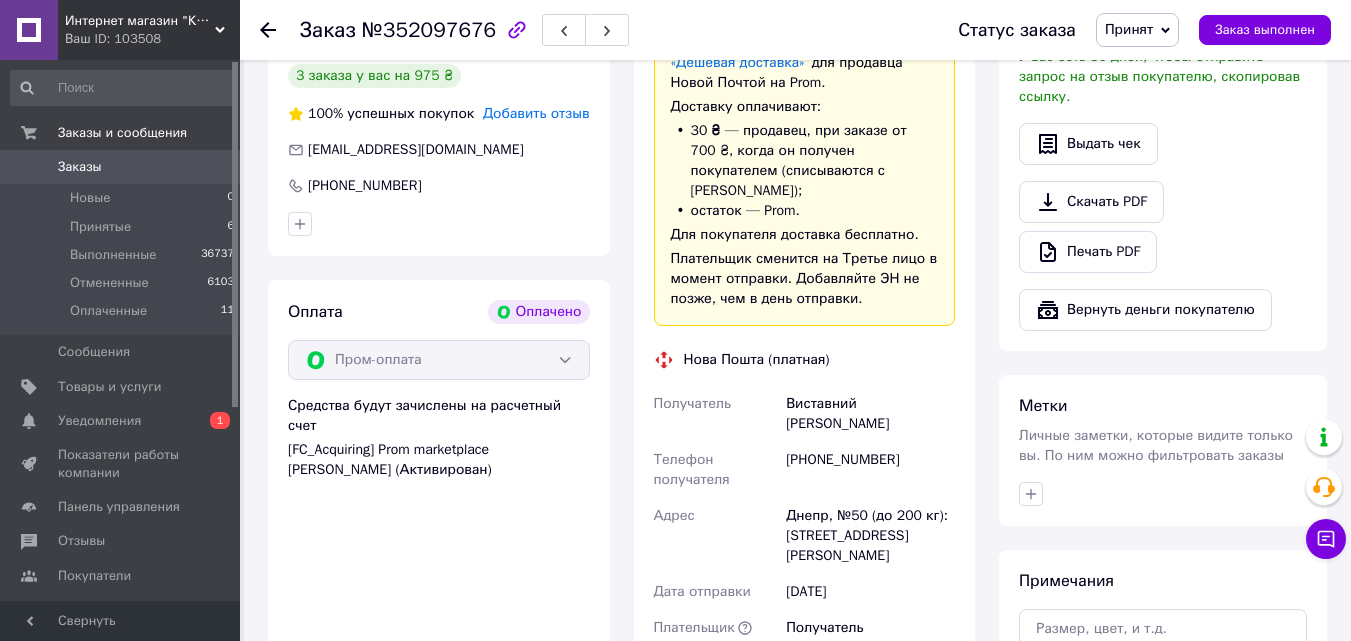 click on "Нова Пошта (платная)" at bounding box center (805, 360) 